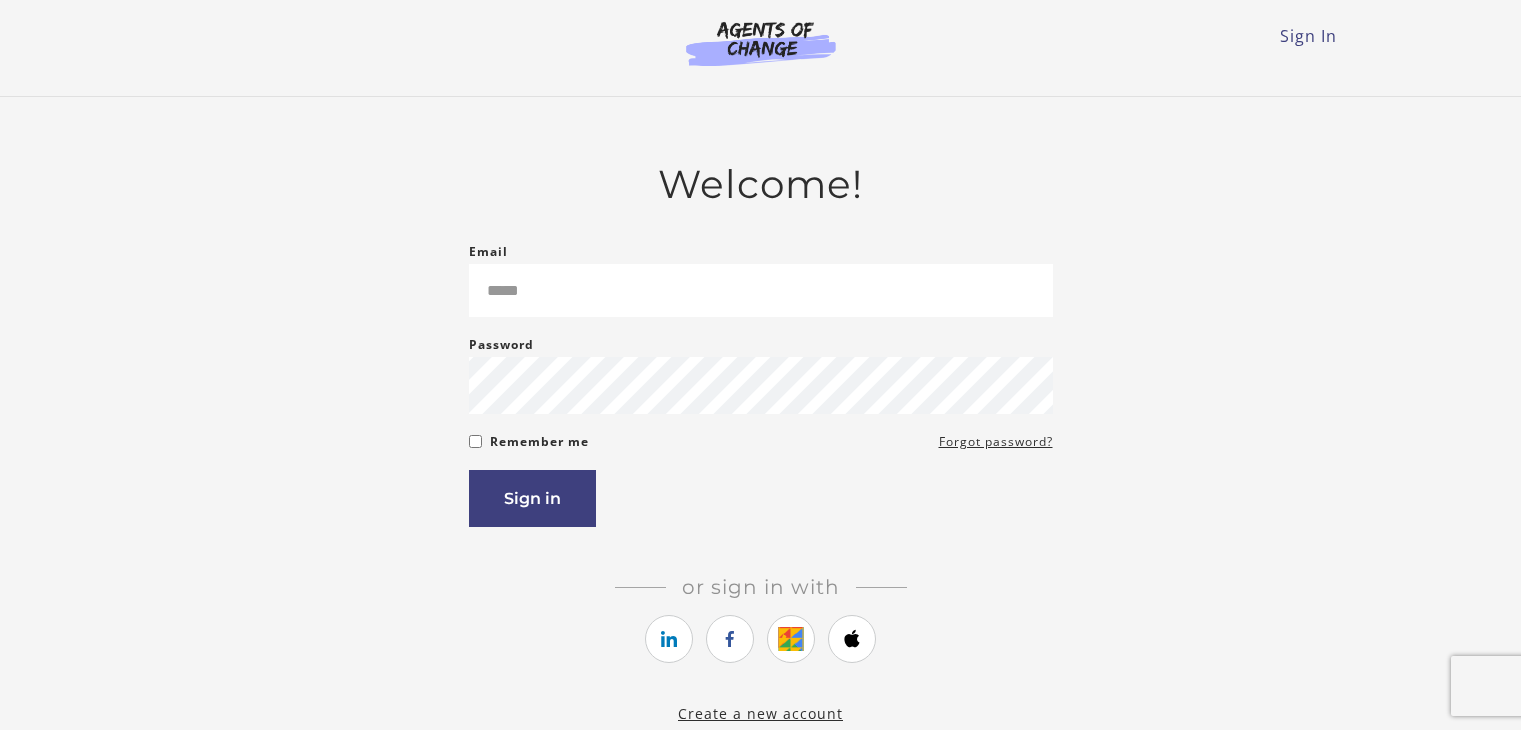 scroll, scrollTop: 0, scrollLeft: 0, axis: both 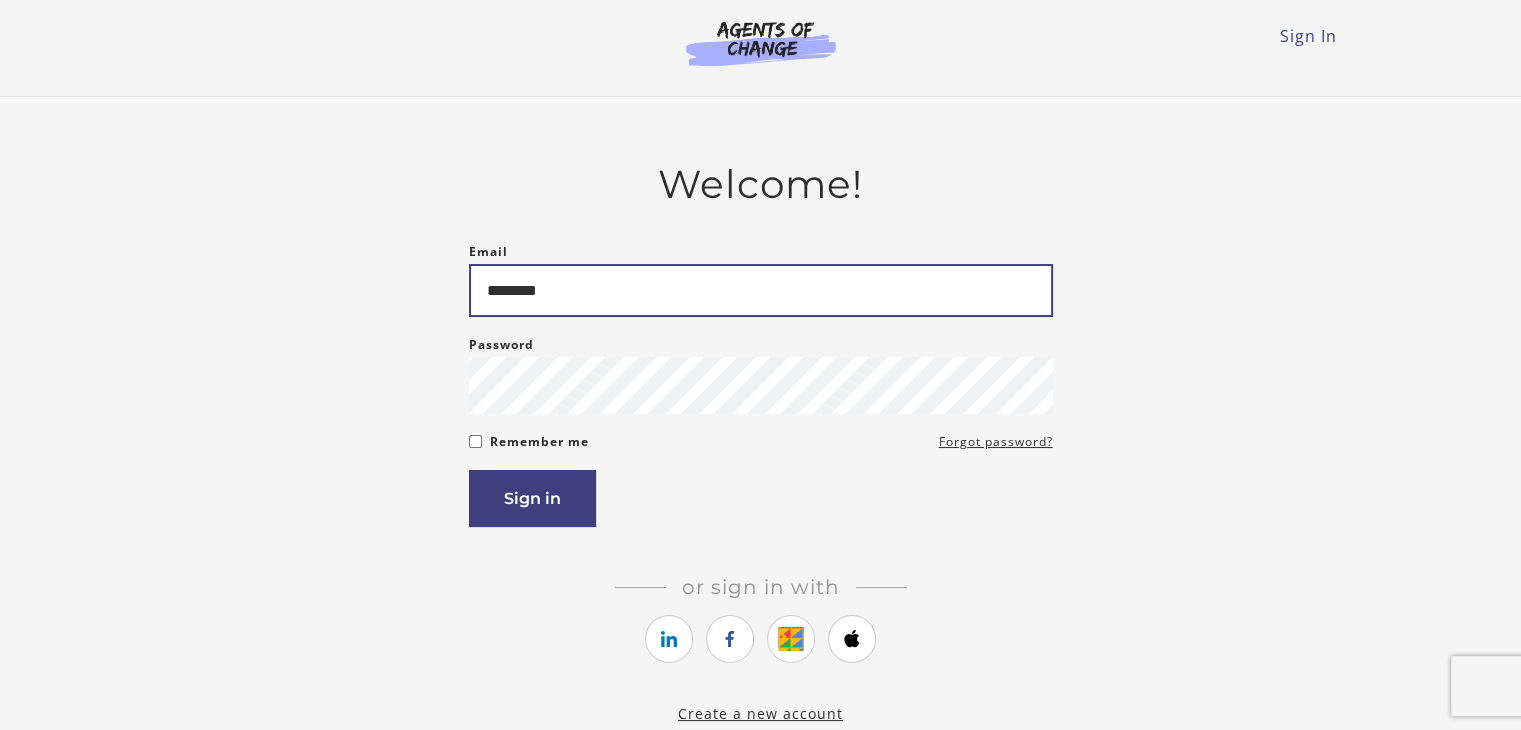 type on "**********" 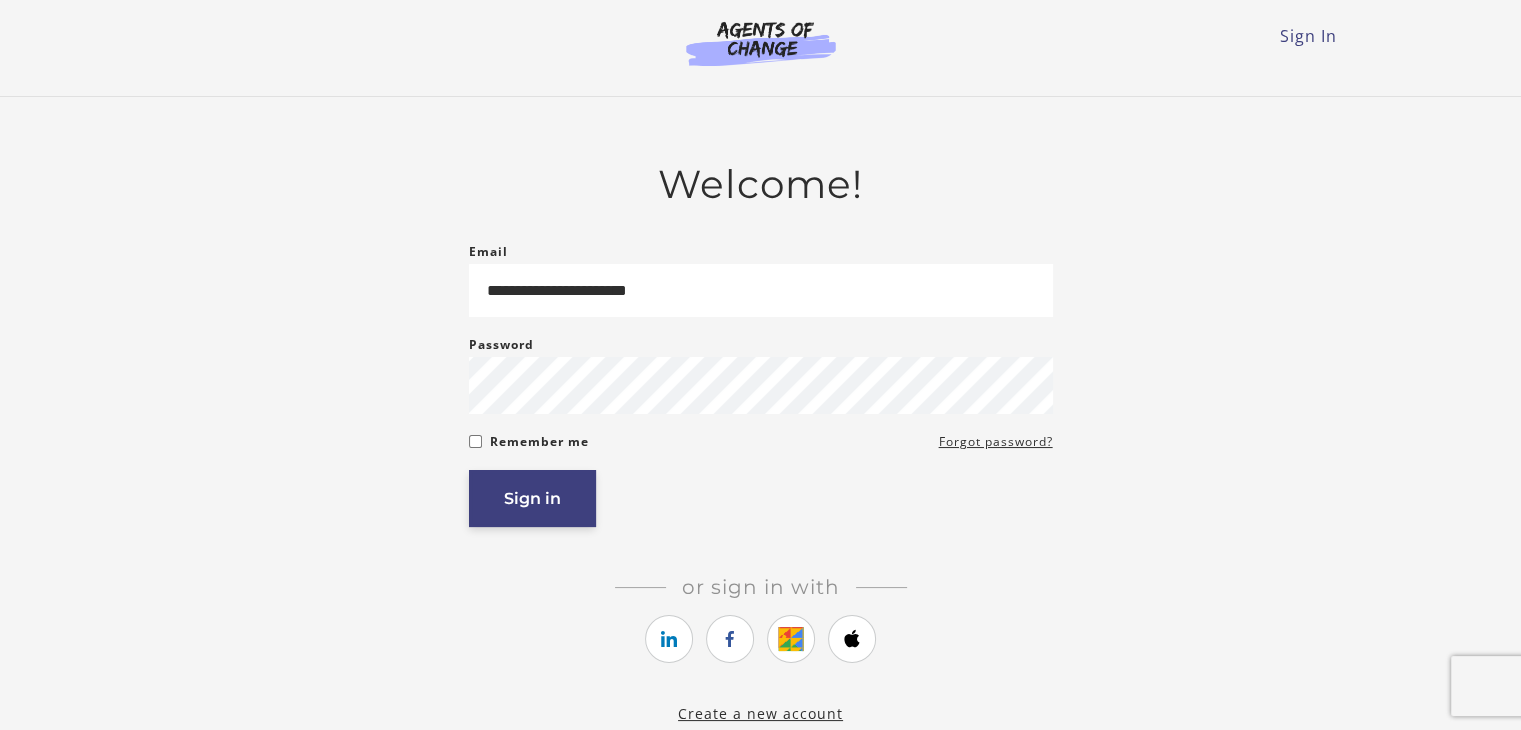 click on "Sign in" at bounding box center (532, 498) 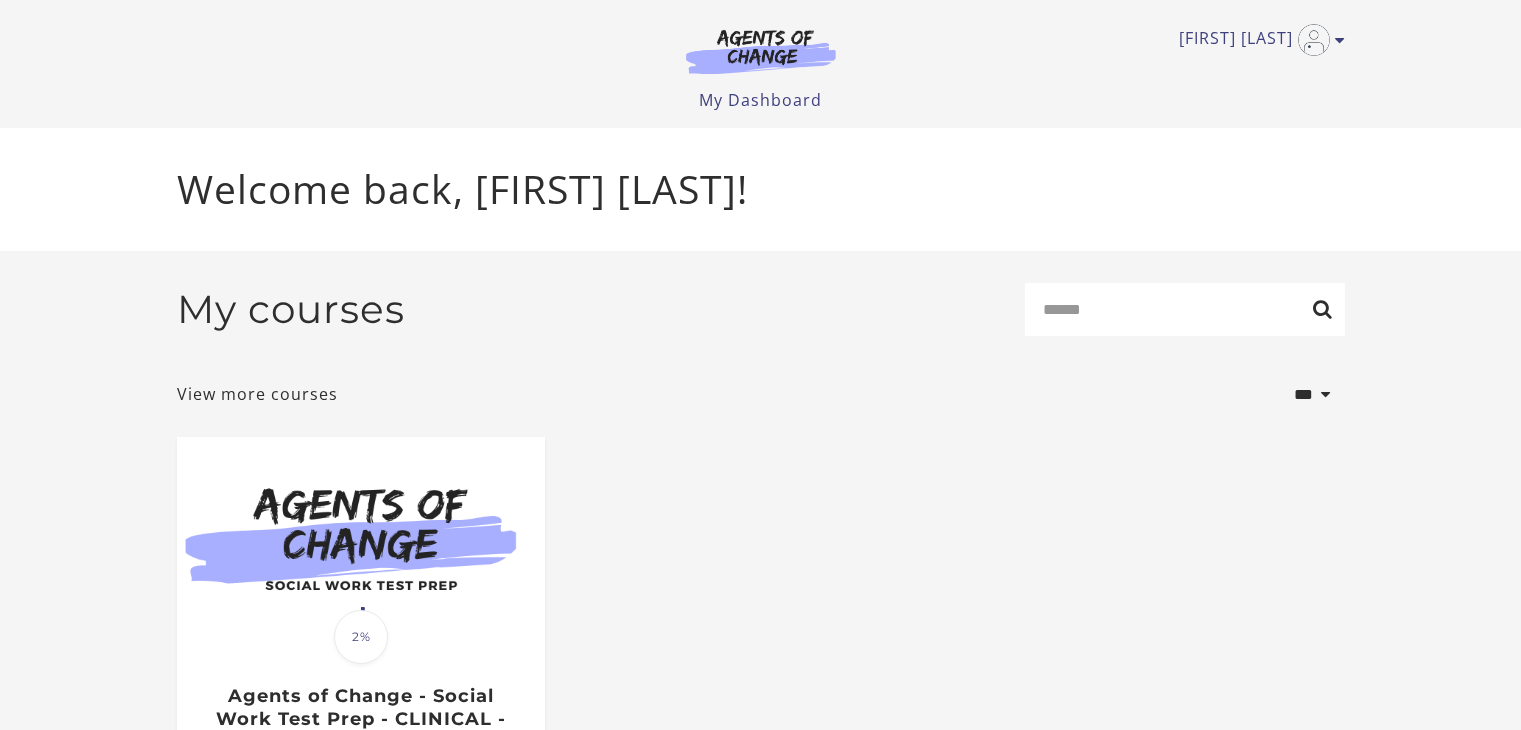 scroll, scrollTop: 0, scrollLeft: 0, axis: both 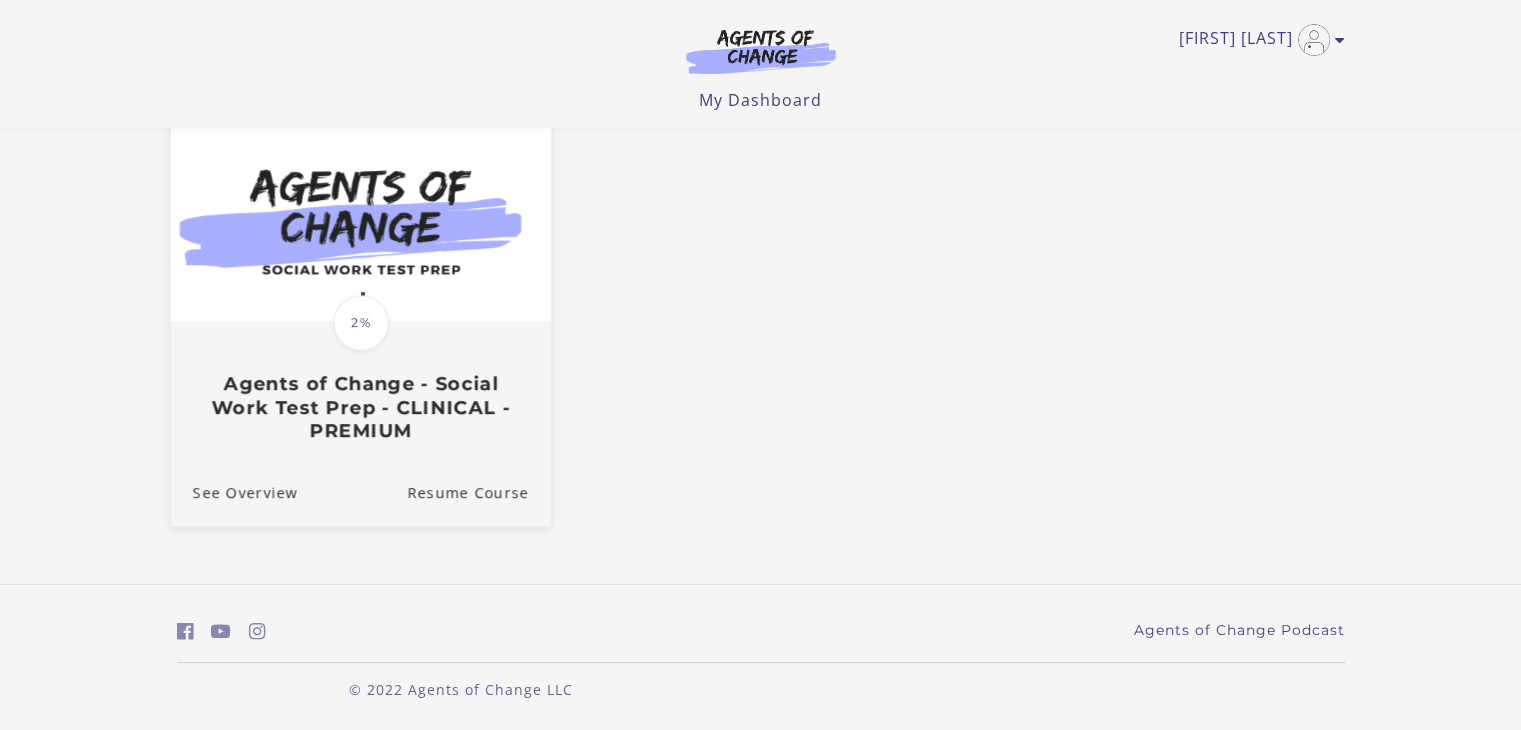 click on "Agents of Change - Social Work Test Prep - CLINICAL - PREMIUM" at bounding box center (360, 408) 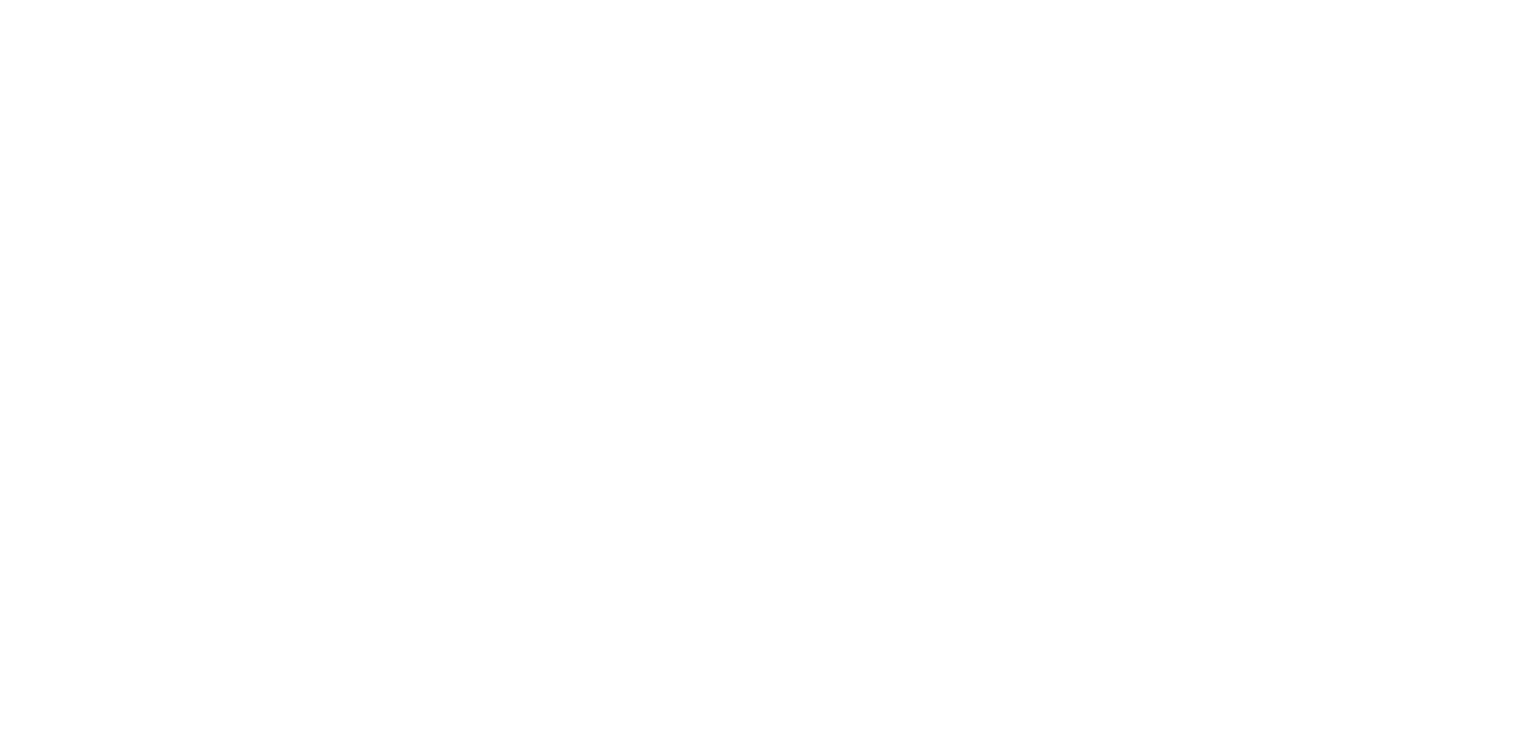 scroll, scrollTop: 0, scrollLeft: 0, axis: both 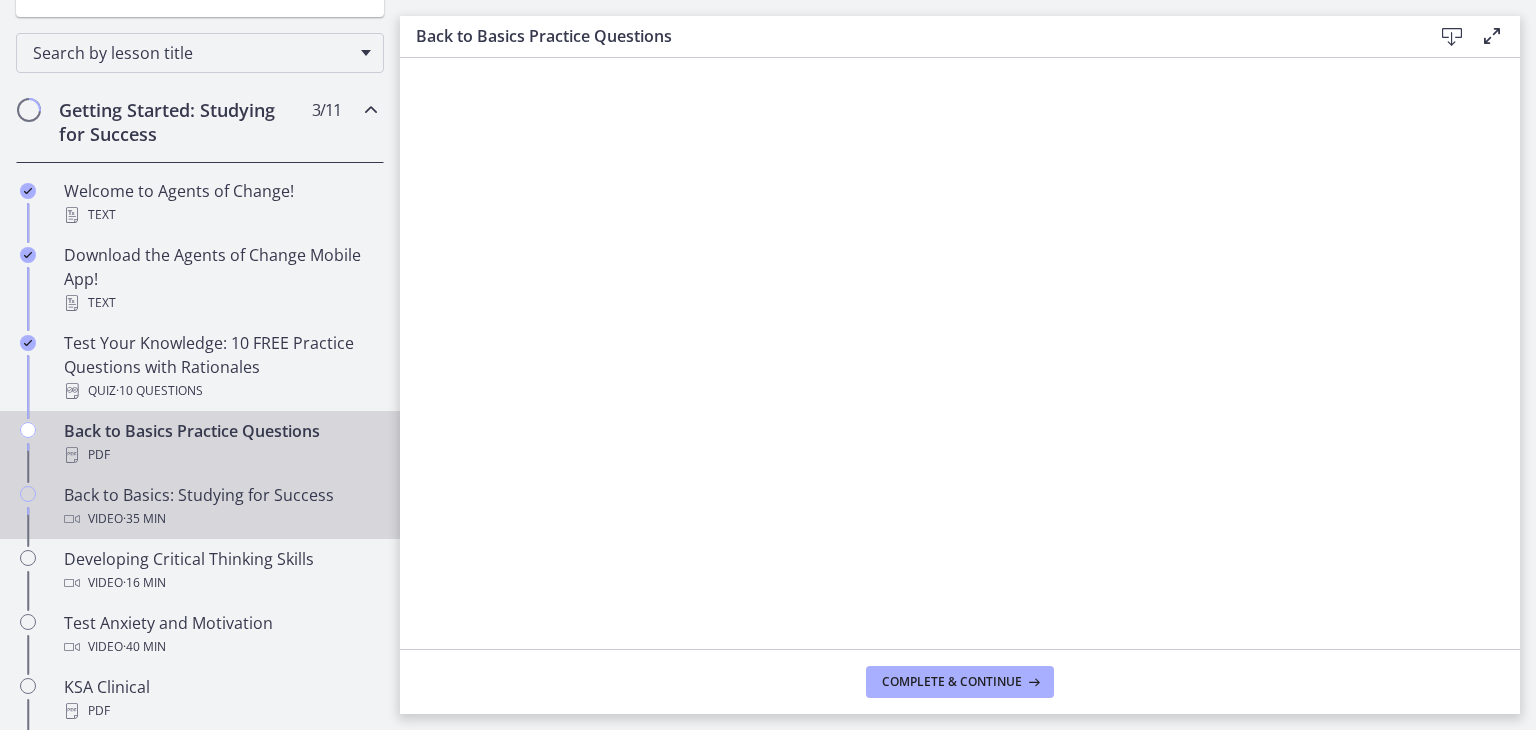click on "Back to Basics: Studying for Success
Video
·  35 min" at bounding box center [220, 507] 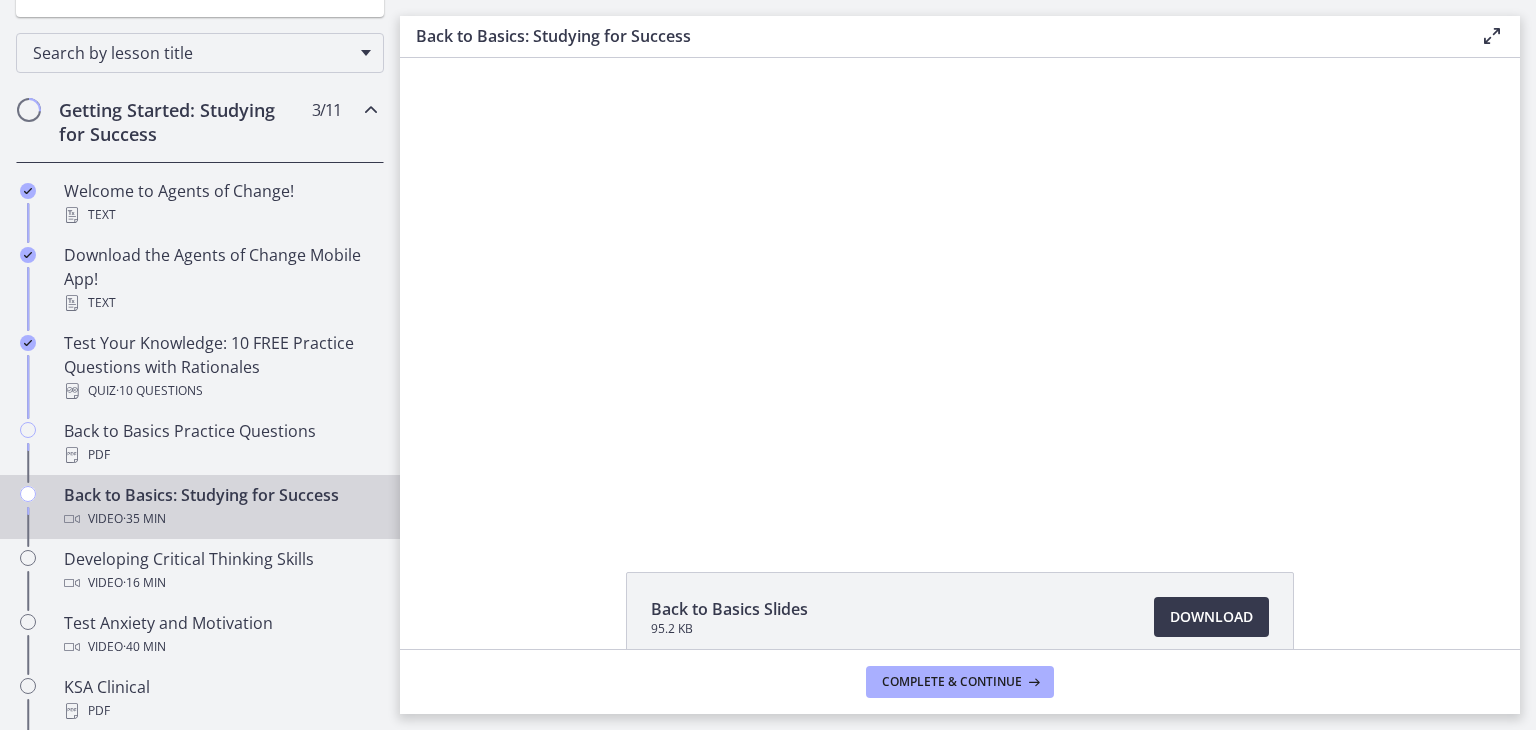 scroll, scrollTop: 0, scrollLeft: 0, axis: both 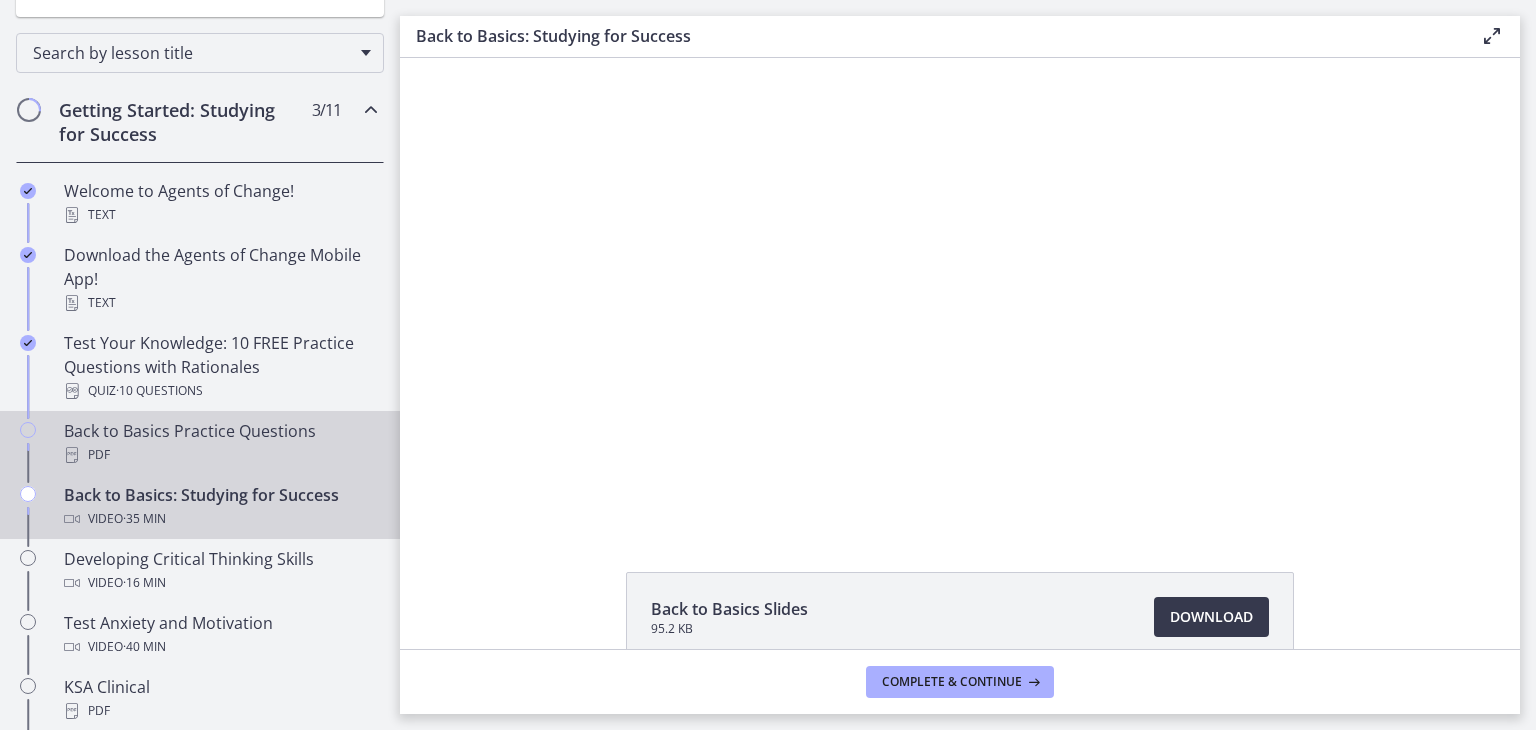 click on "Back to Basics Practice Questions
PDF" at bounding box center (220, 443) 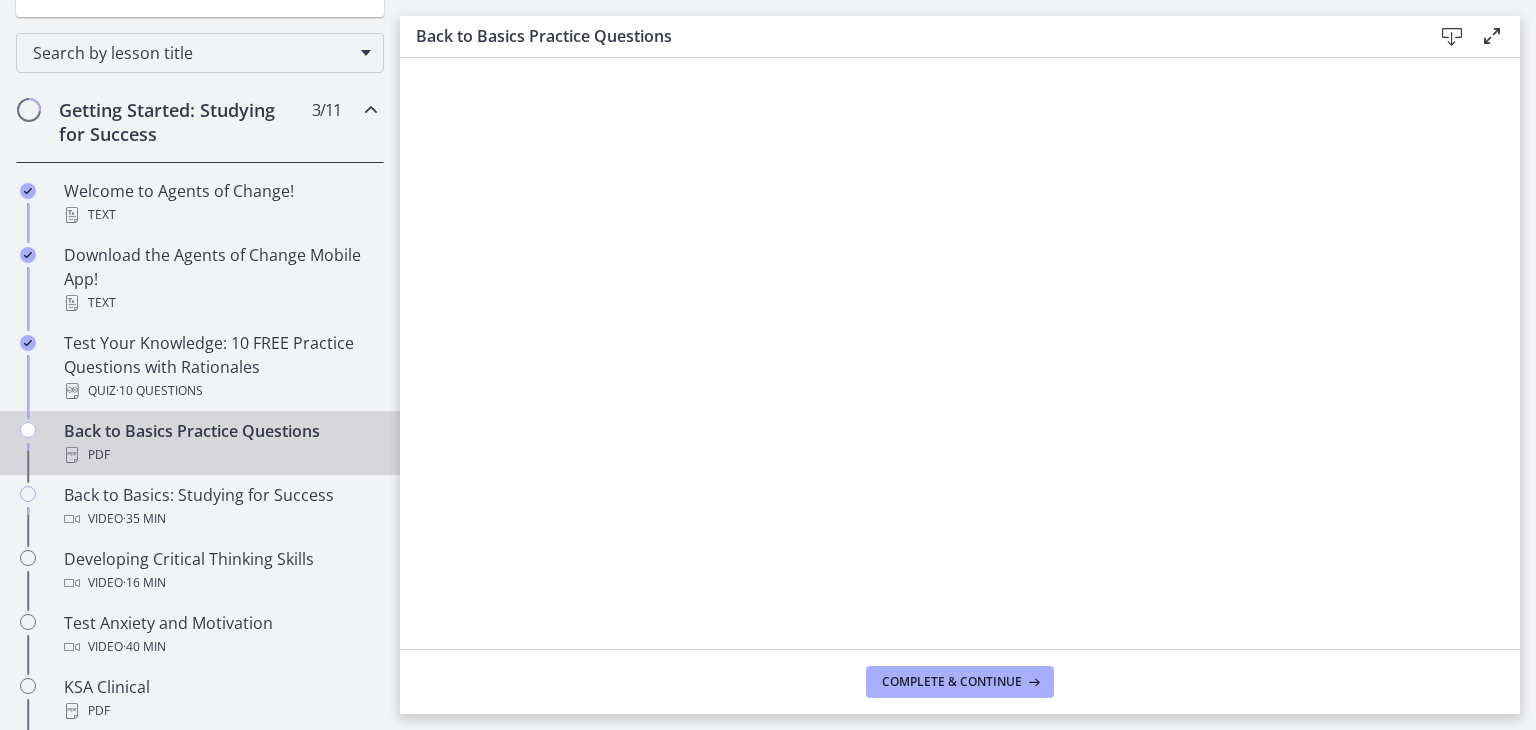 click at bounding box center [1492, 36] 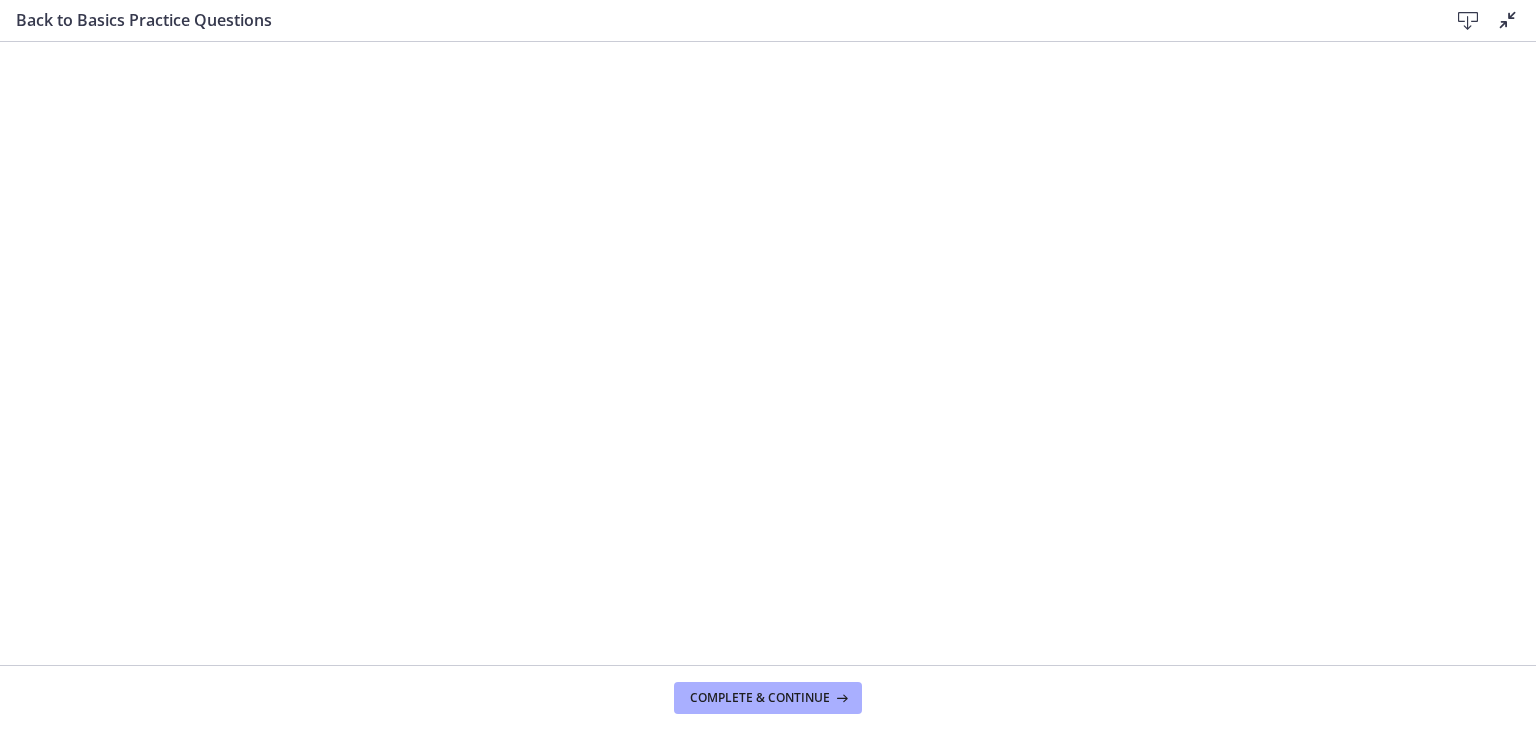 scroll, scrollTop: 392, scrollLeft: 0, axis: vertical 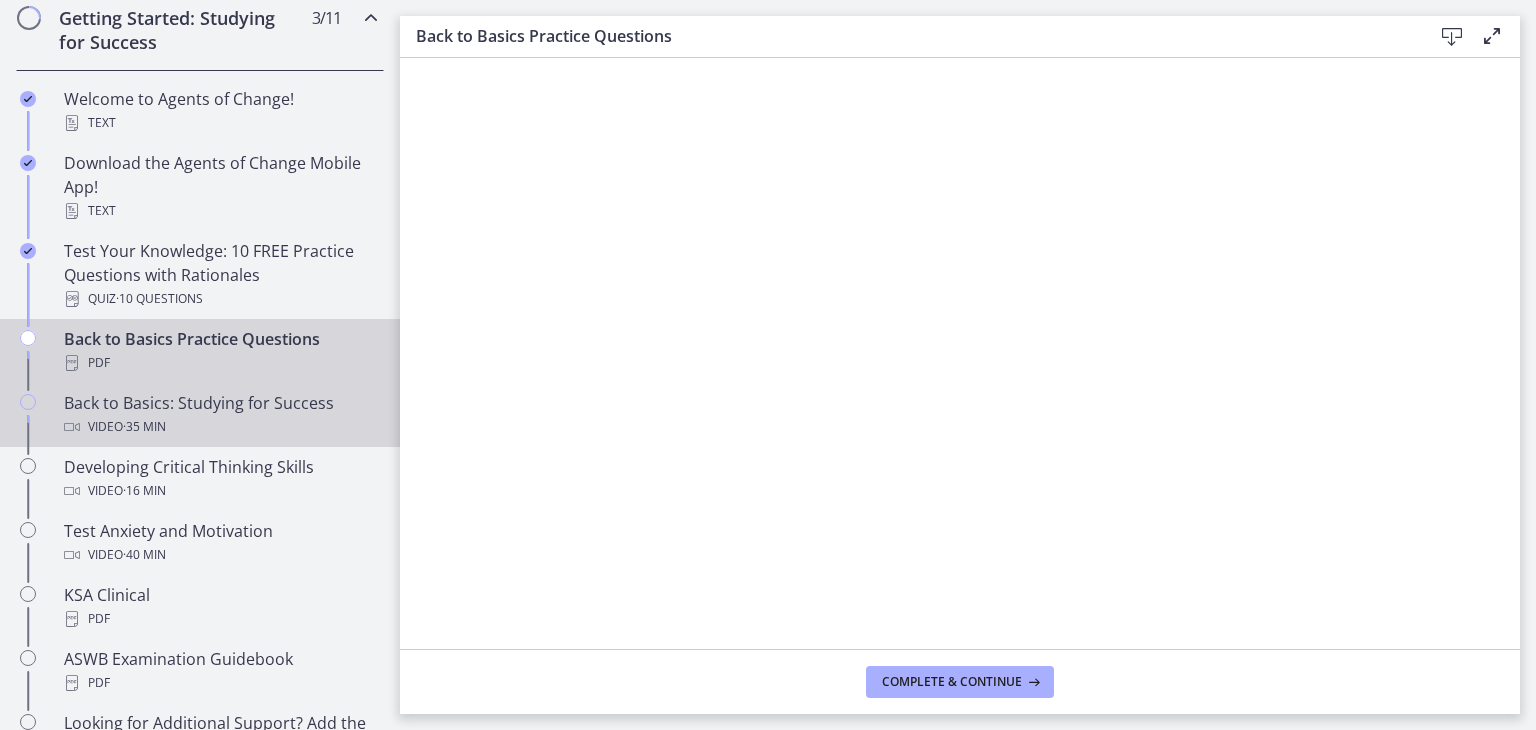 click on "Back to Basics: Studying for Success
Video
·  35 min" at bounding box center [220, 415] 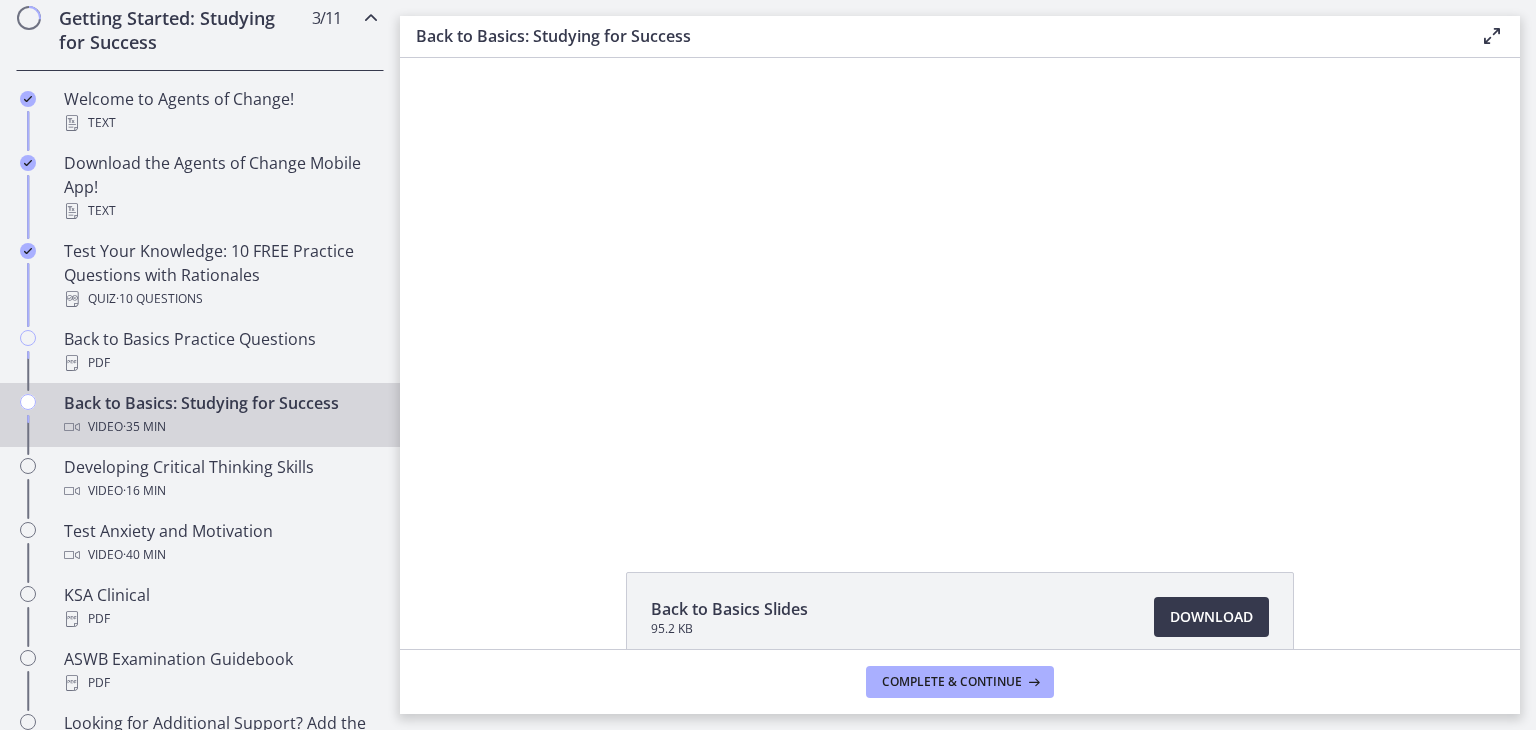 scroll, scrollTop: 0, scrollLeft: 0, axis: both 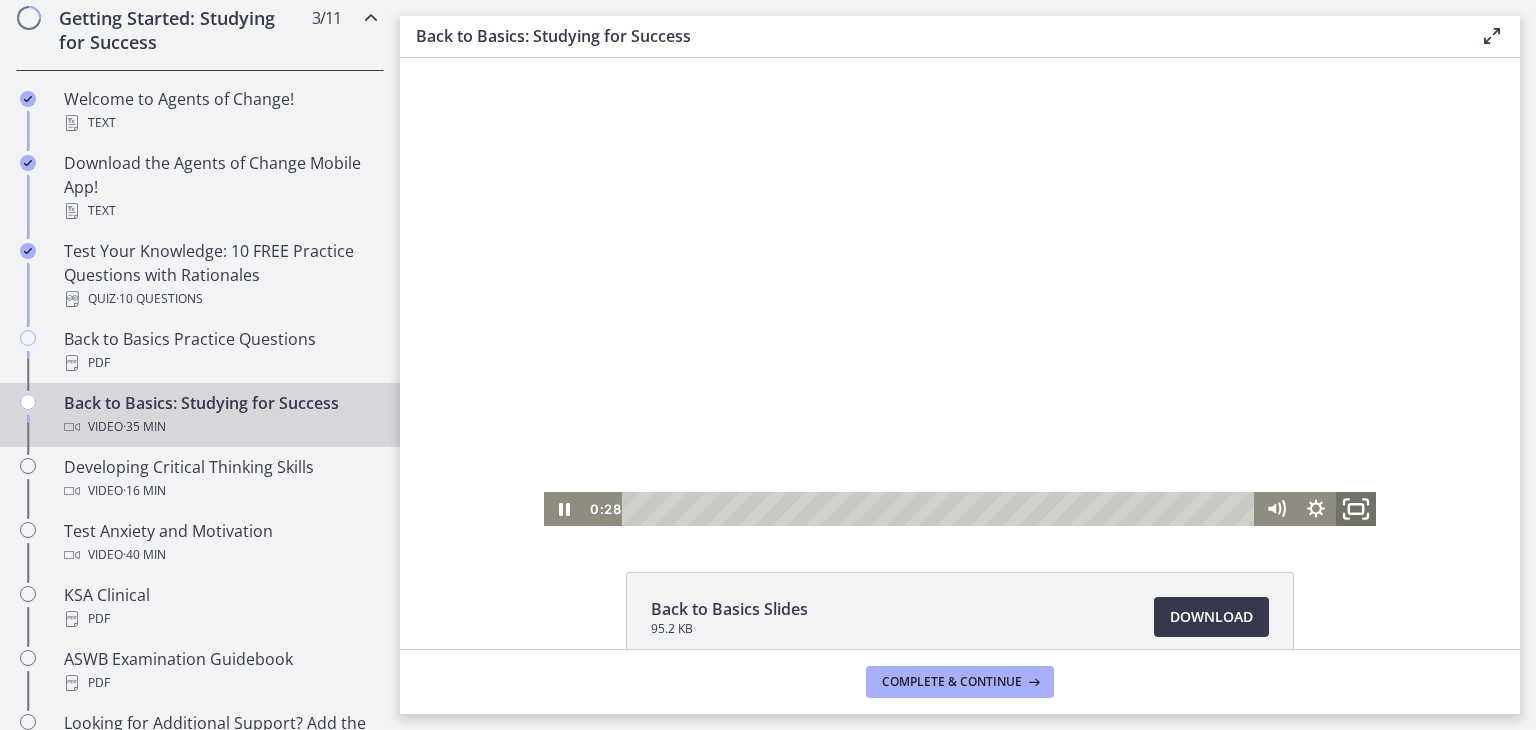 click 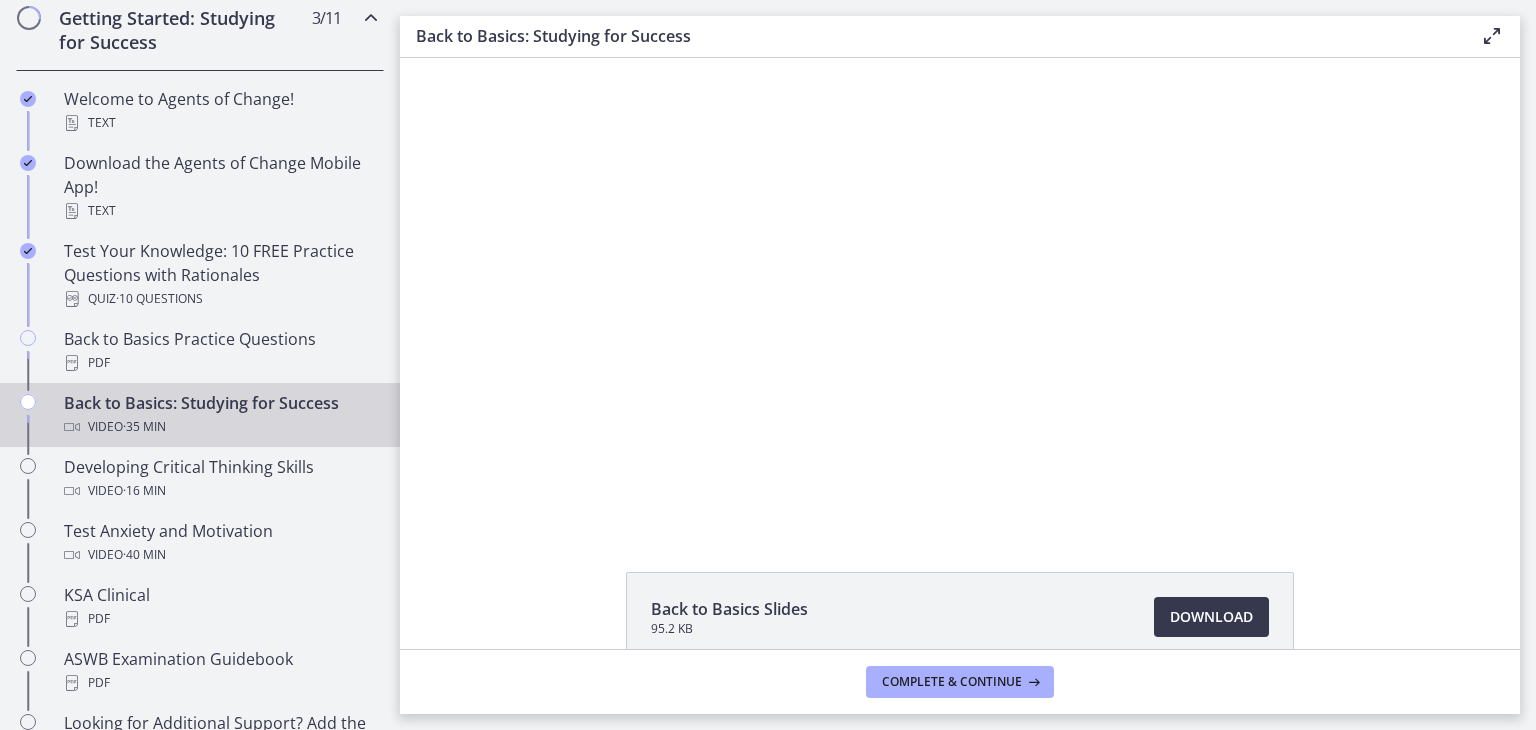click at bounding box center (1492, 36) 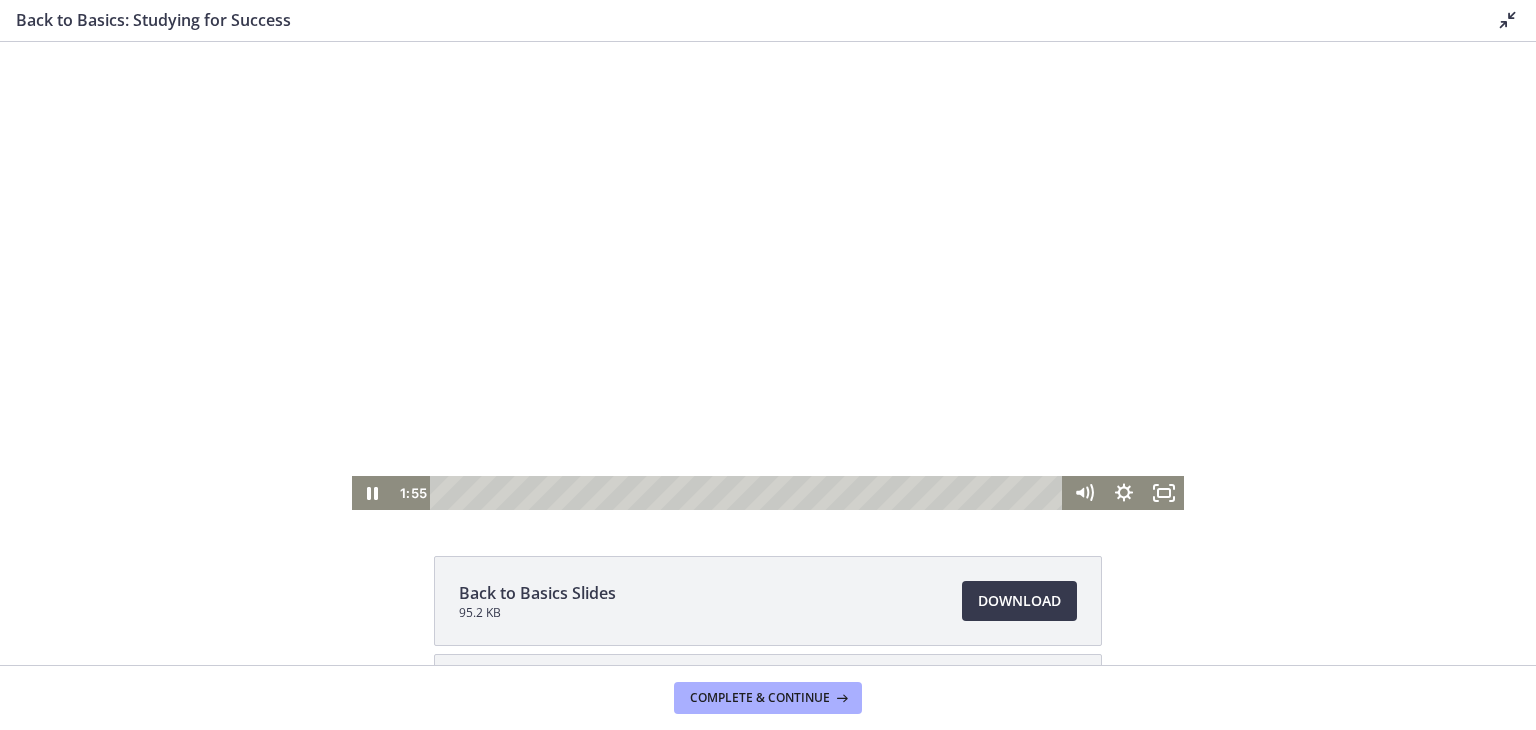 click at bounding box center (768, 276) 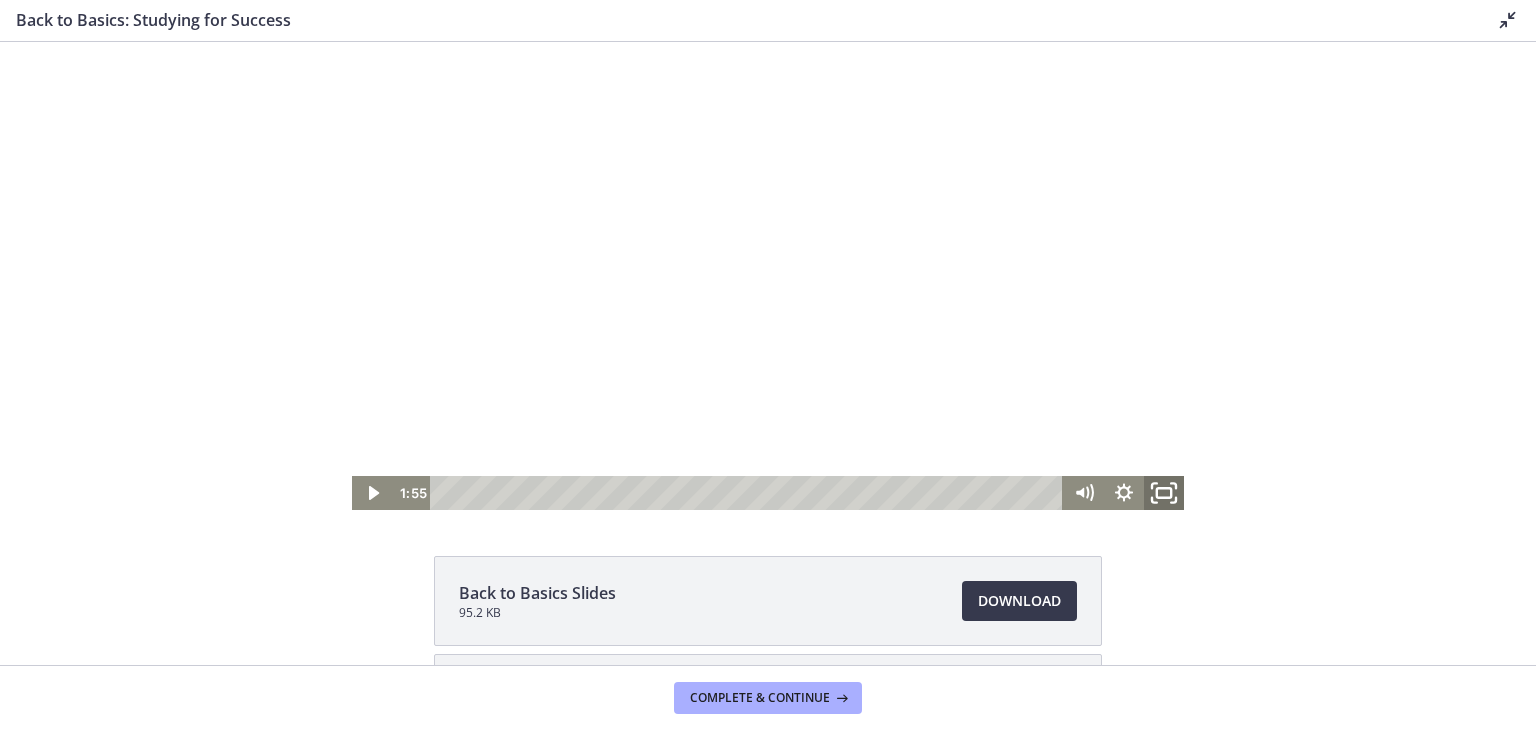 click 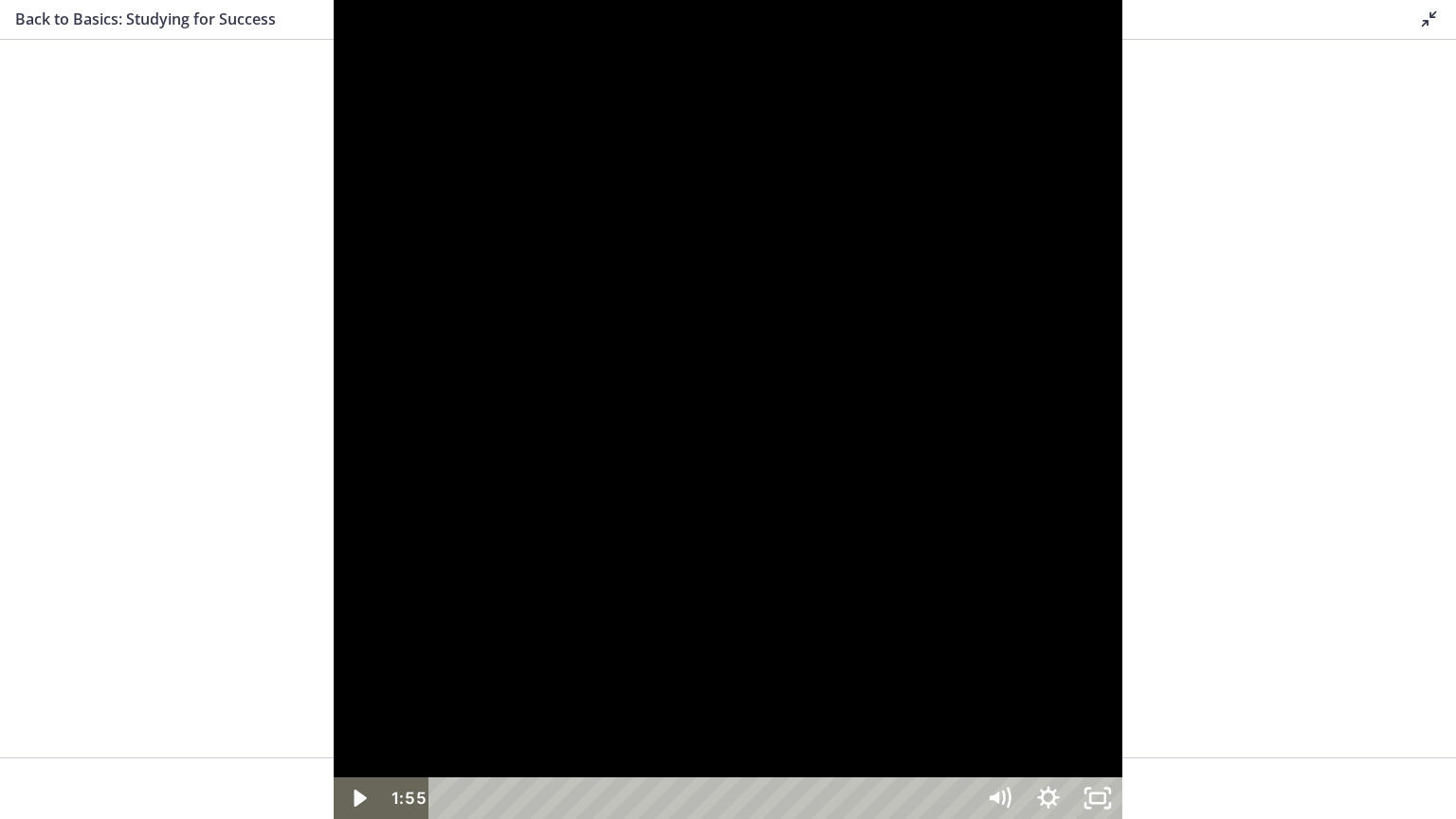 click at bounding box center [728, 410] 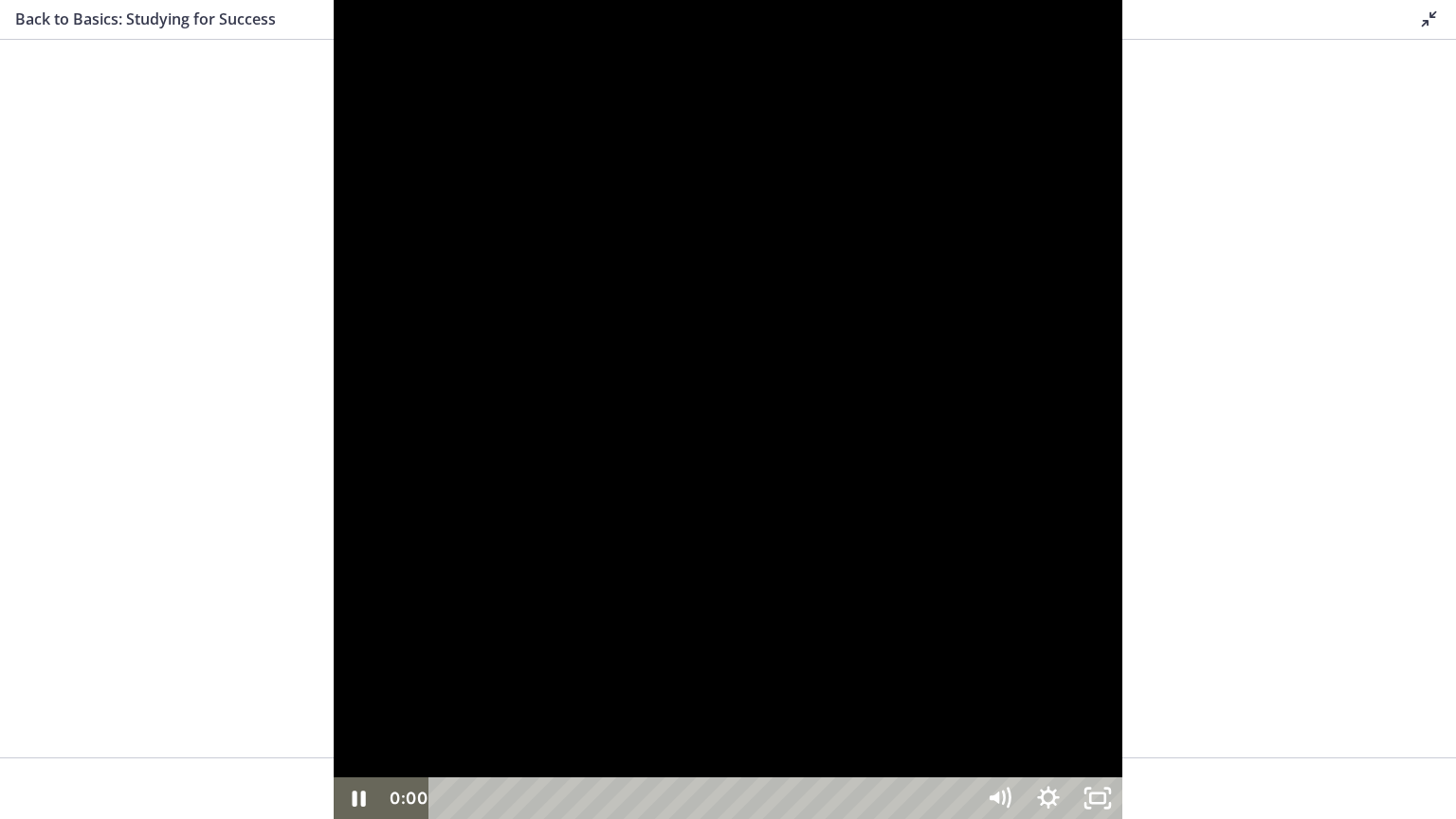 drag, startPoint x: 463, startPoint y: 795, endPoint x: 94, endPoint y: 751, distance: 371.61405 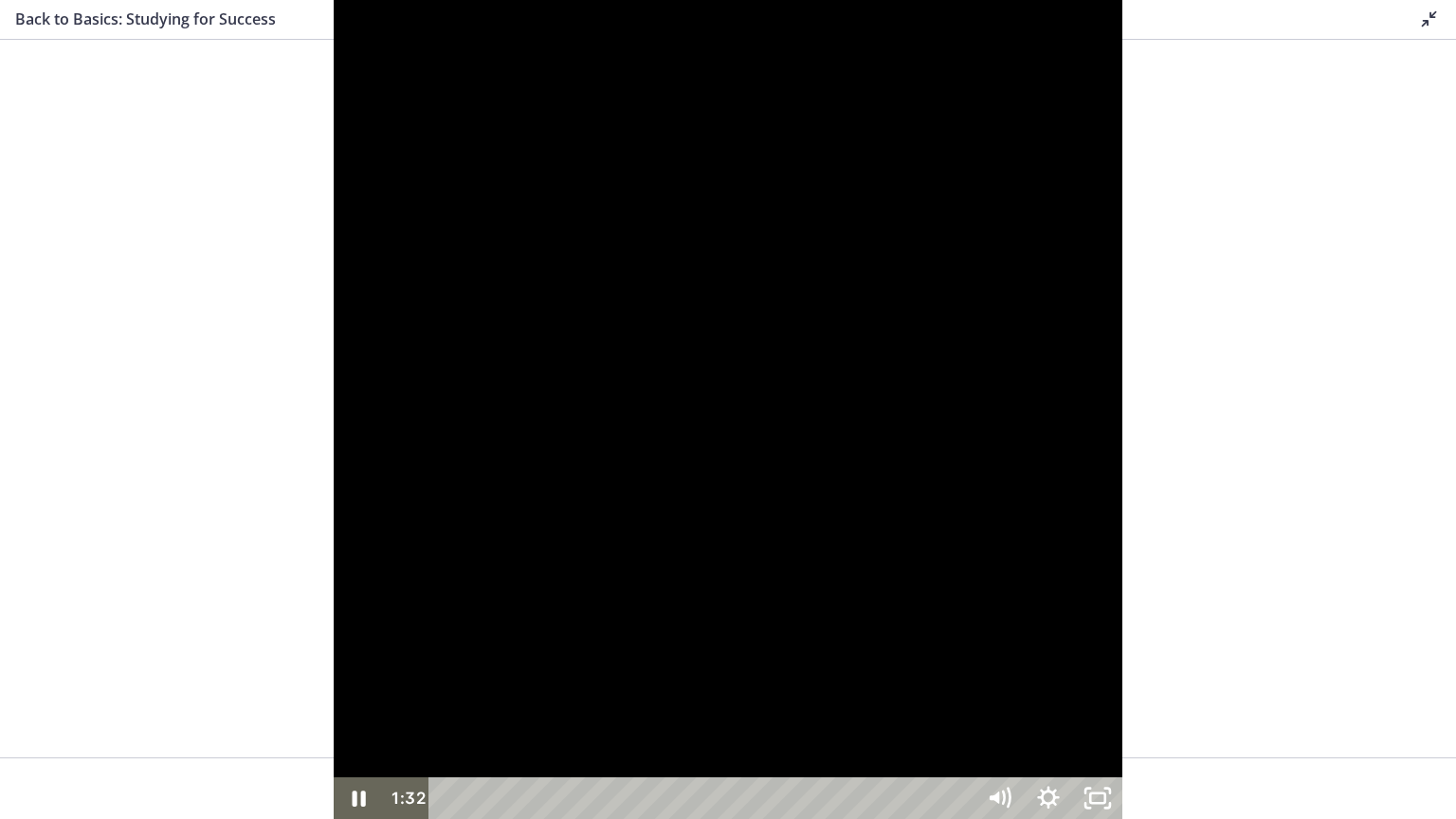 click at bounding box center (728, 410) 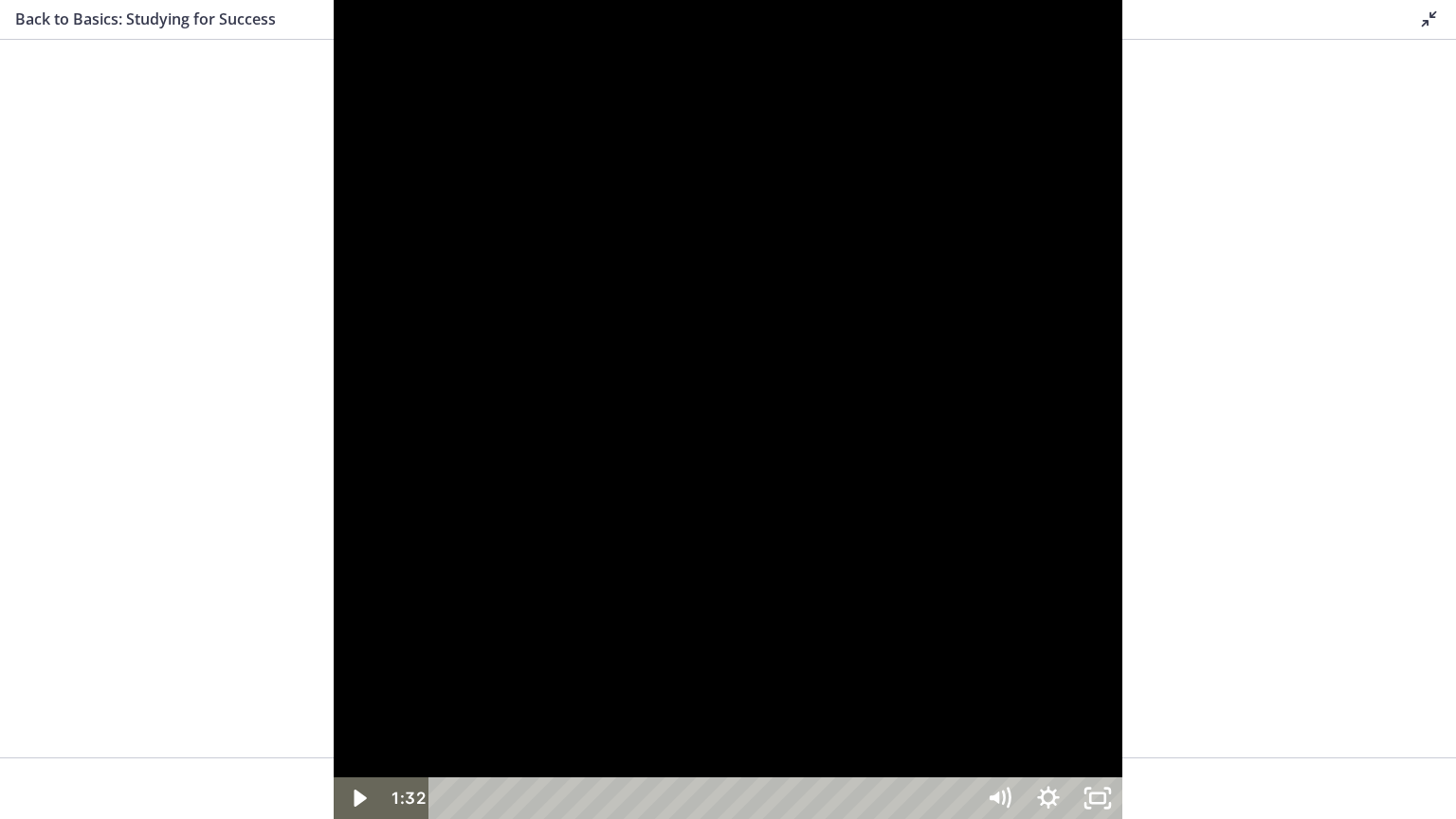 click at bounding box center (728, 410) 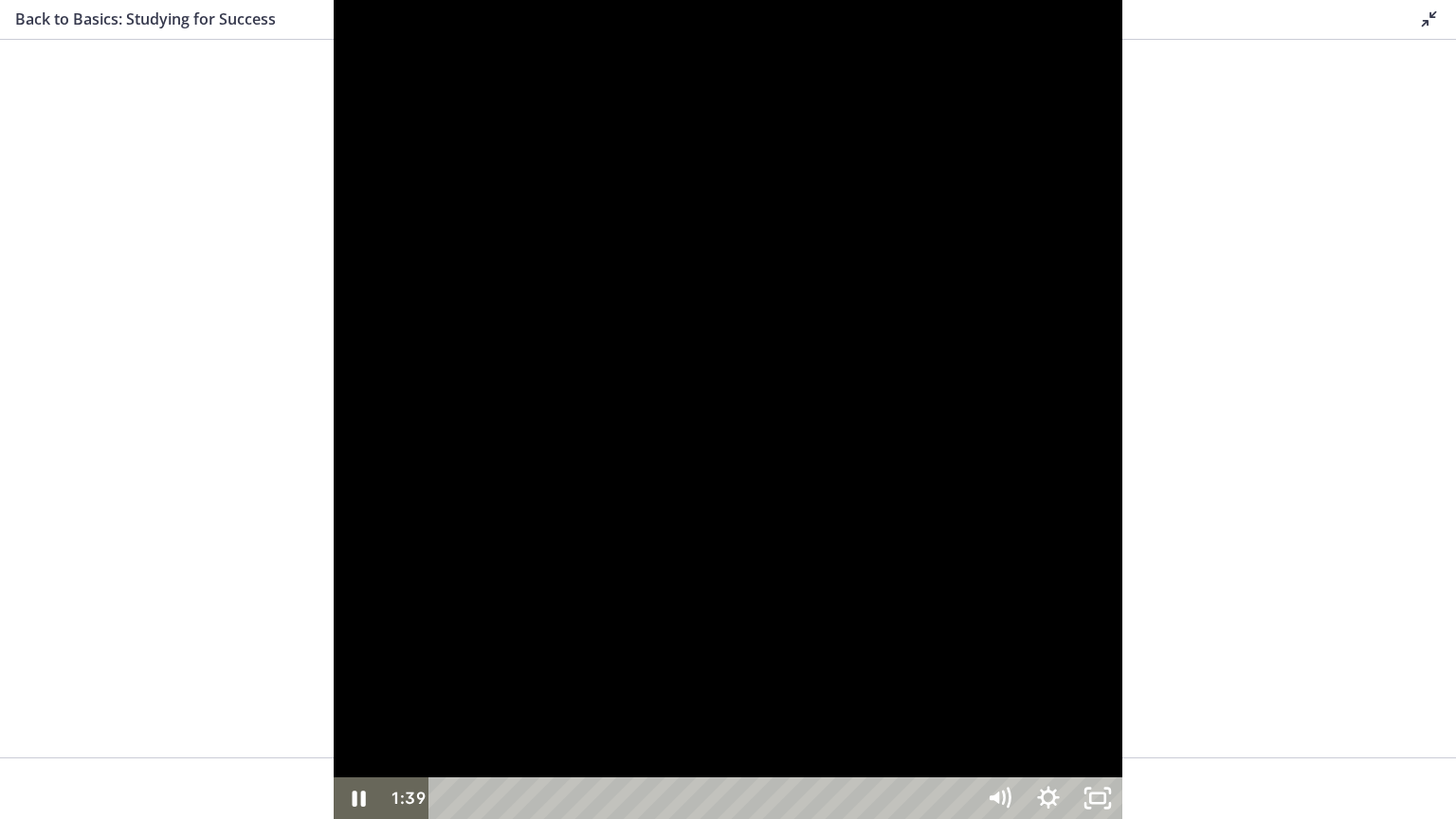 click at bounding box center [728, 410] 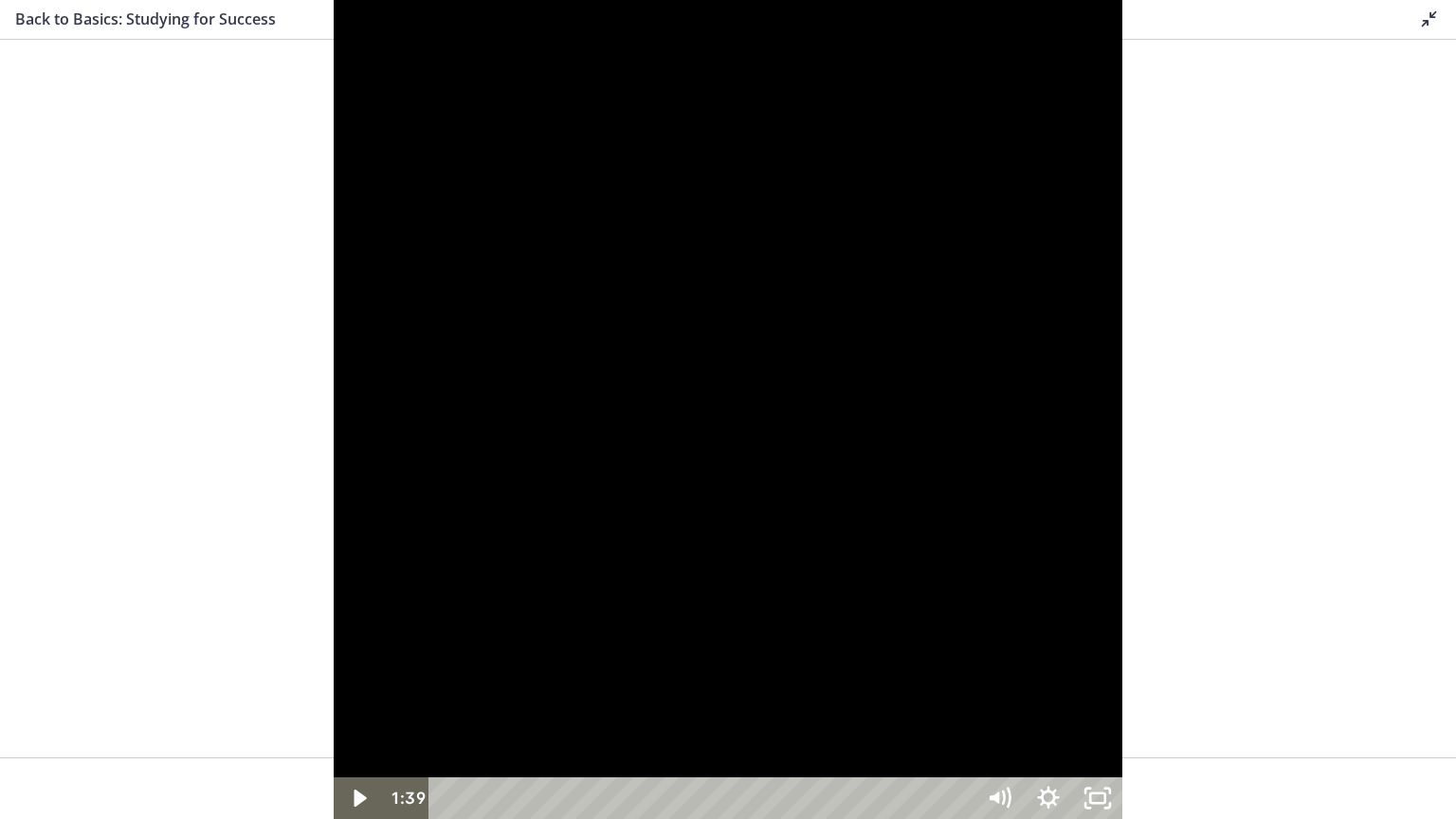 click at bounding box center (728, 410) 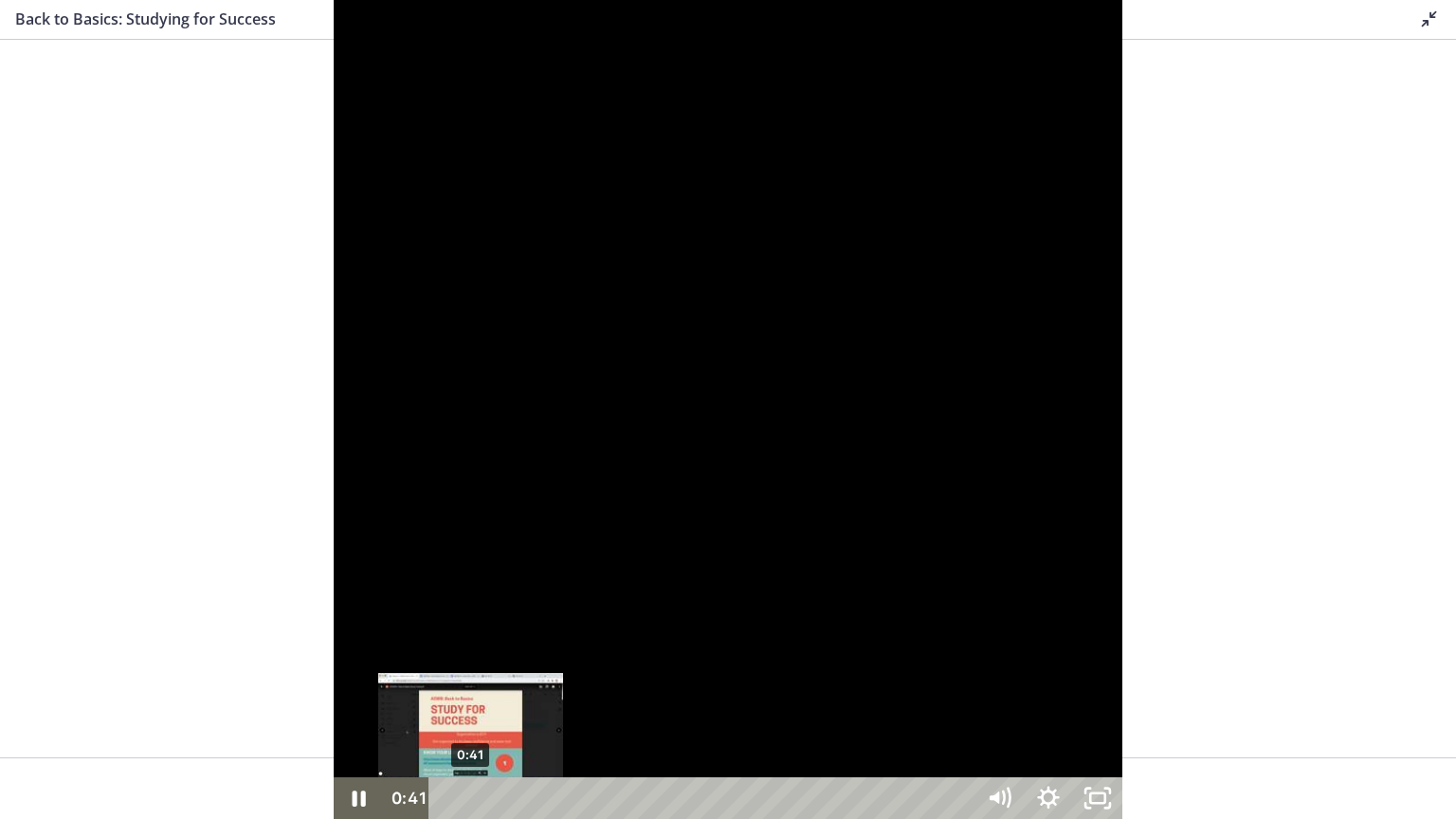 click on "0:41" at bounding box center (704, 798) 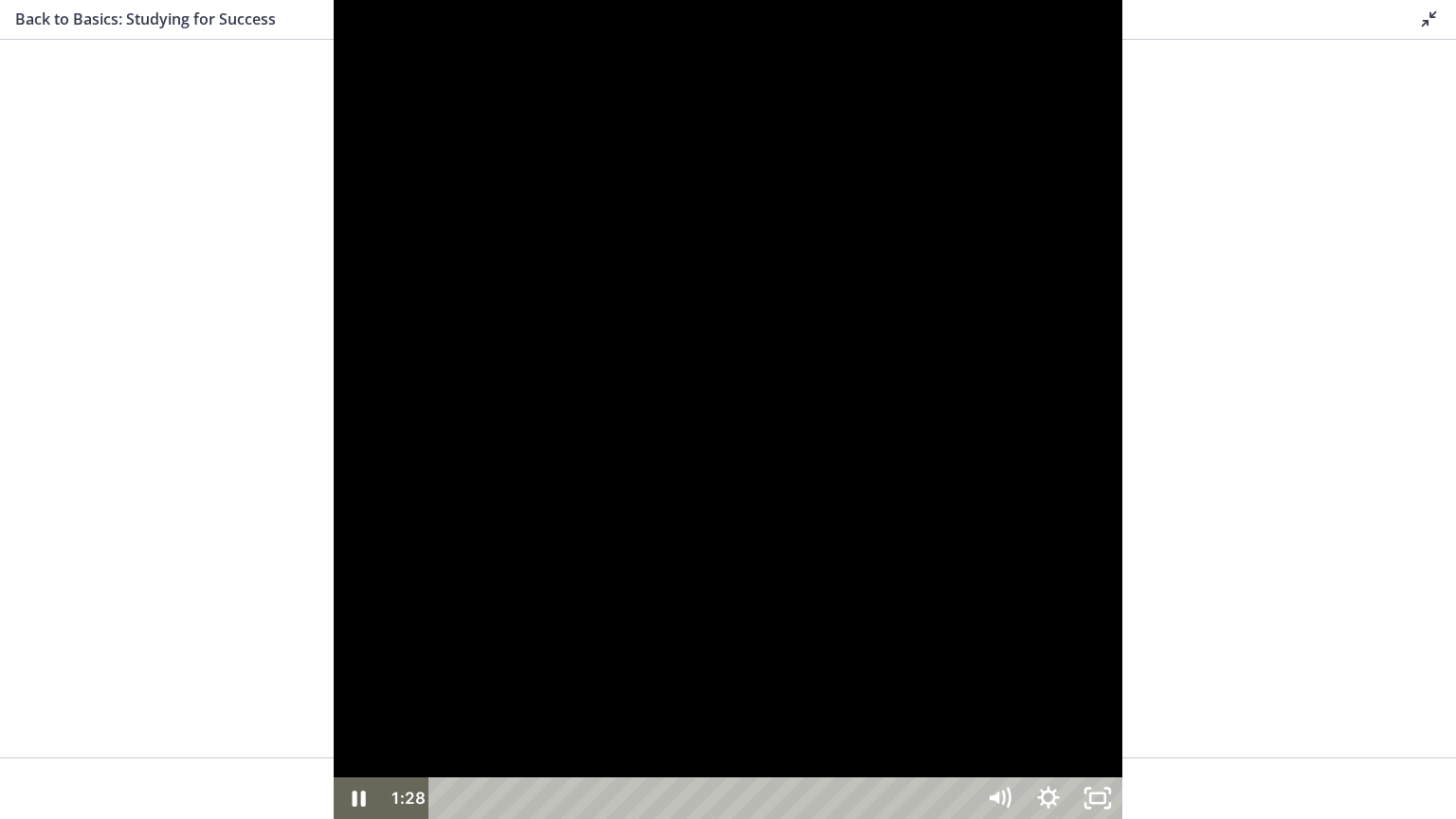 click at bounding box center (728, 410) 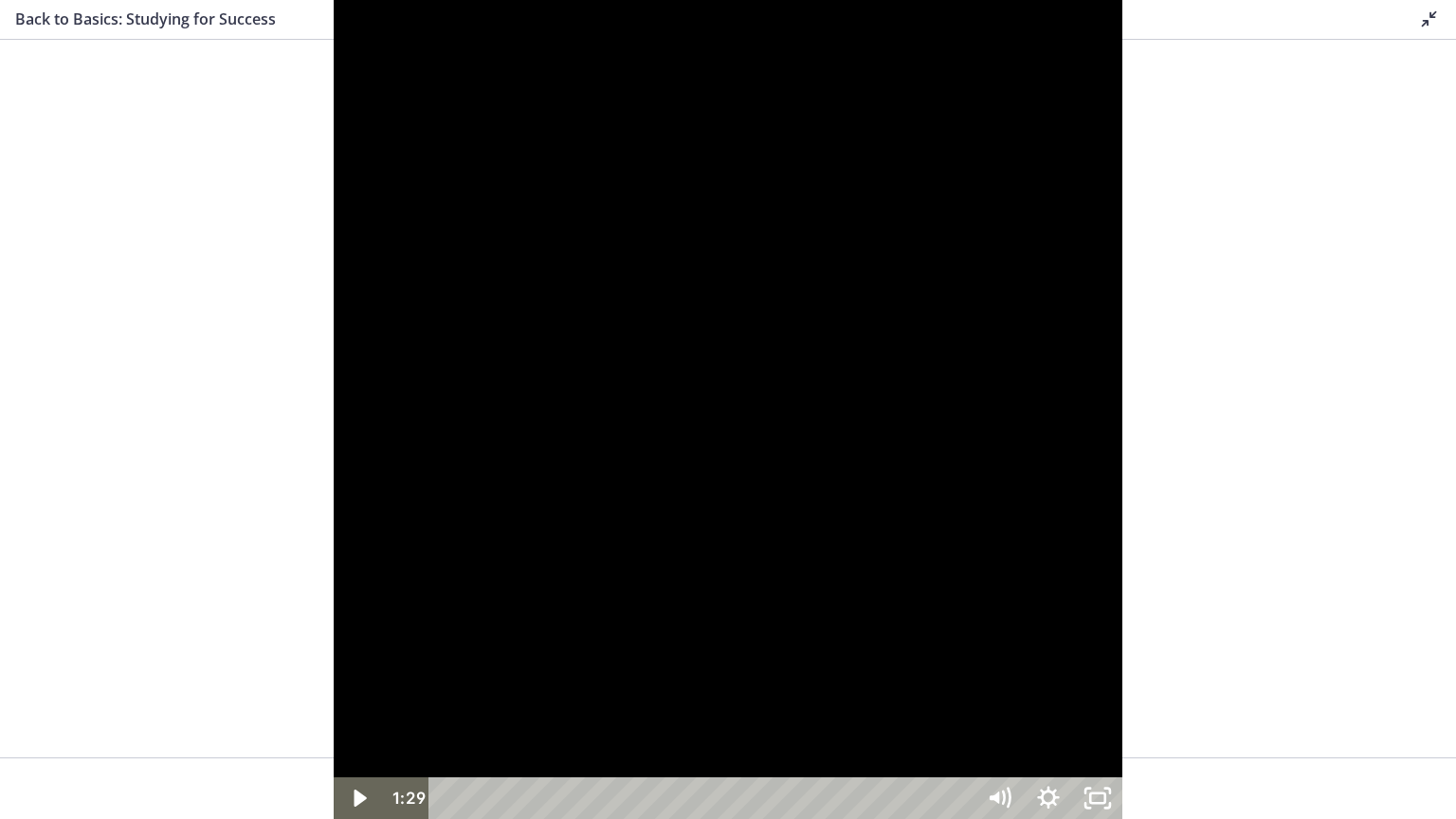click at bounding box center [728, 410] 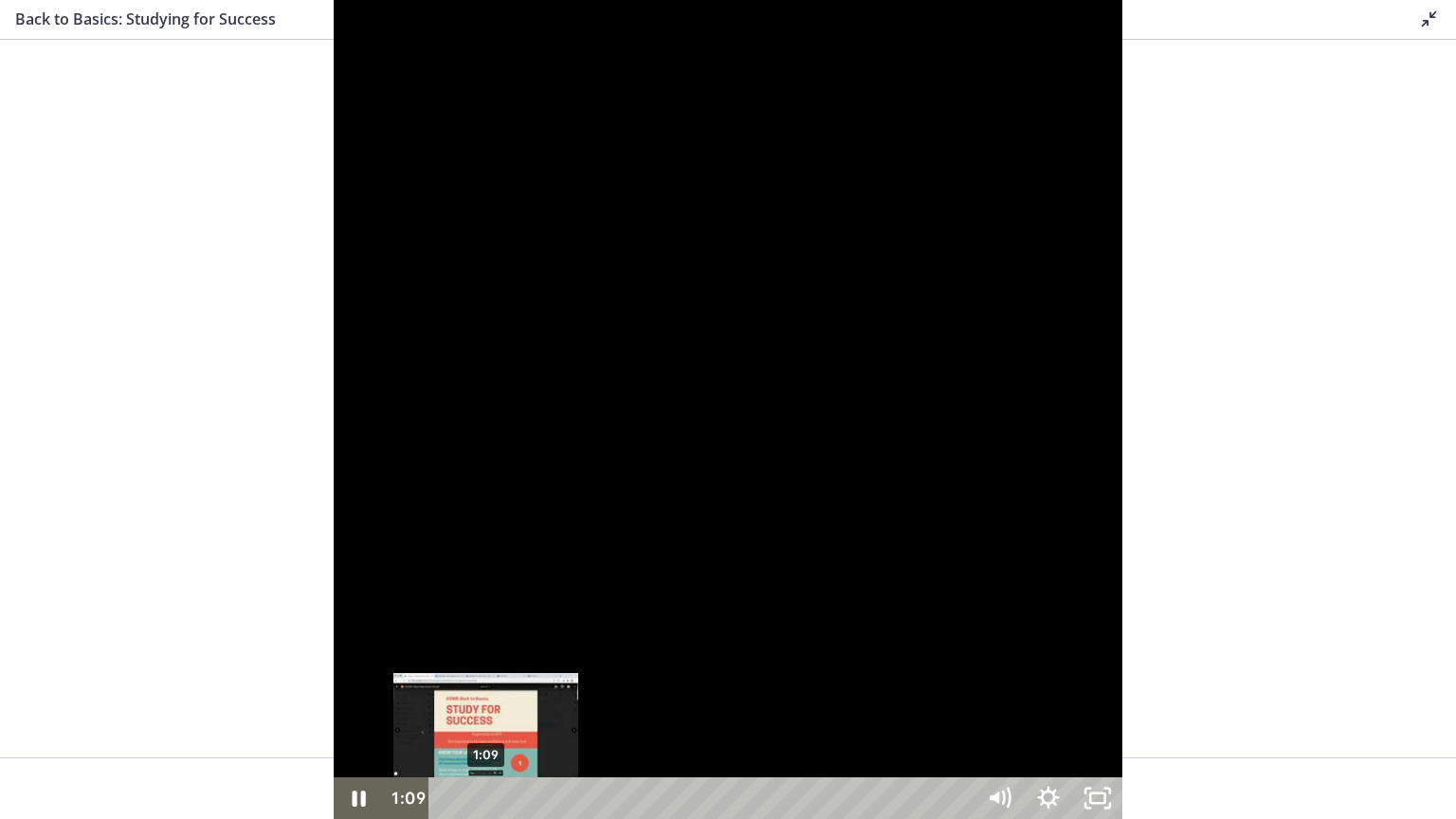click on "1:09" at bounding box center (704, 798) 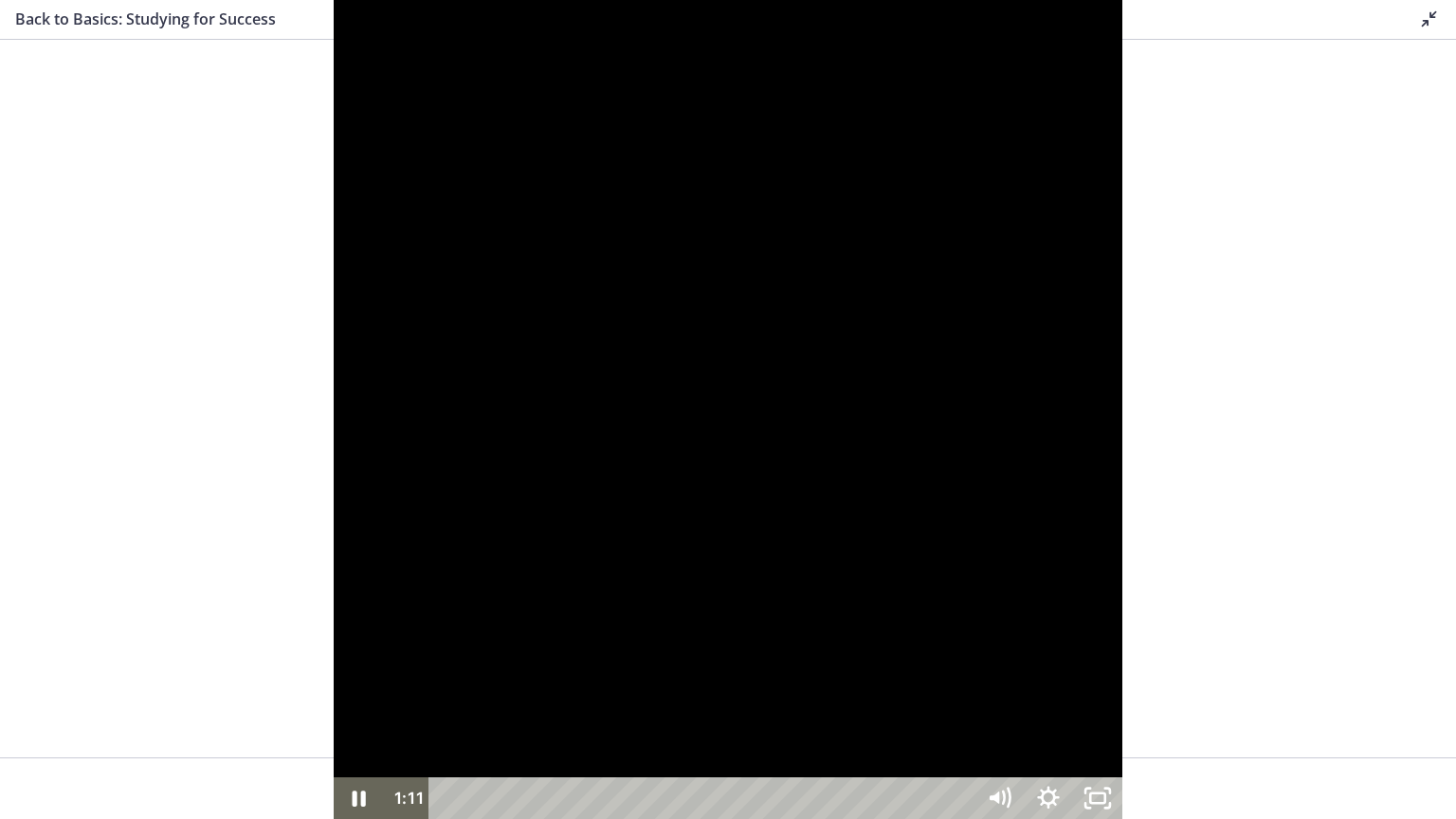 click at bounding box center [728, 410] 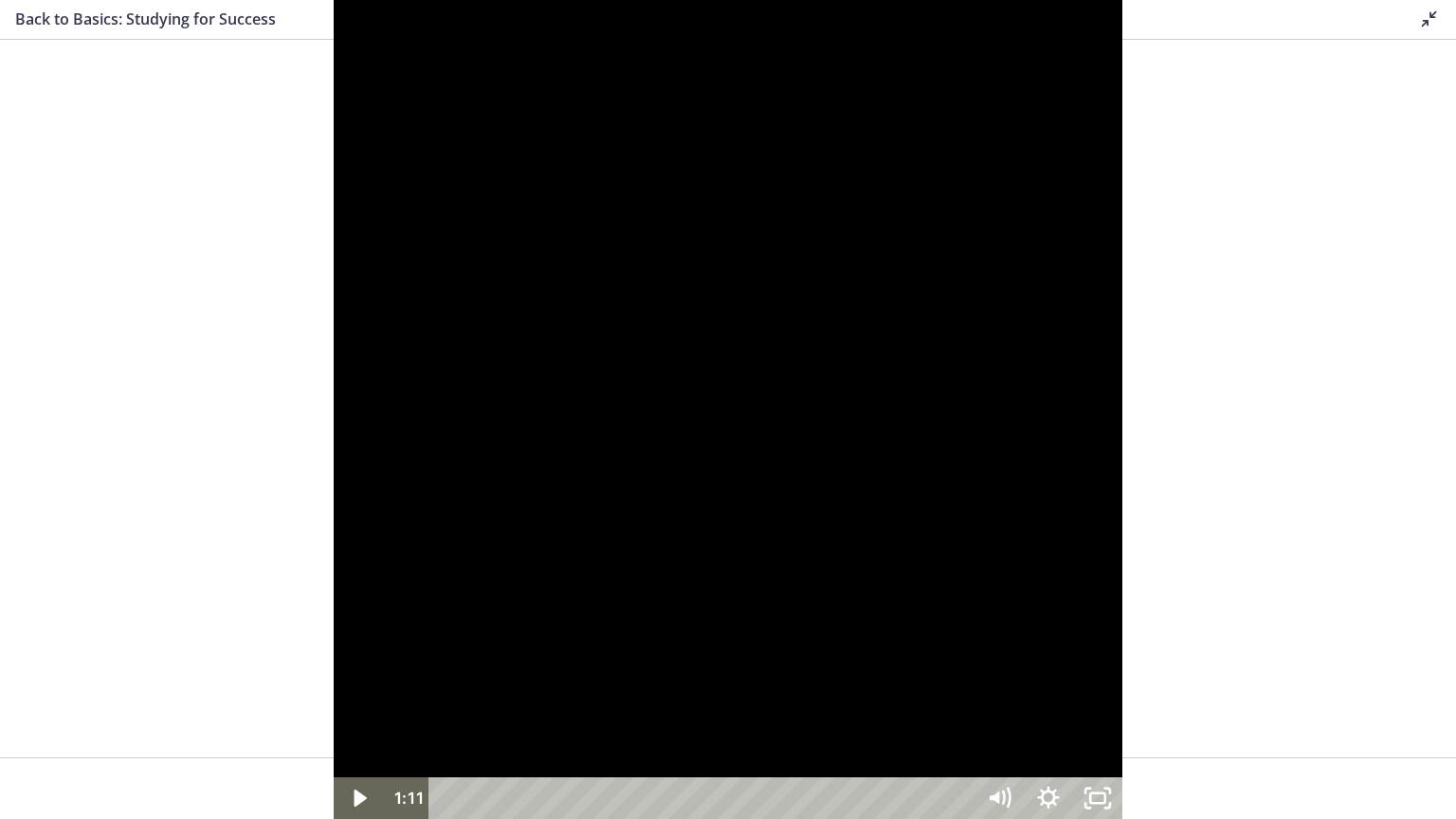 drag, startPoint x: 359, startPoint y: 662, endPoint x: 515, endPoint y: 694, distance: 159.24823 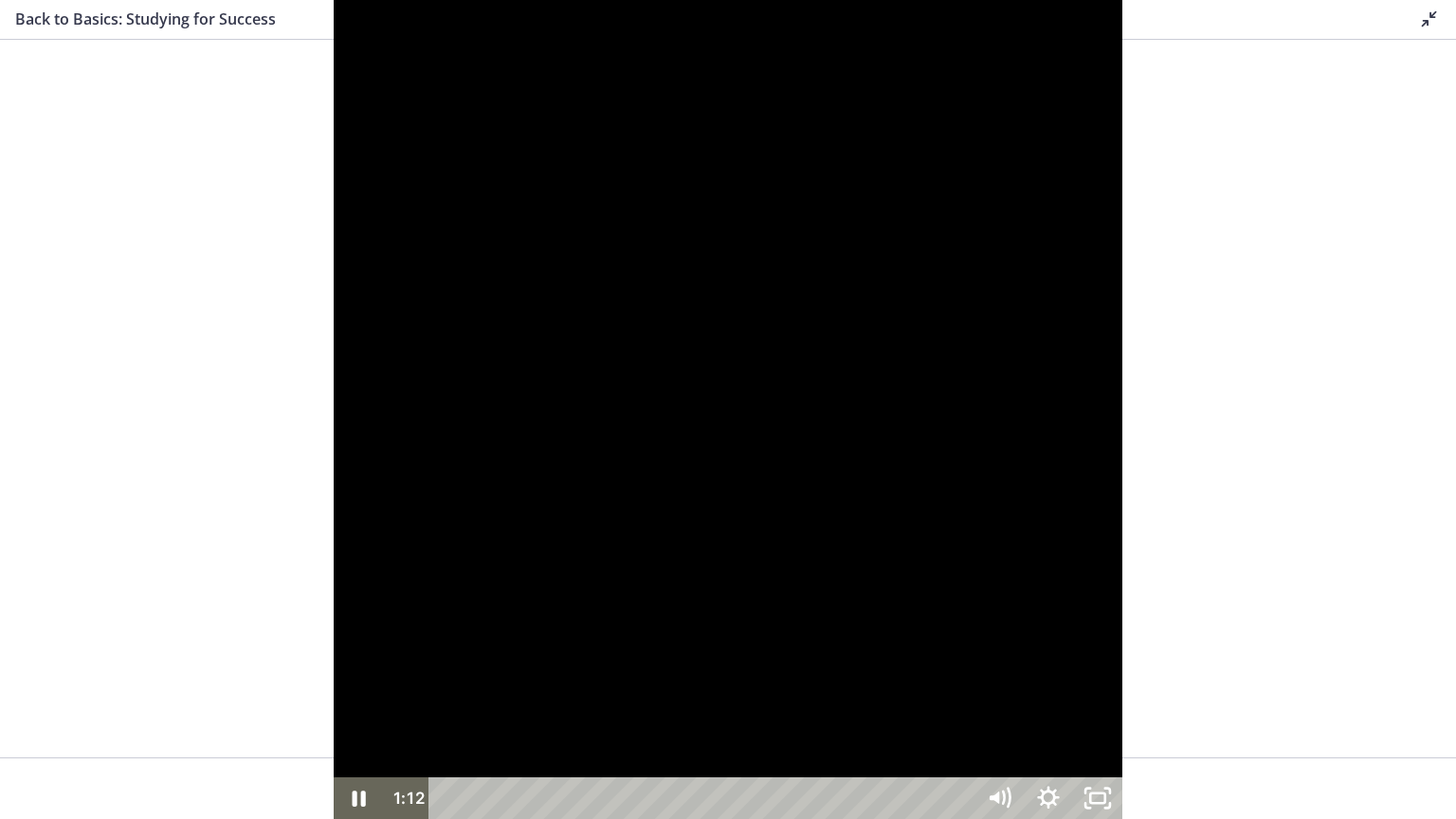 click at bounding box center [728, 410] 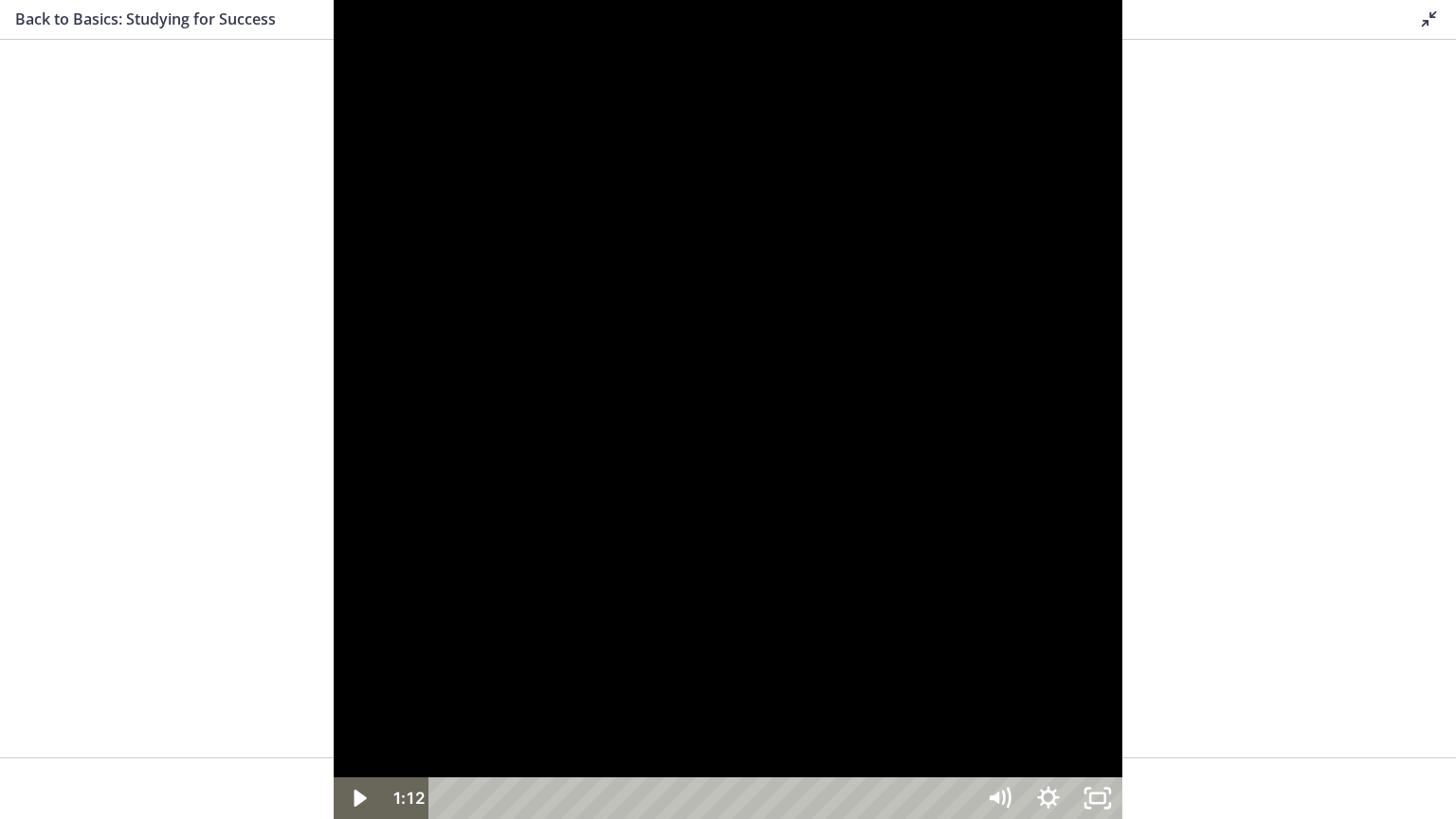 click at bounding box center (728, 410) 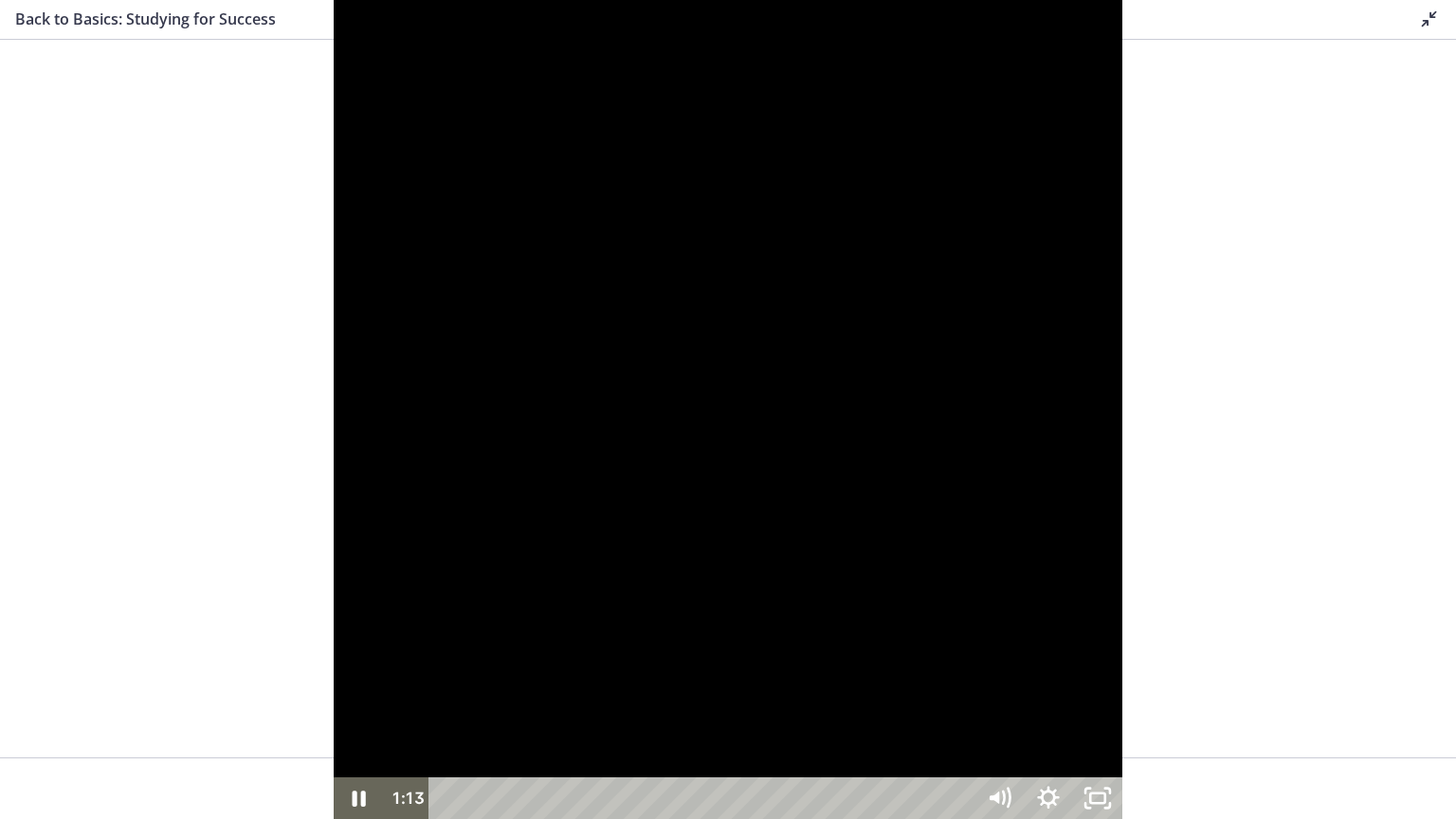 click at bounding box center (728, 410) 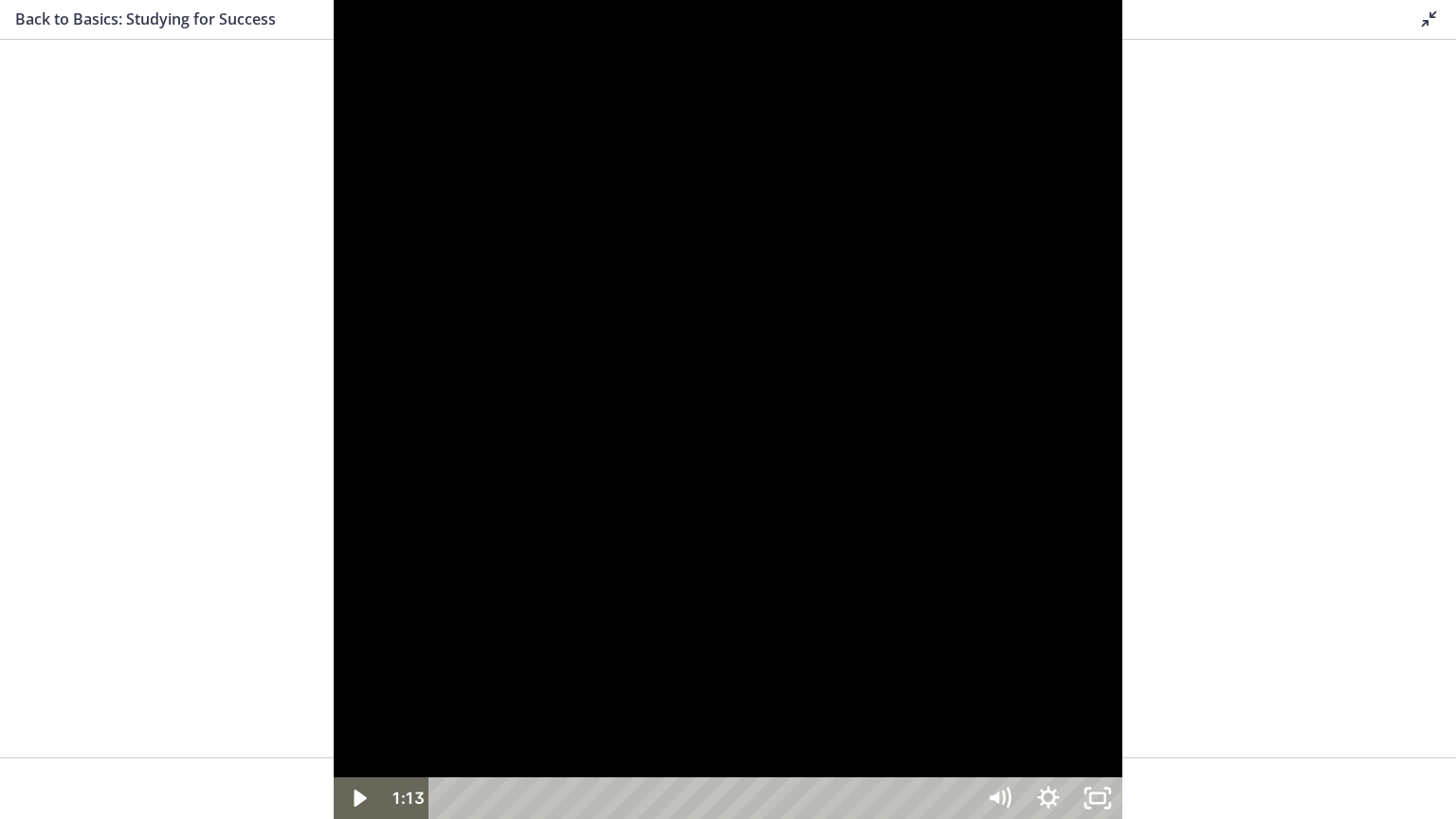 drag, startPoint x: 352, startPoint y: 671, endPoint x: 827, endPoint y: 717, distance: 477.22217 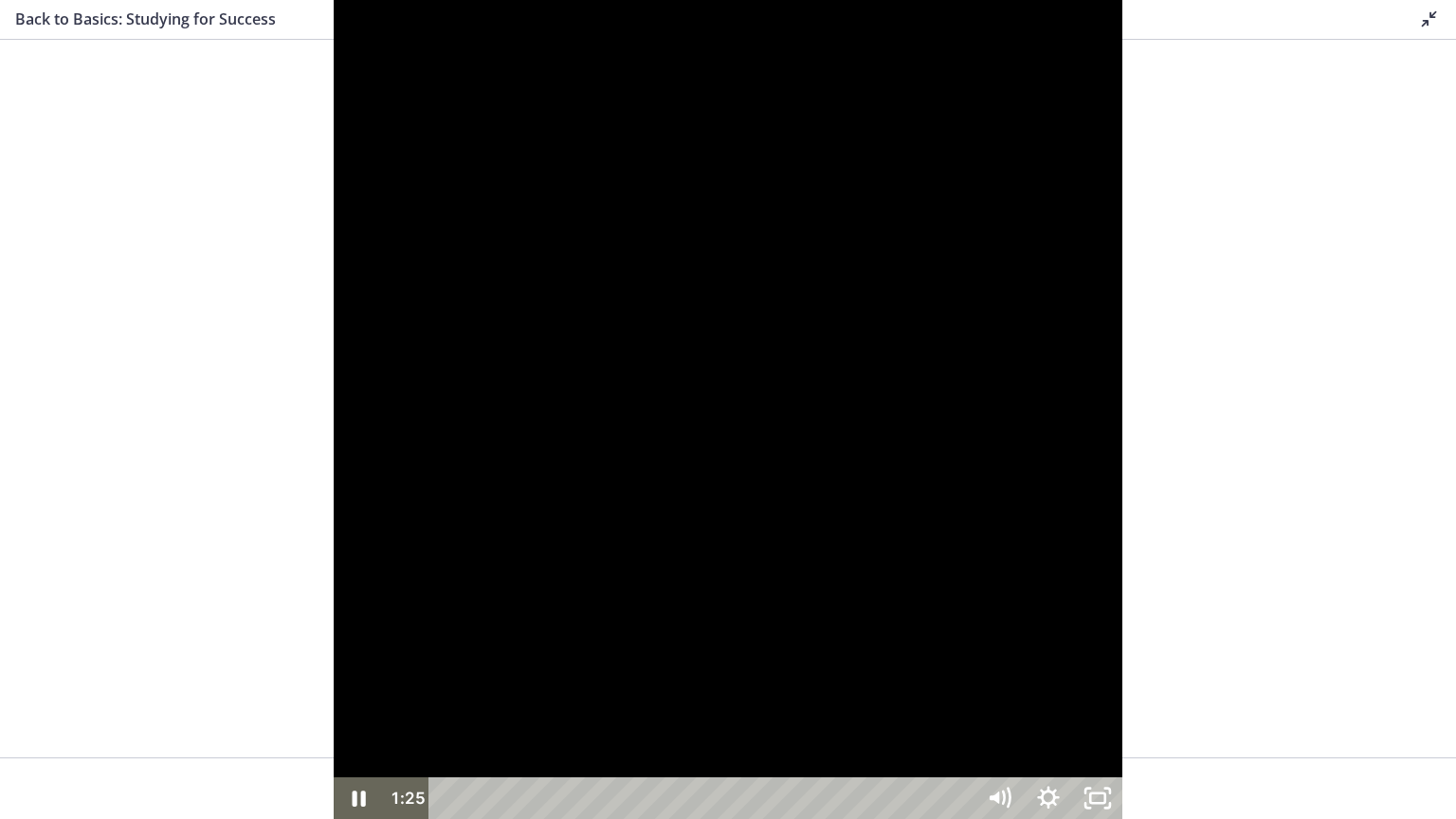 drag, startPoint x: 346, startPoint y: 252, endPoint x: 415, endPoint y: 258, distance: 69.26038 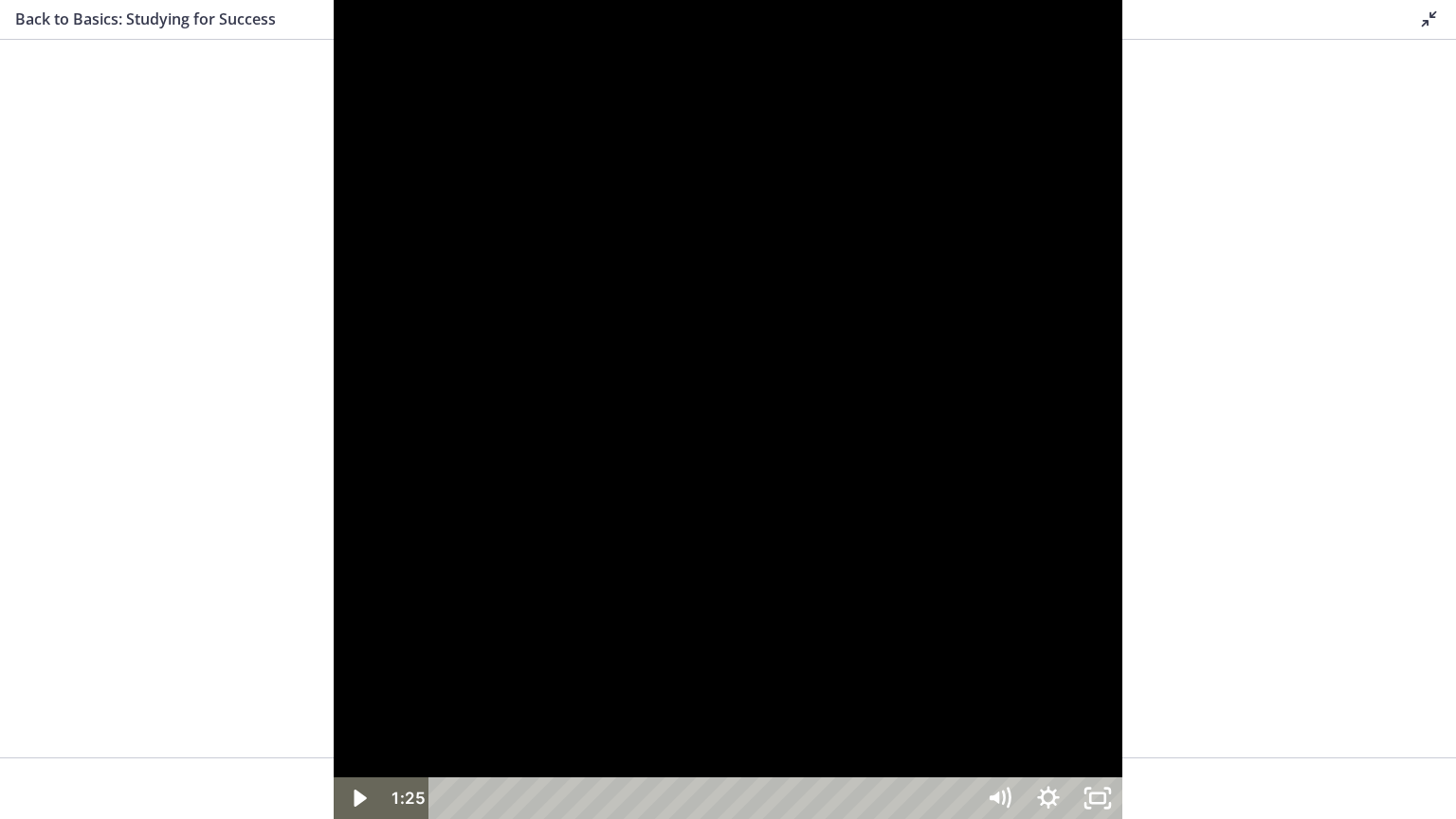 type 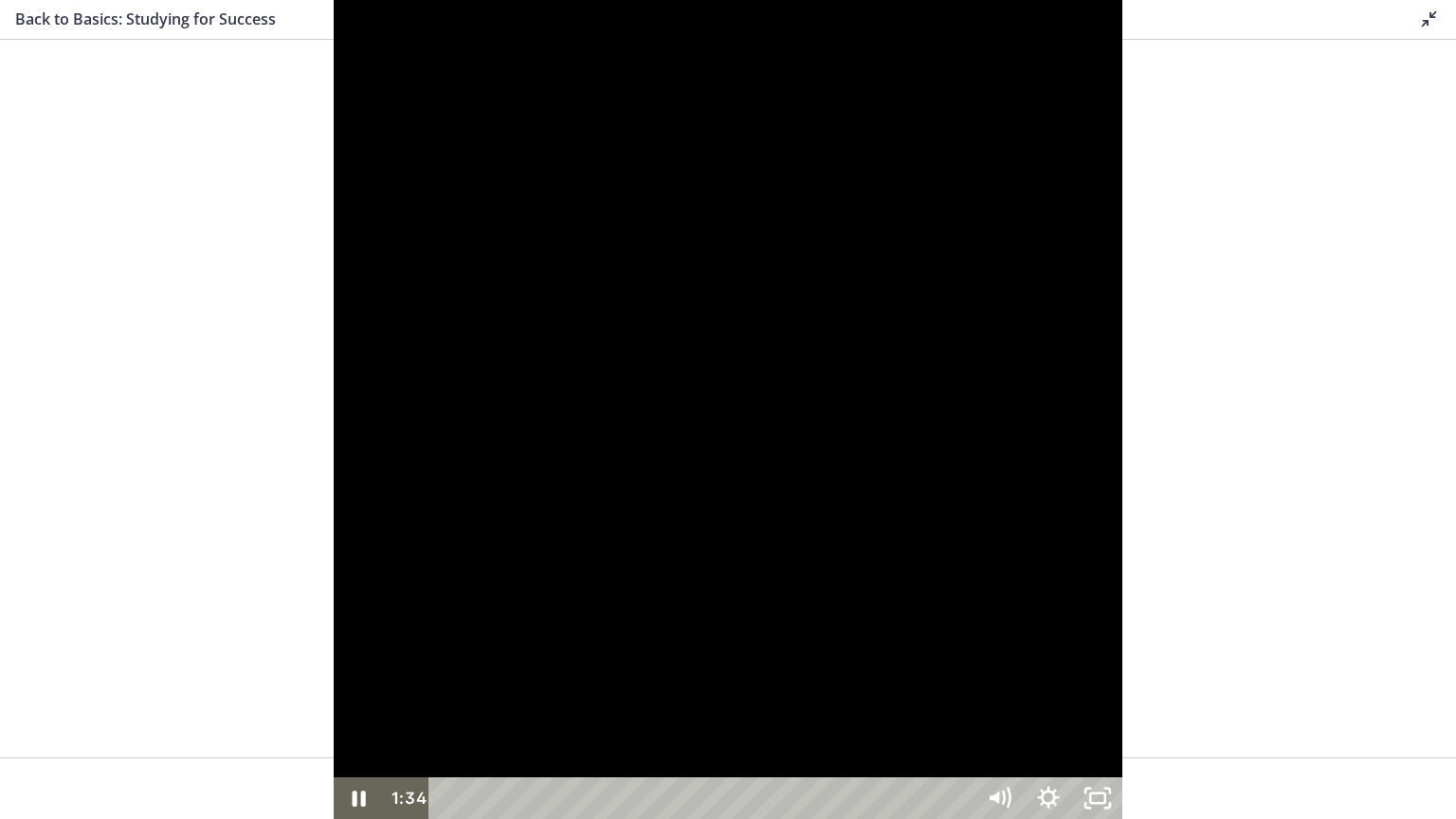 click at bounding box center [728, 410] 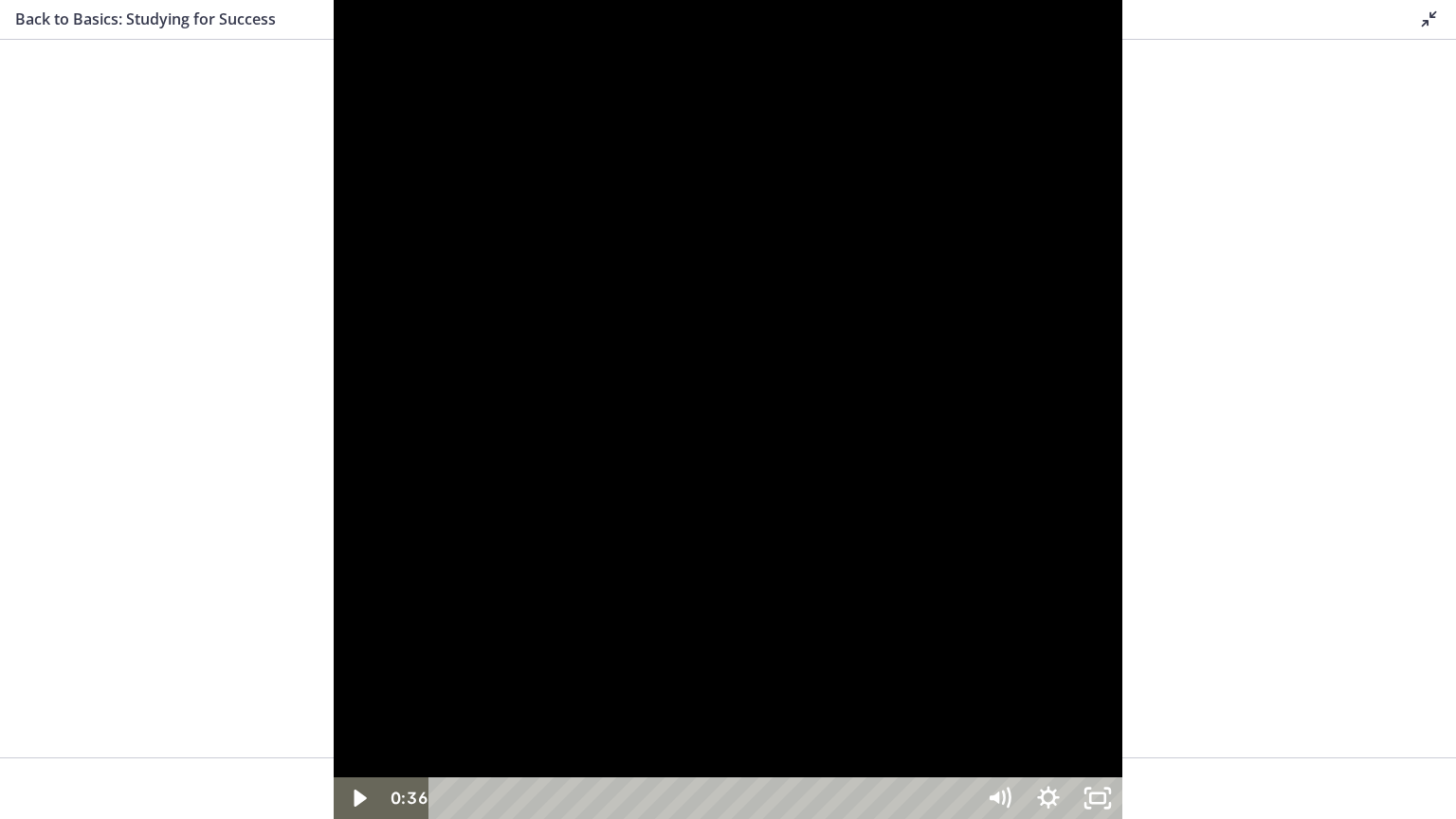 drag, startPoint x: 771, startPoint y: 709, endPoint x: 705, endPoint y: 711, distance: 66.0303 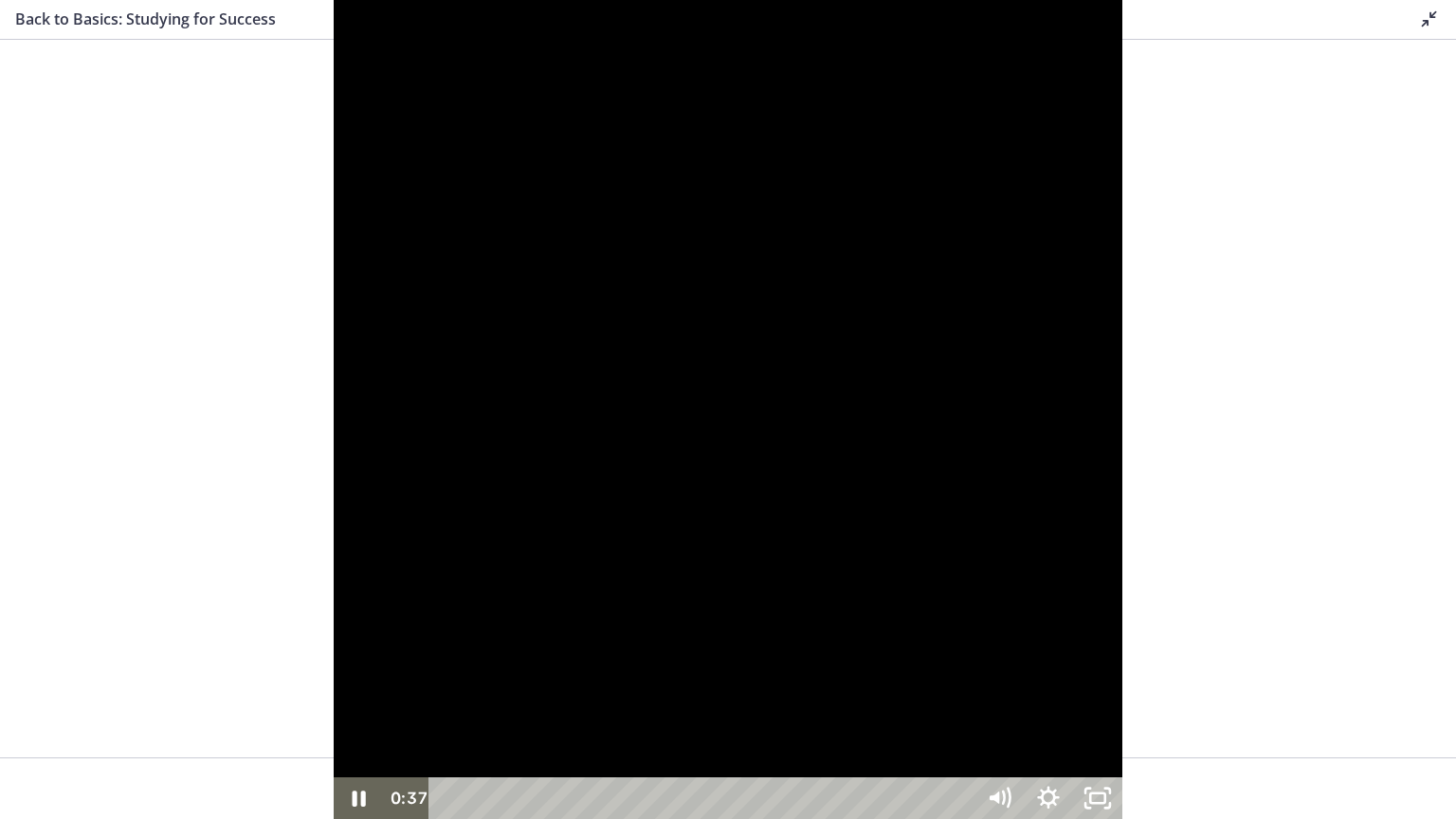 click at bounding box center (728, 410) 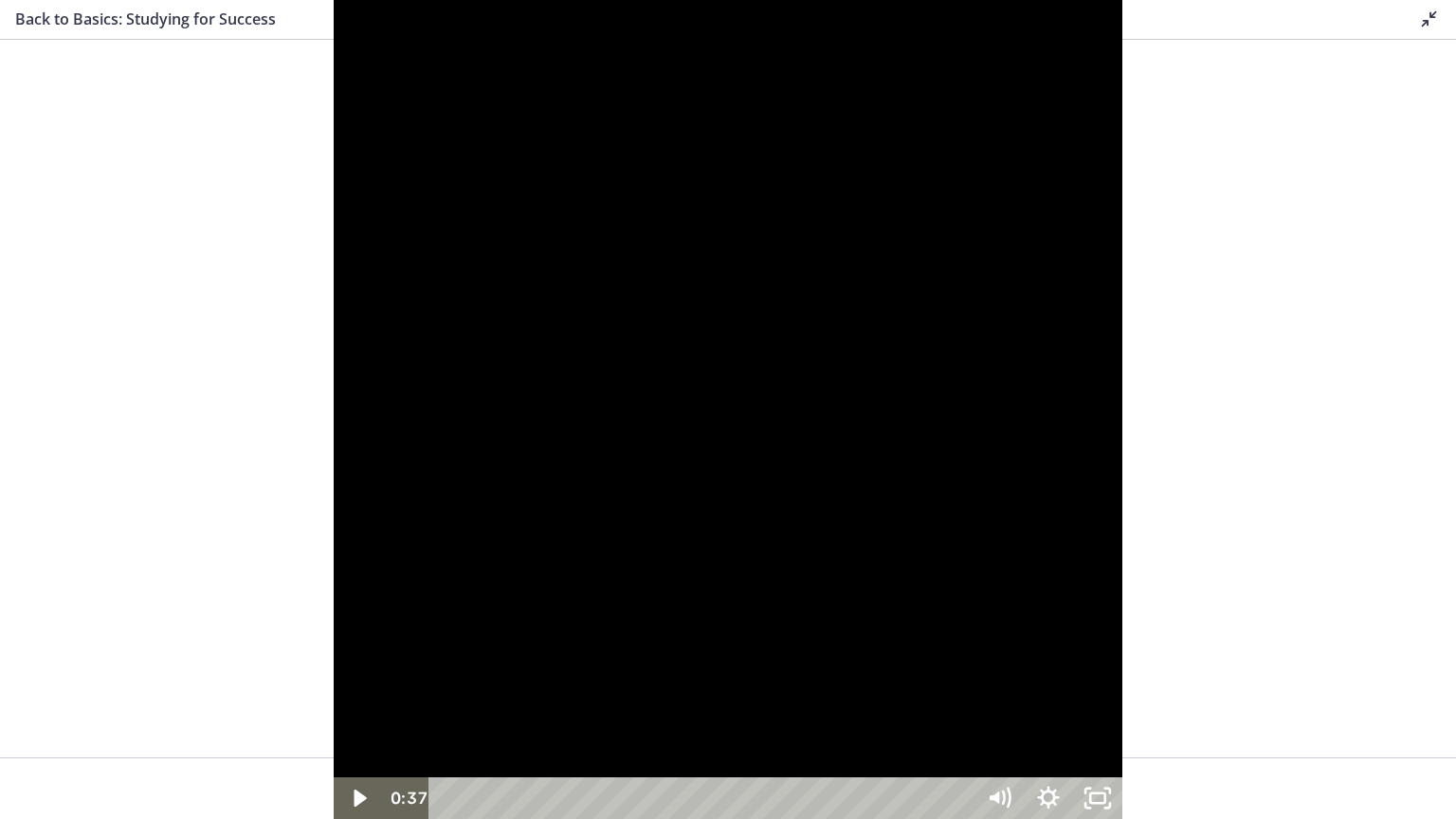 click at bounding box center [728, 410] 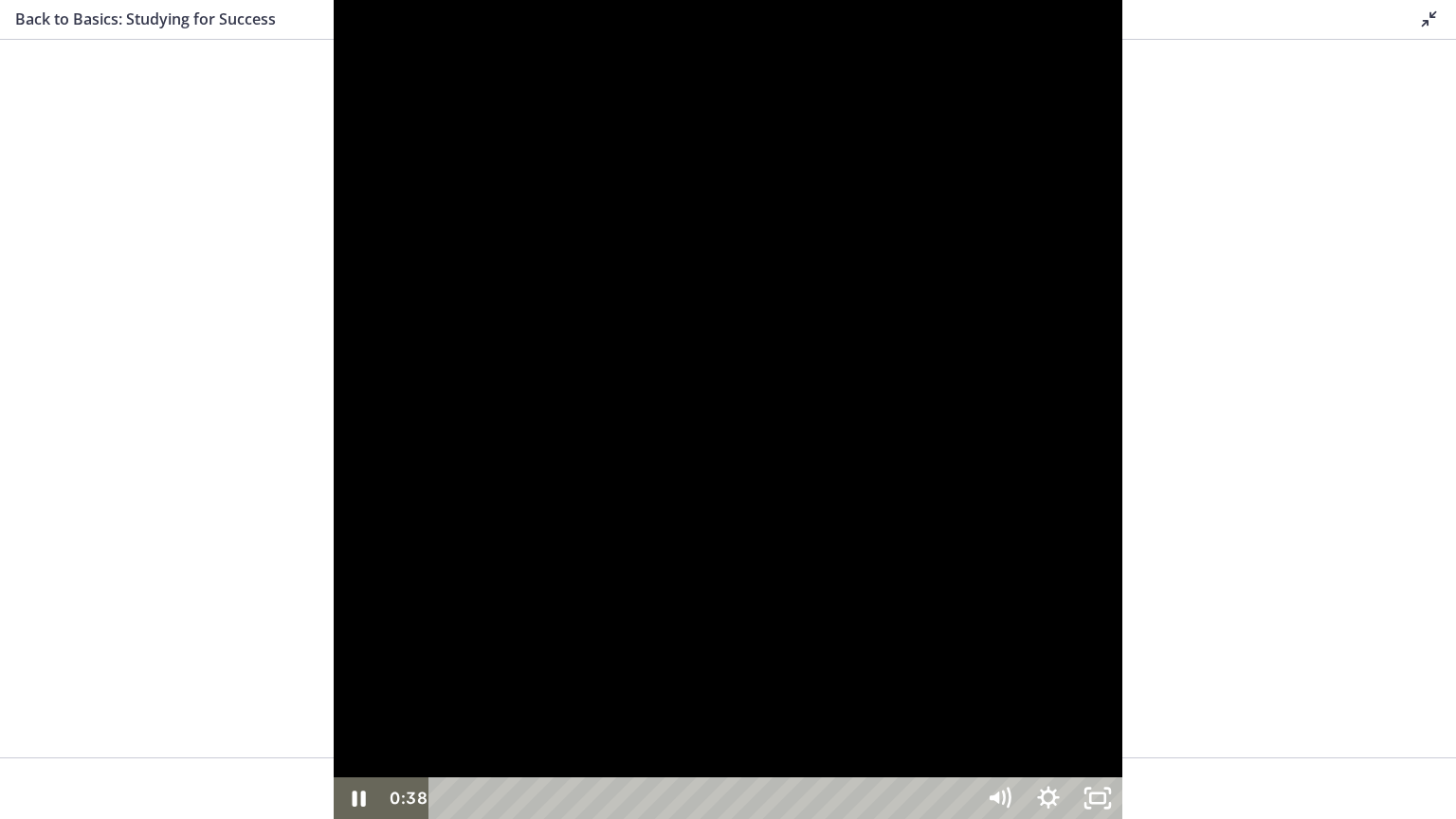 click at bounding box center (728, 410) 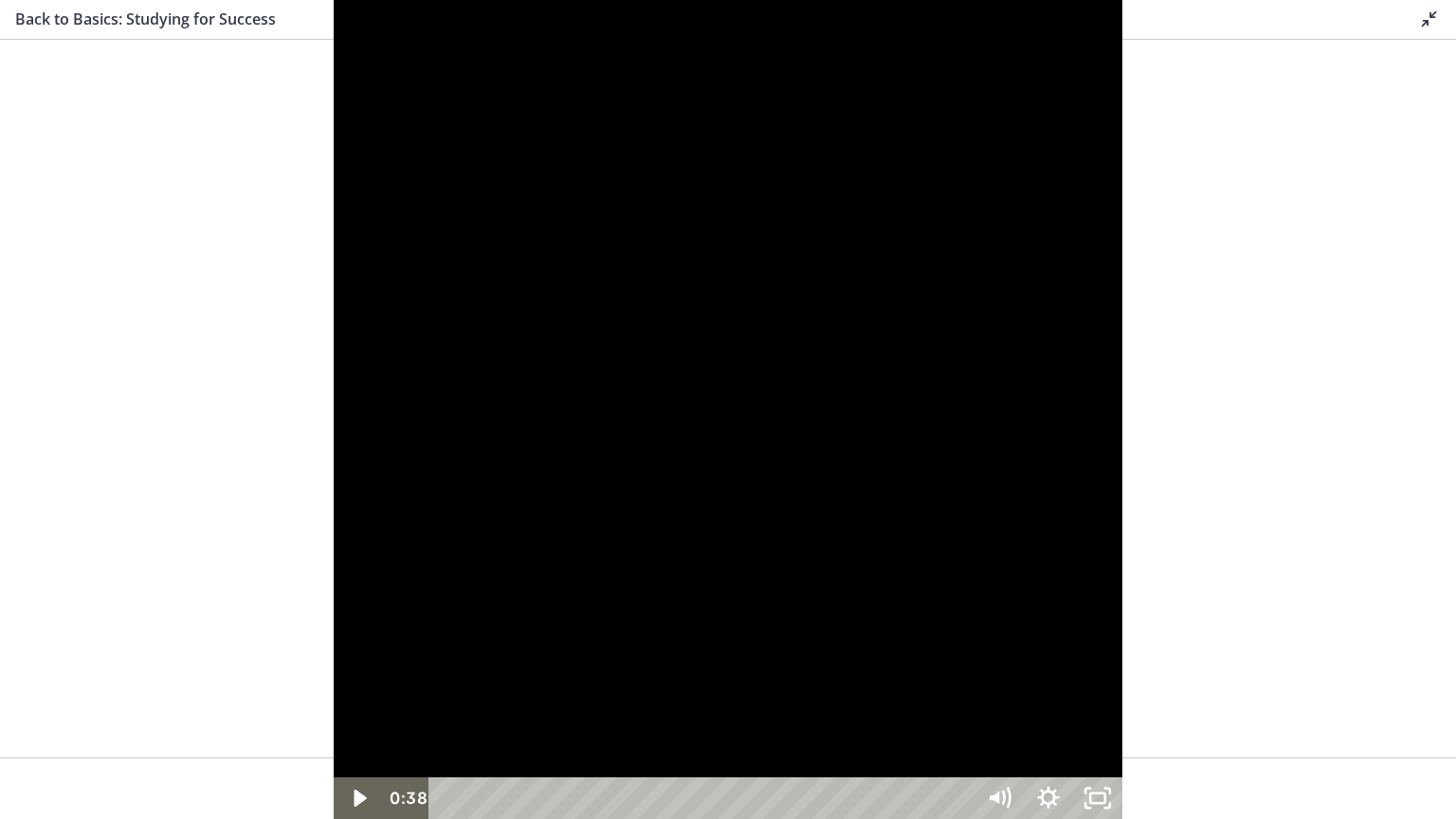 click at bounding box center [728, 410] 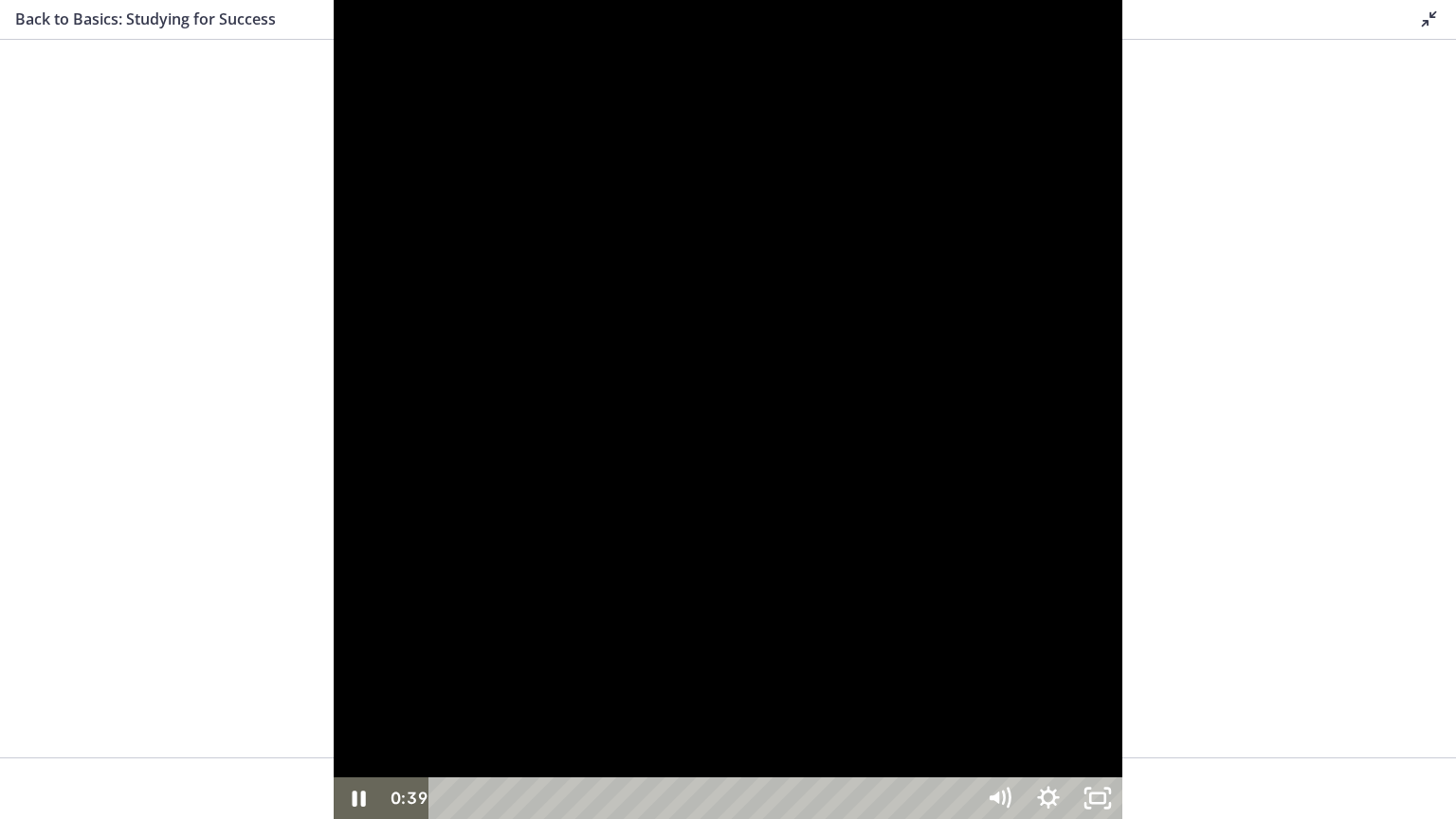 click at bounding box center [728, 410] 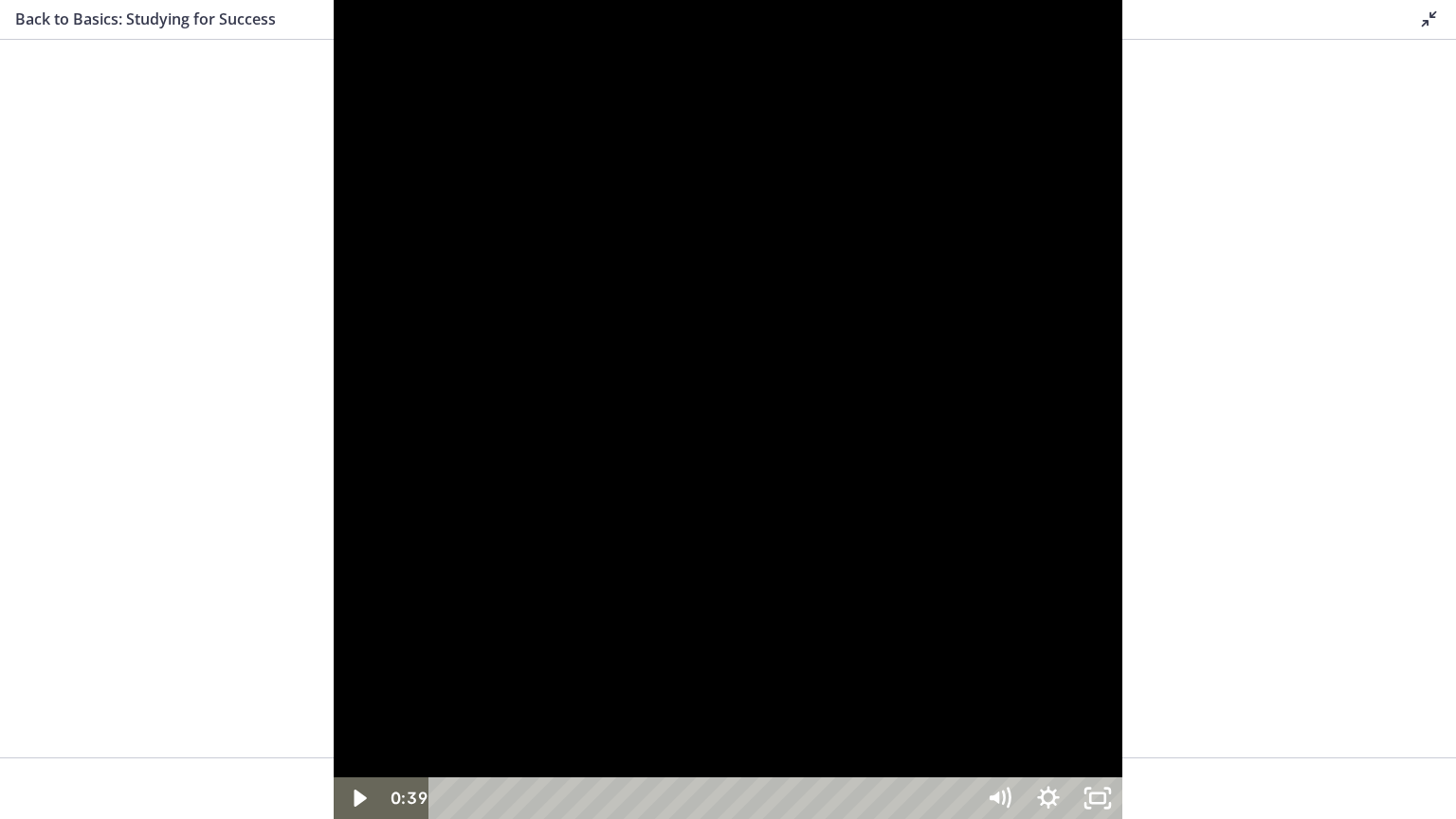 click at bounding box center [728, 410] 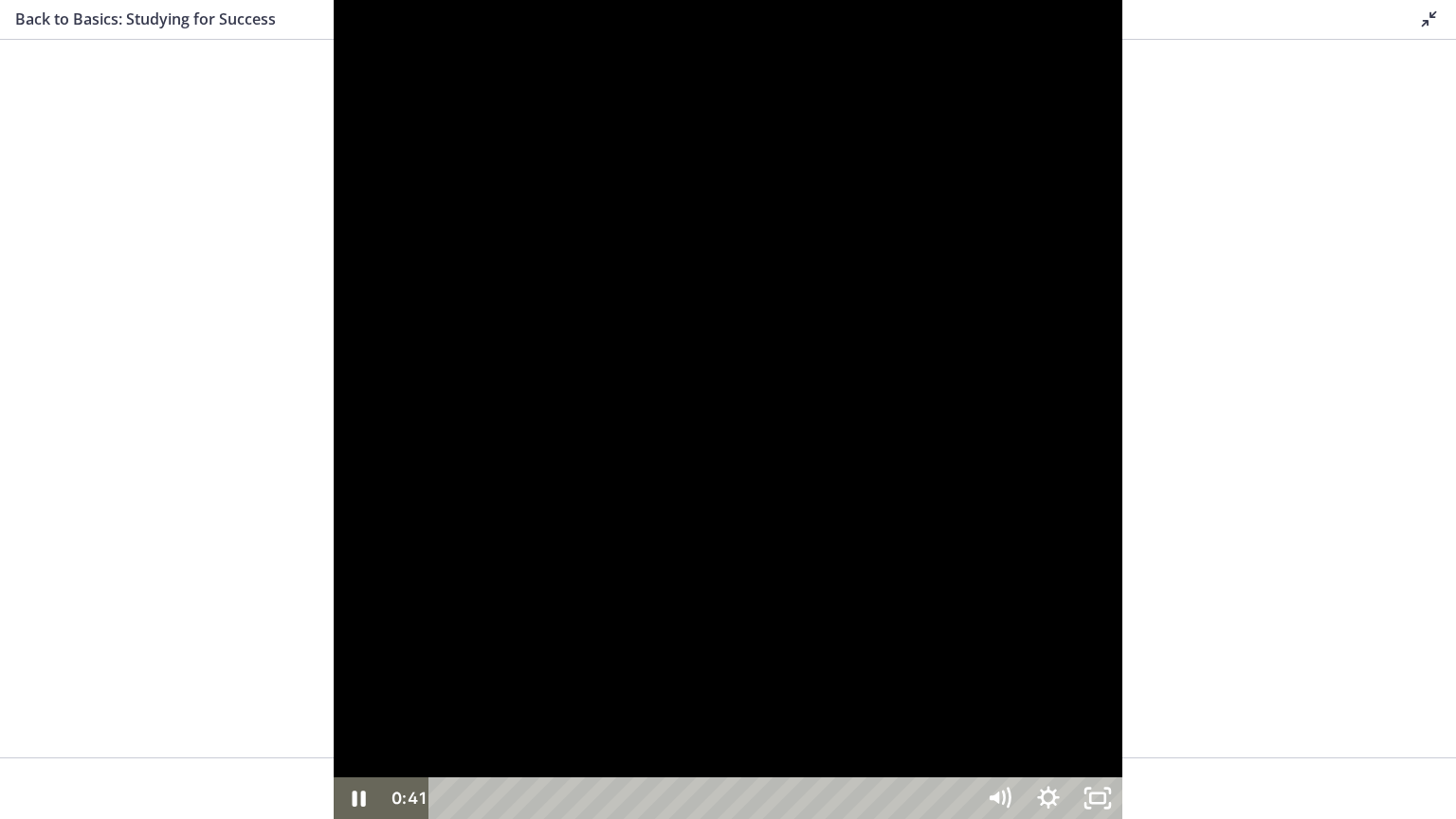 click at bounding box center (728, 410) 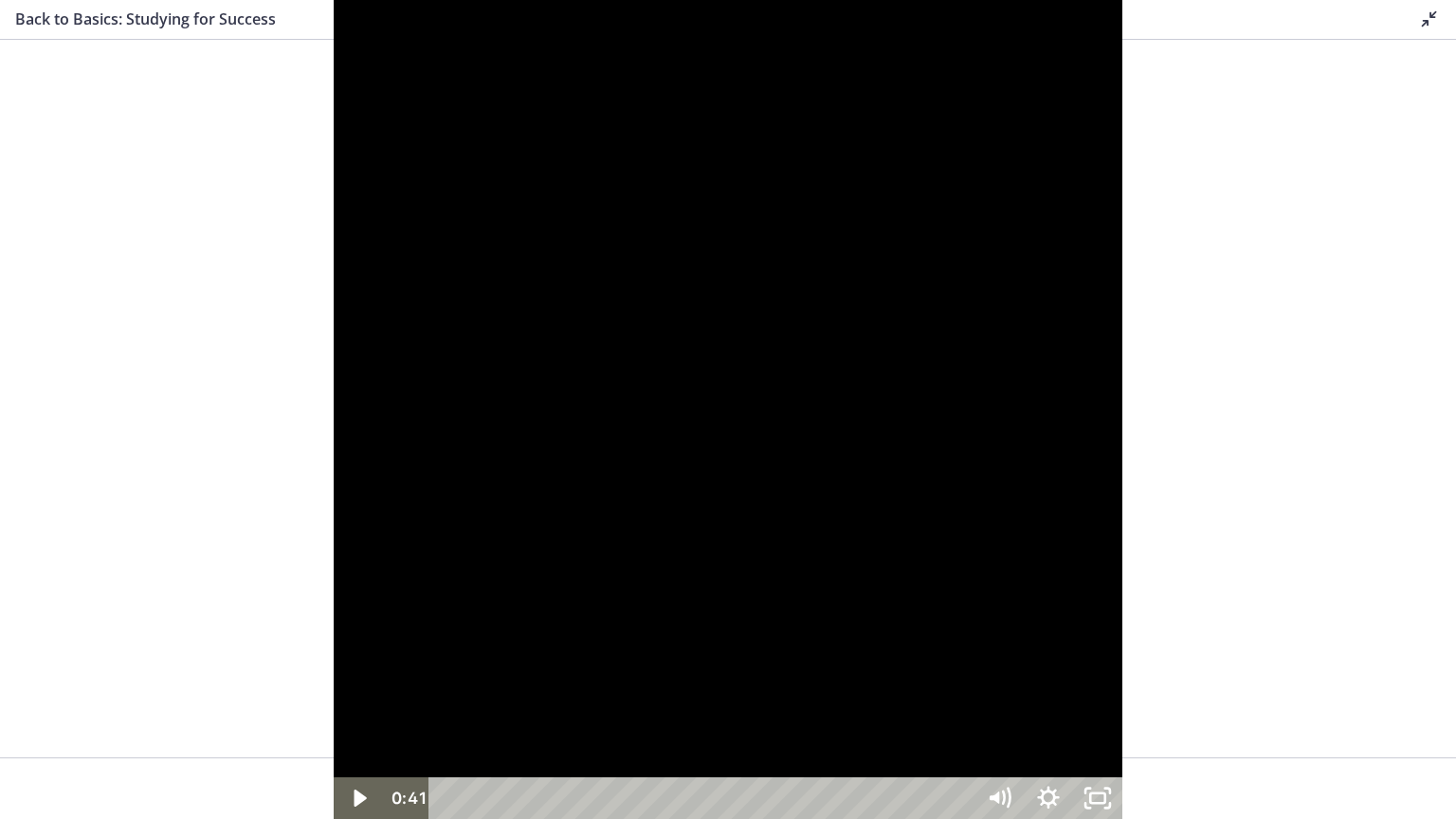click at bounding box center (728, 410) 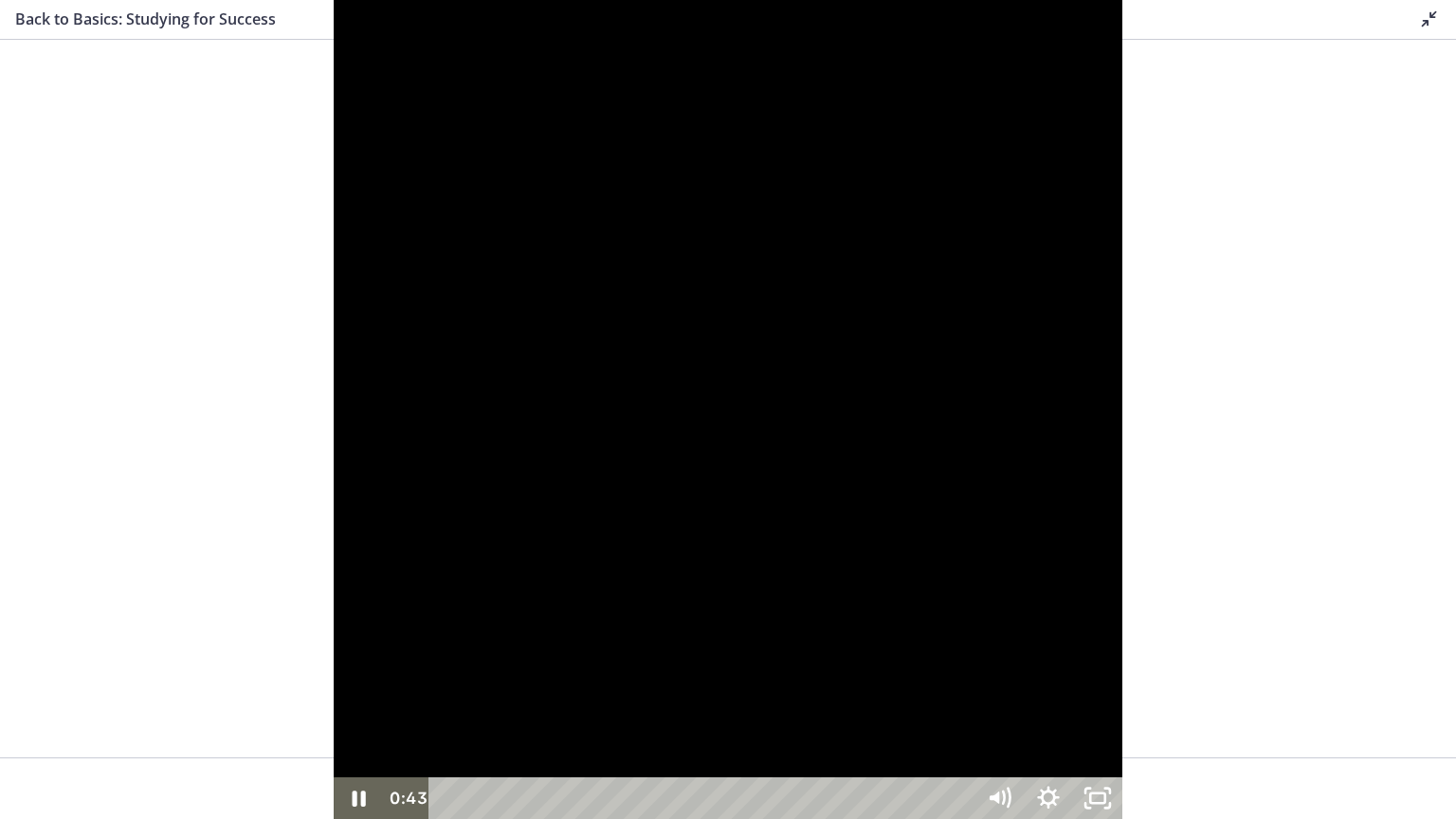 click at bounding box center (728, 410) 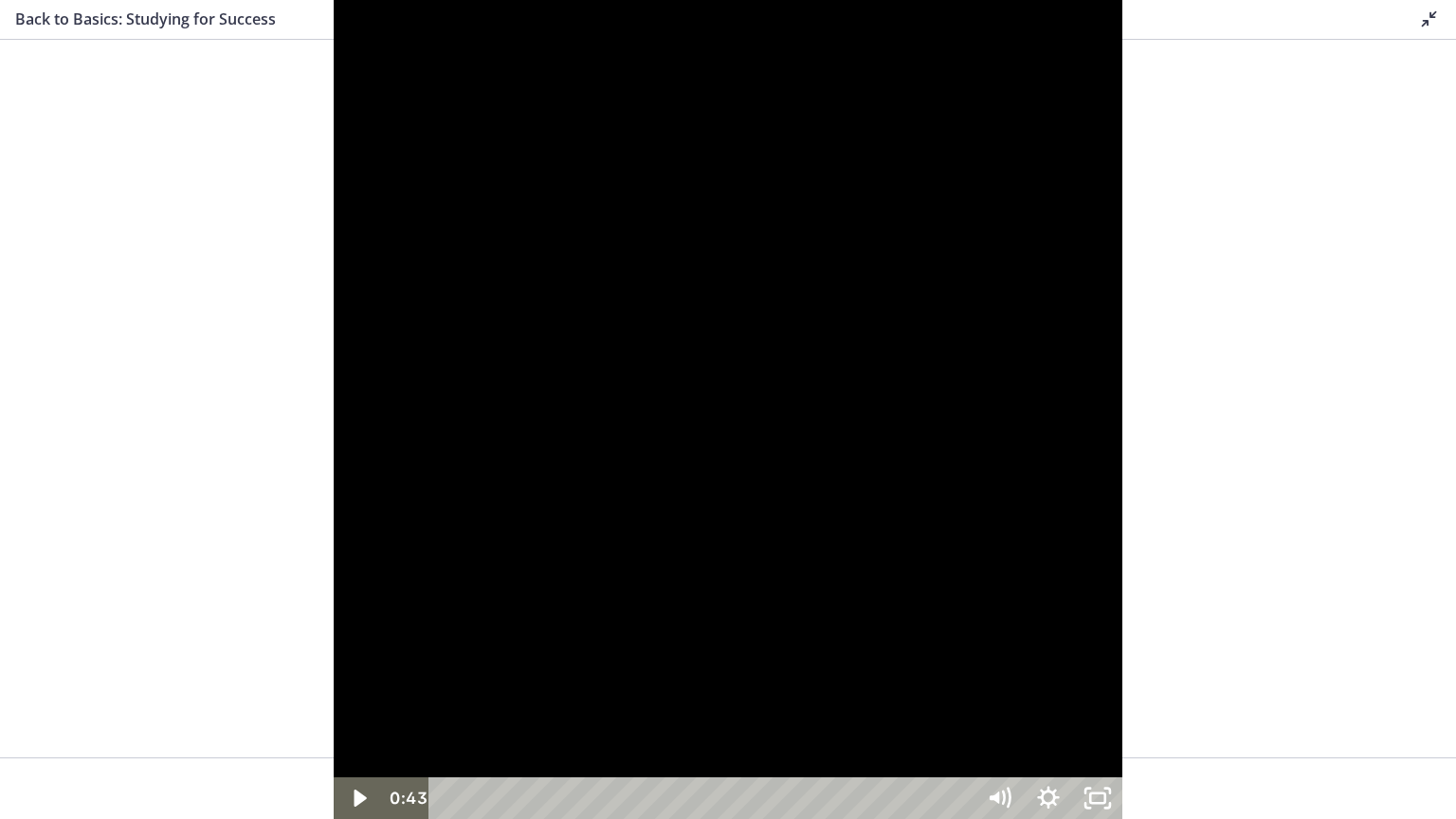 click at bounding box center (728, 410) 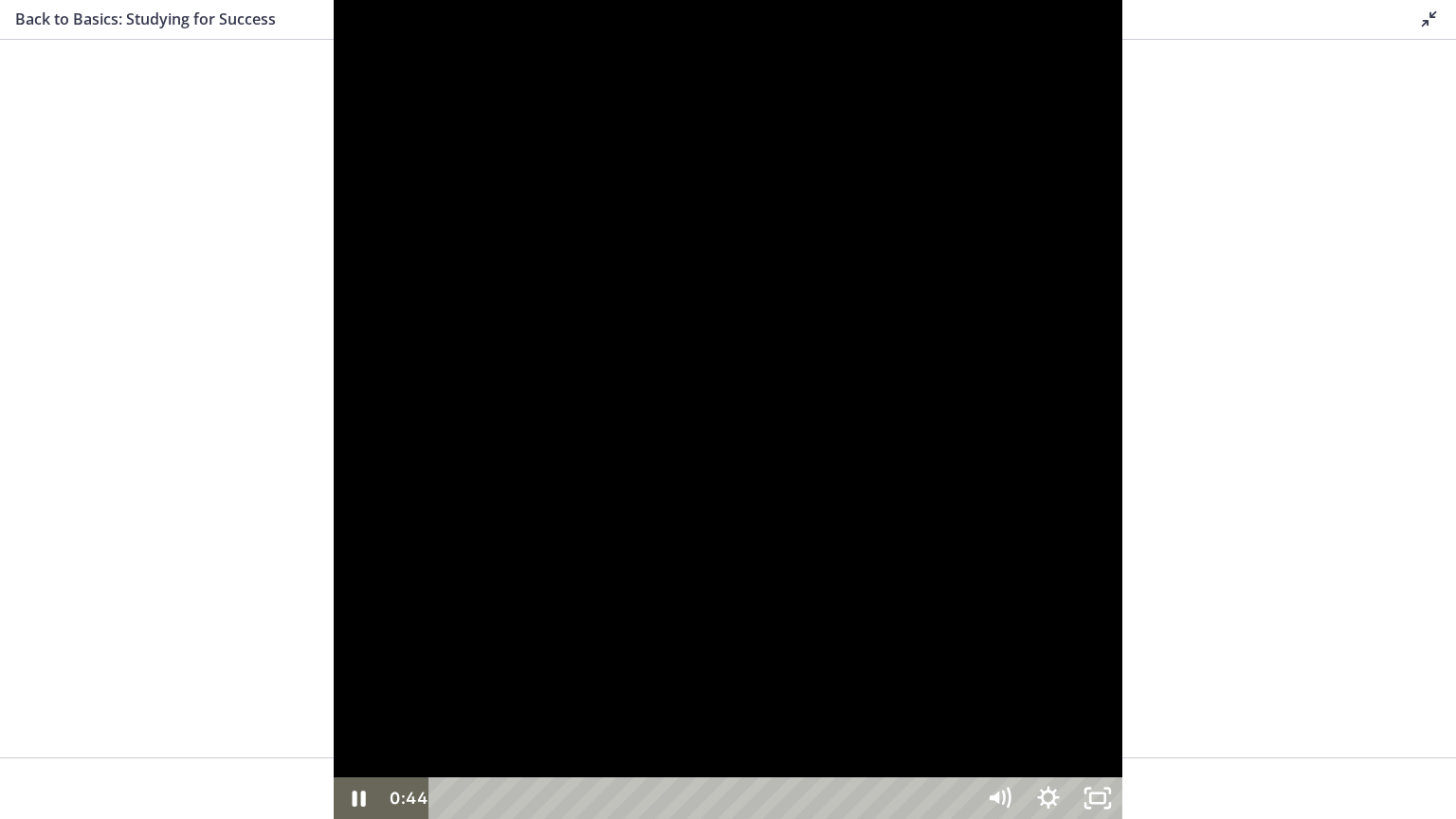click at bounding box center (728, 410) 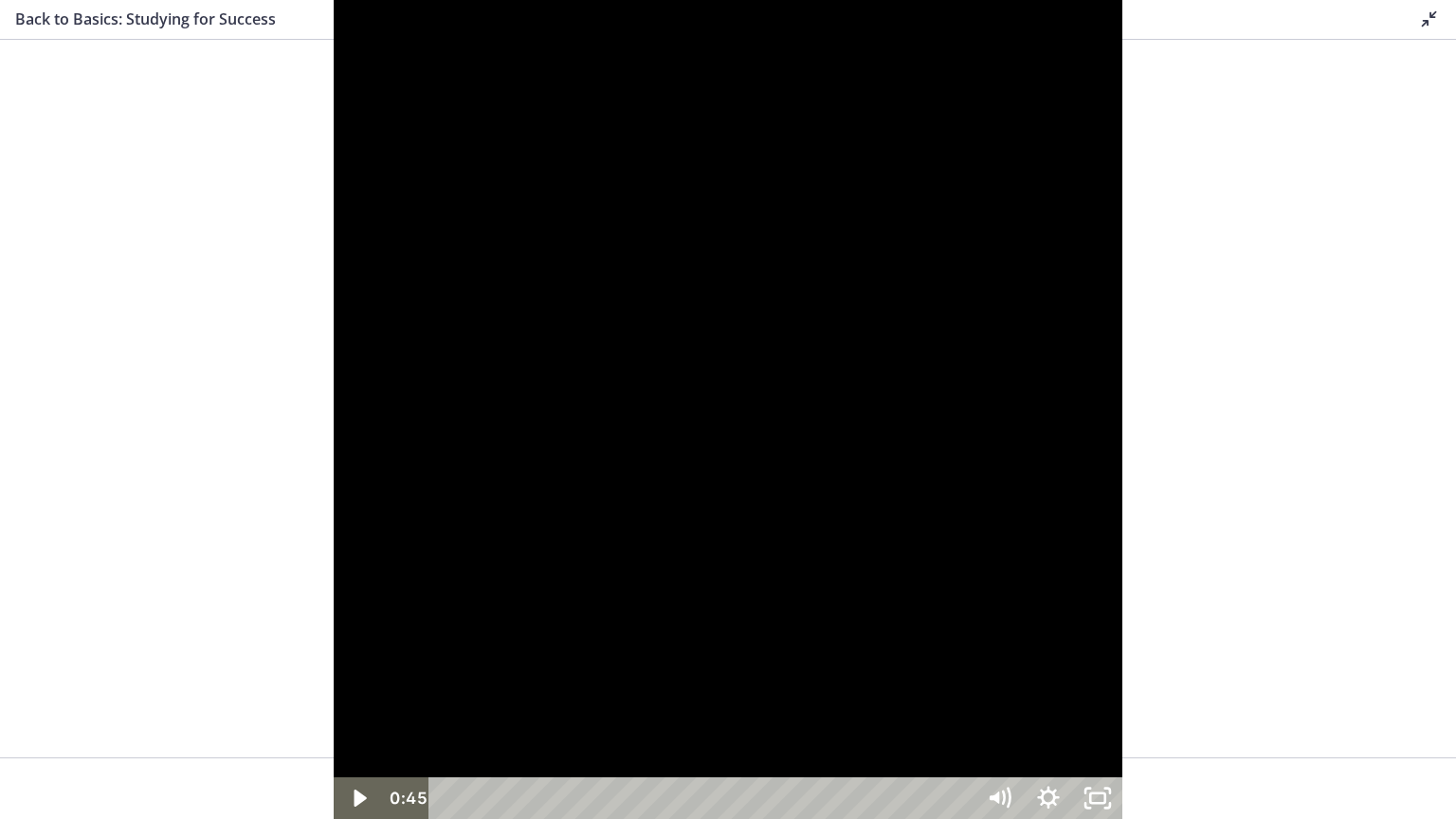 click at bounding box center [728, 410] 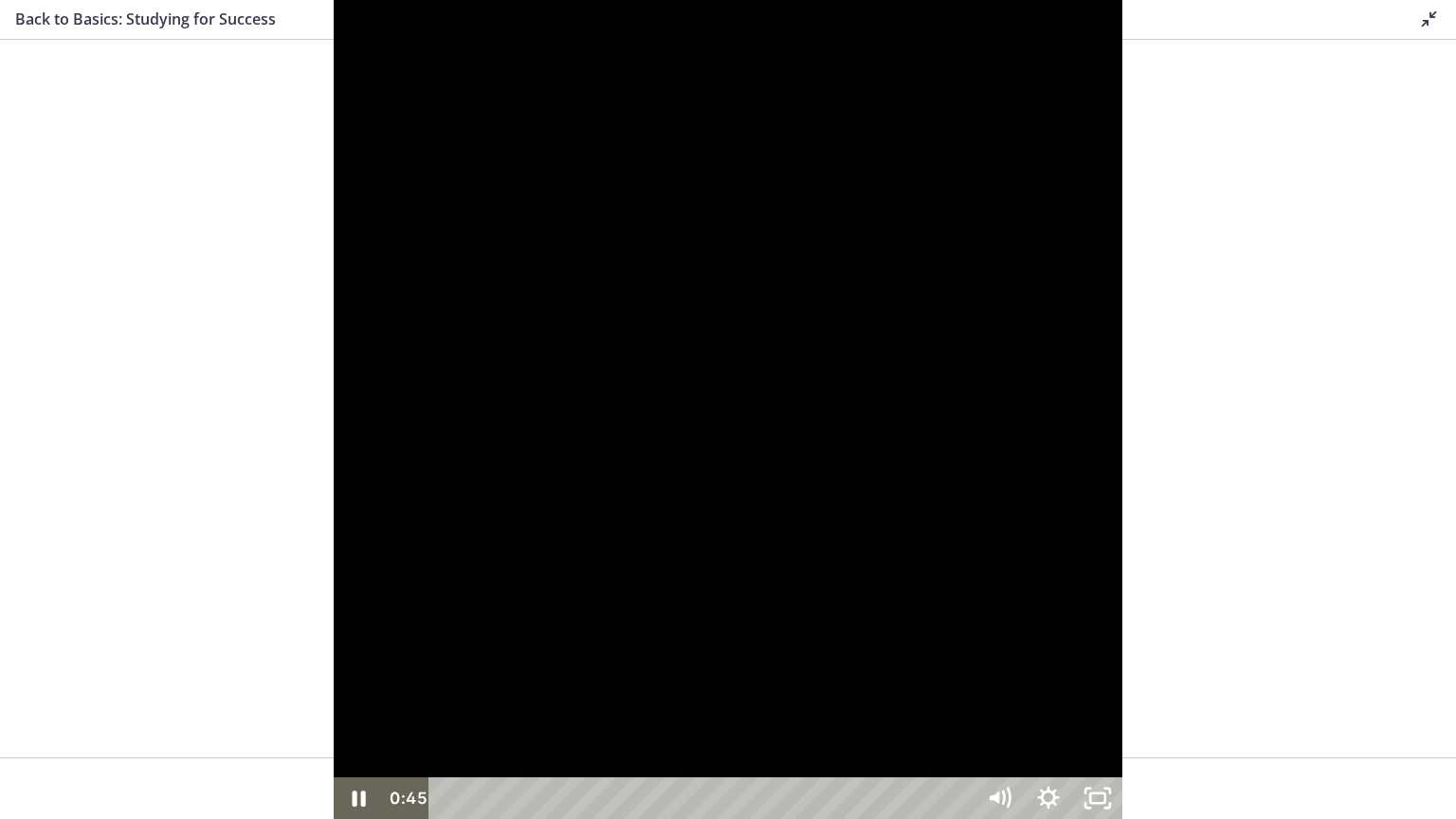 click at bounding box center (728, 410) 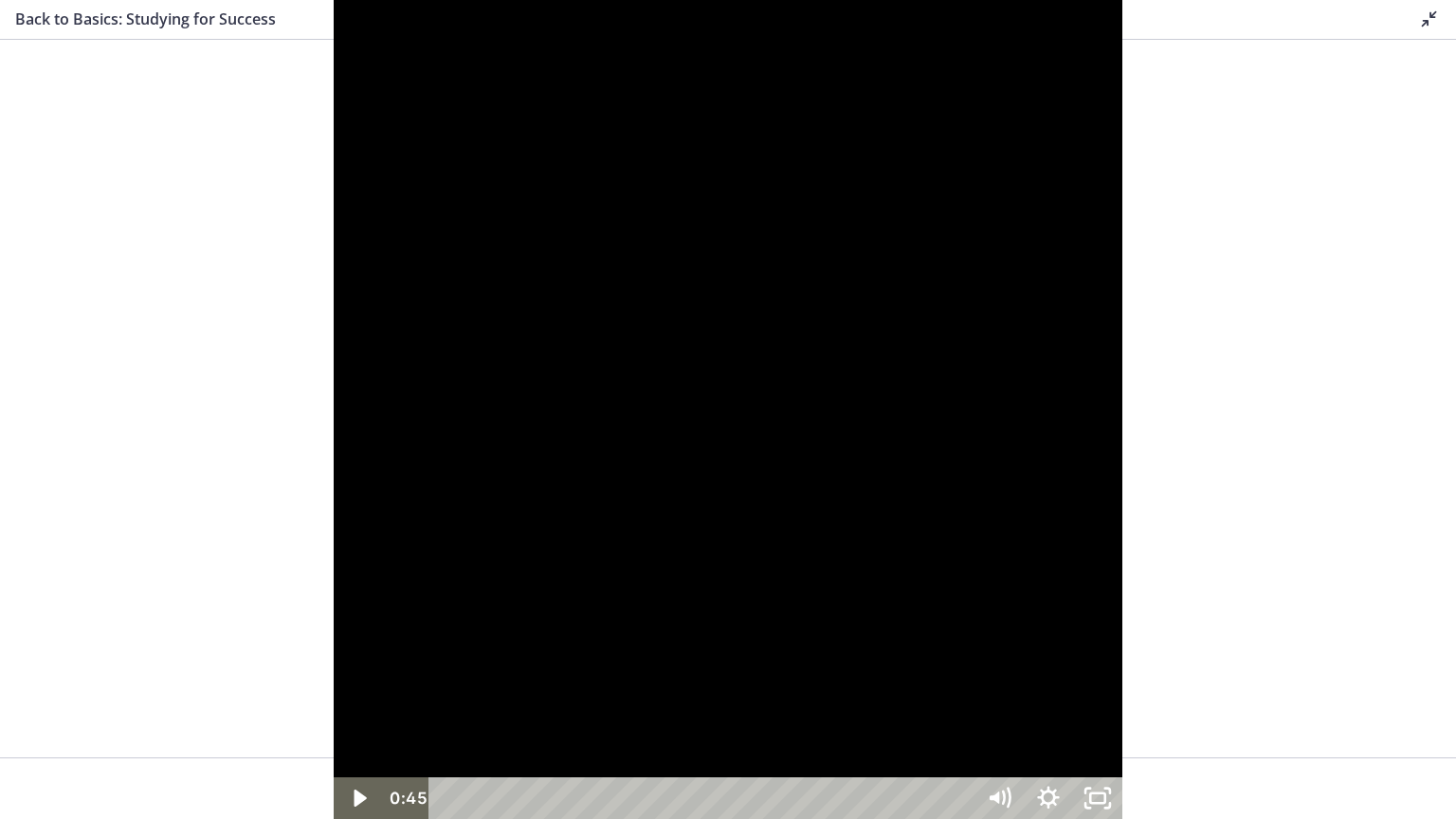 drag, startPoint x: 774, startPoint y: 709, endPoint x: 813, endPoint y: 705, distance: 39.204592 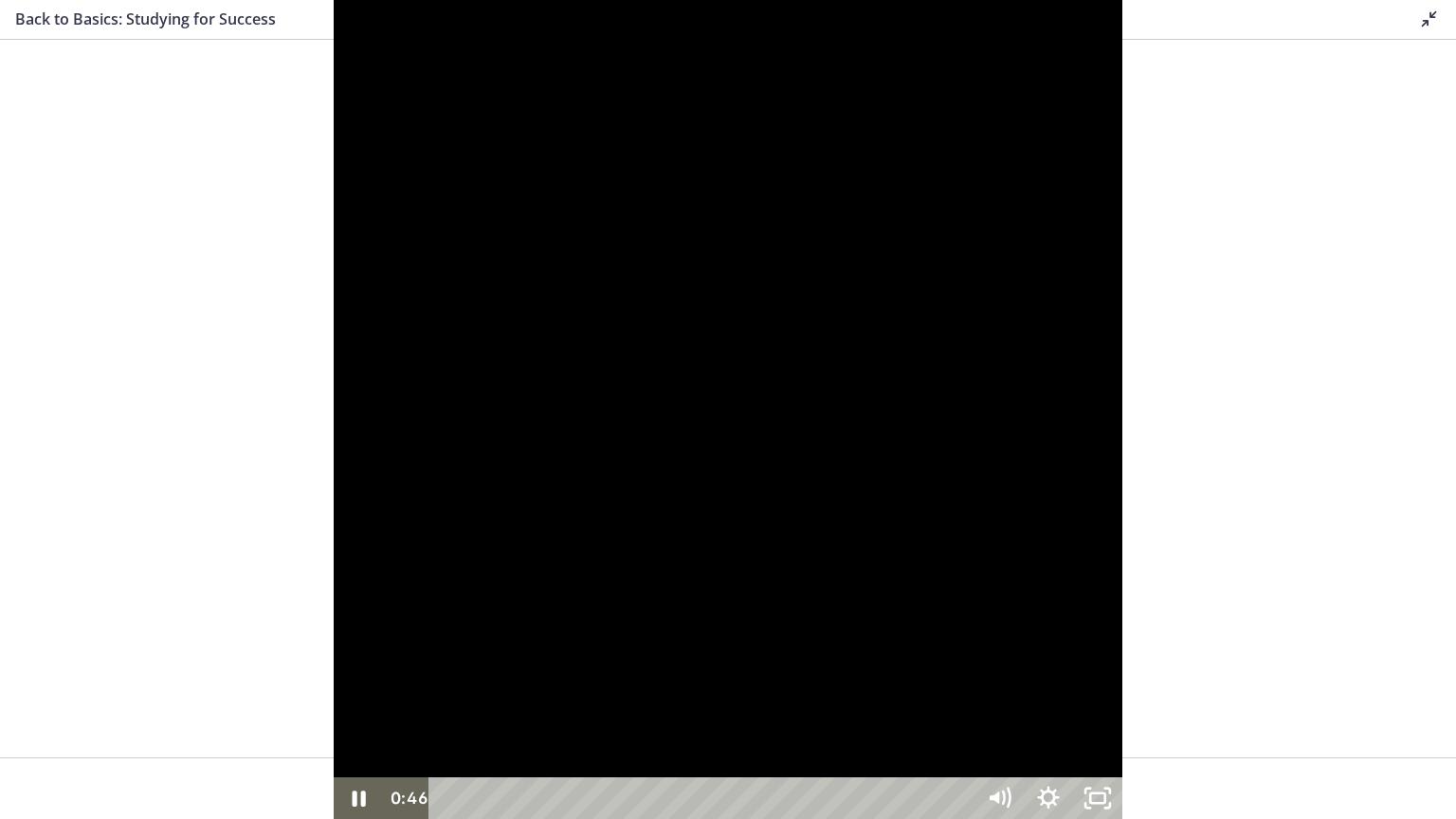 click at bounding box center (728, 410) 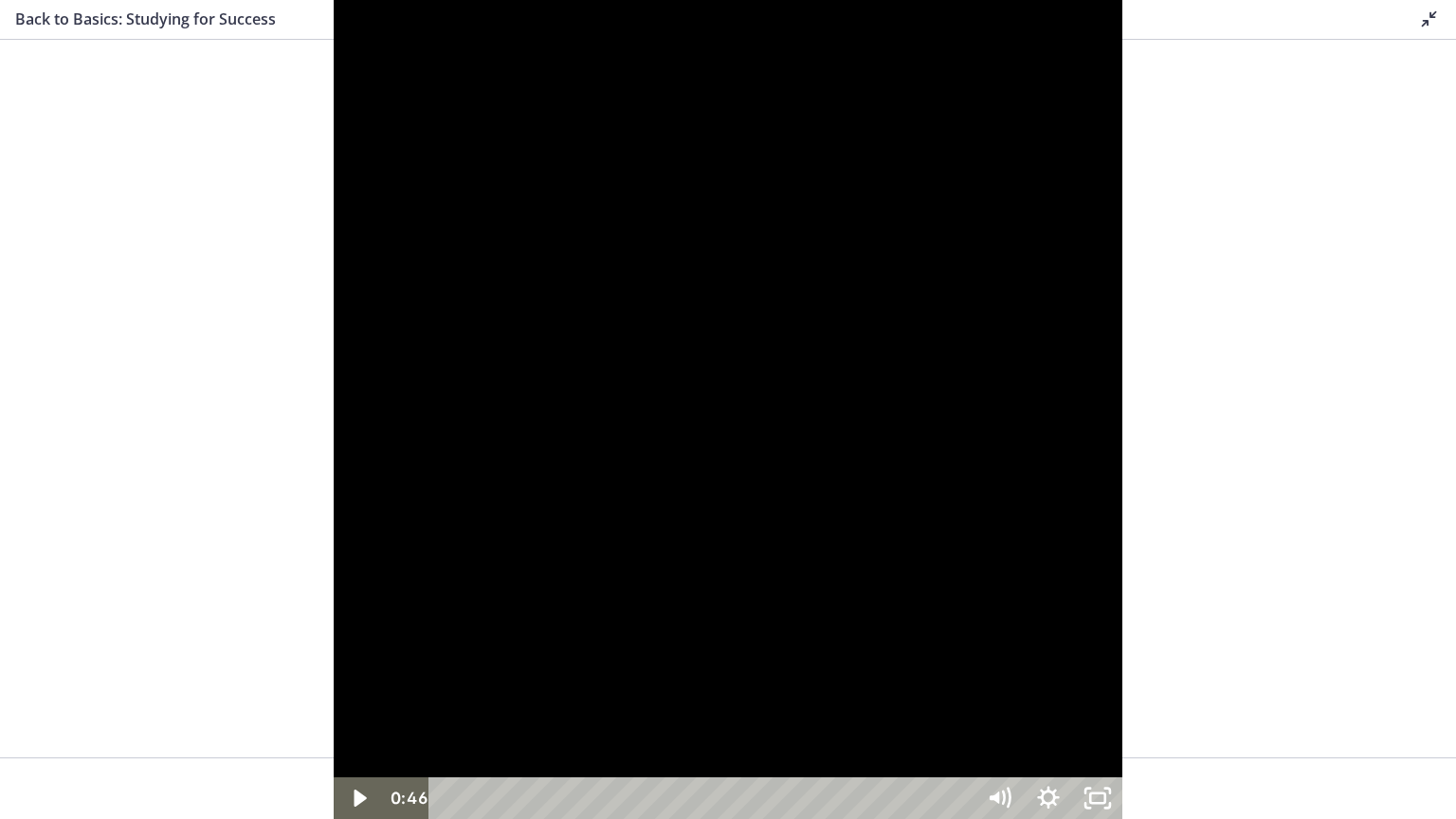 click at bounding box center (728, 410) 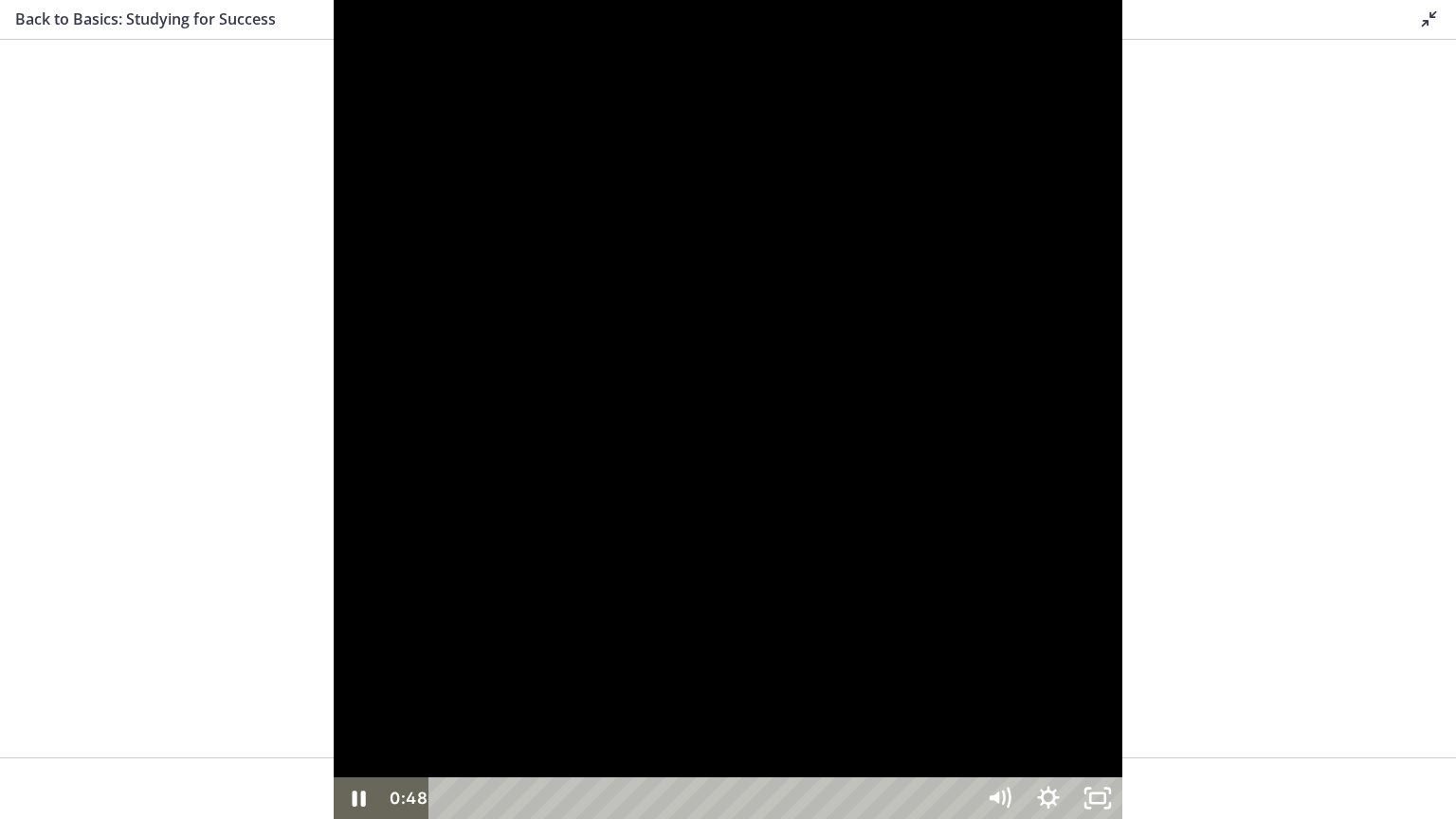 click at bounding box center [728, 410] 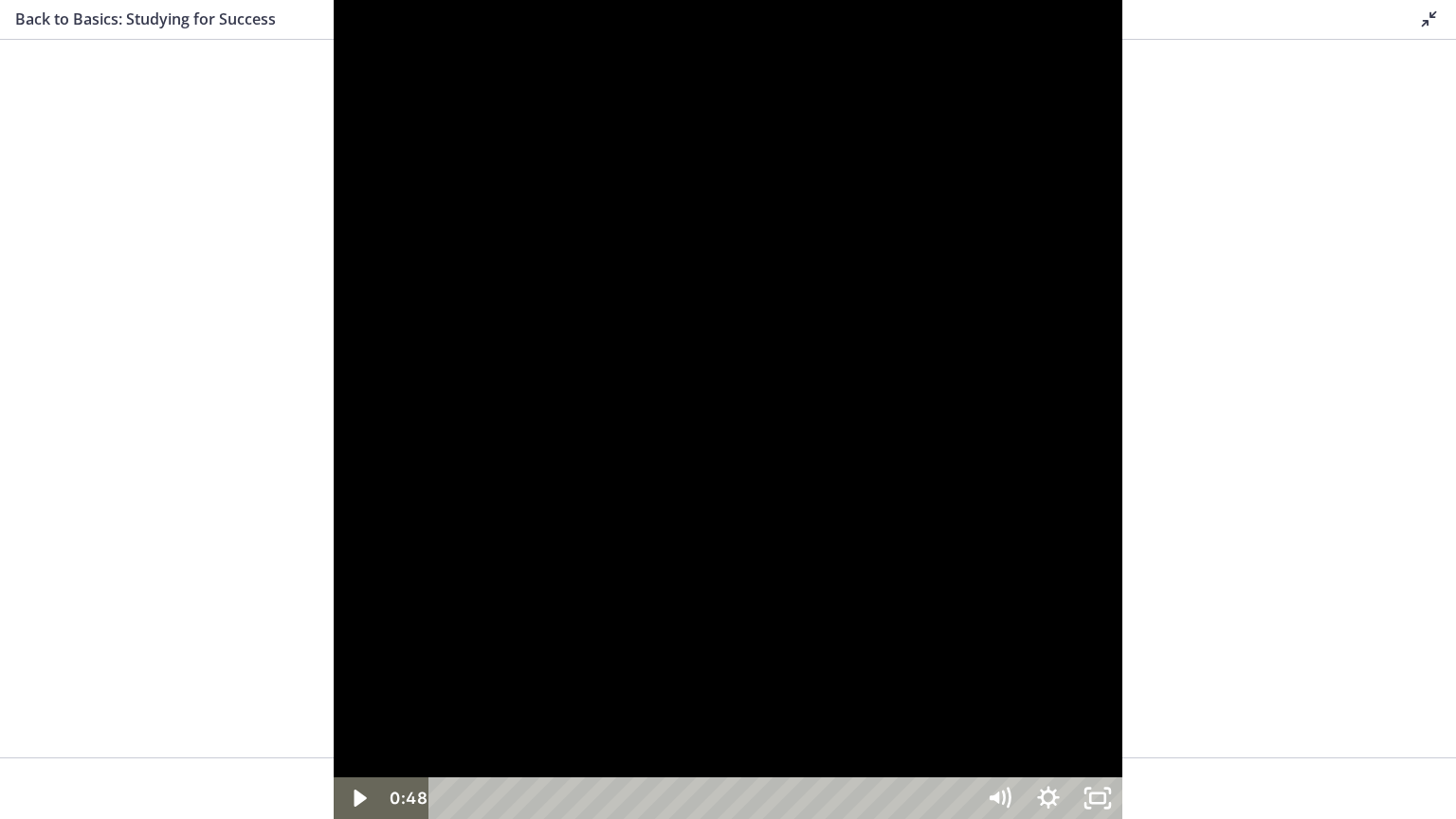 click at bounding box center [728, 410] 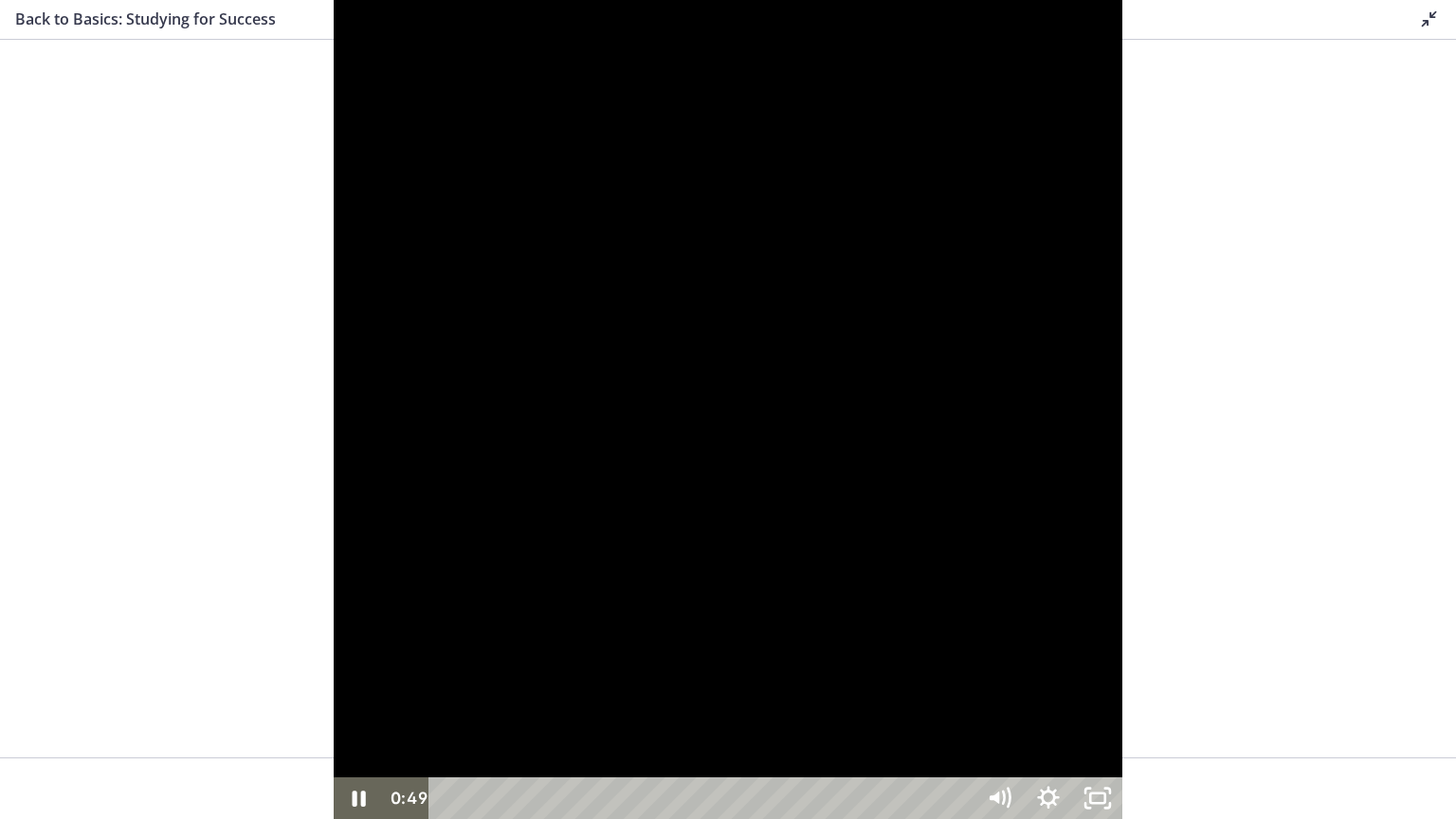 click at bounding box center (728, 410) 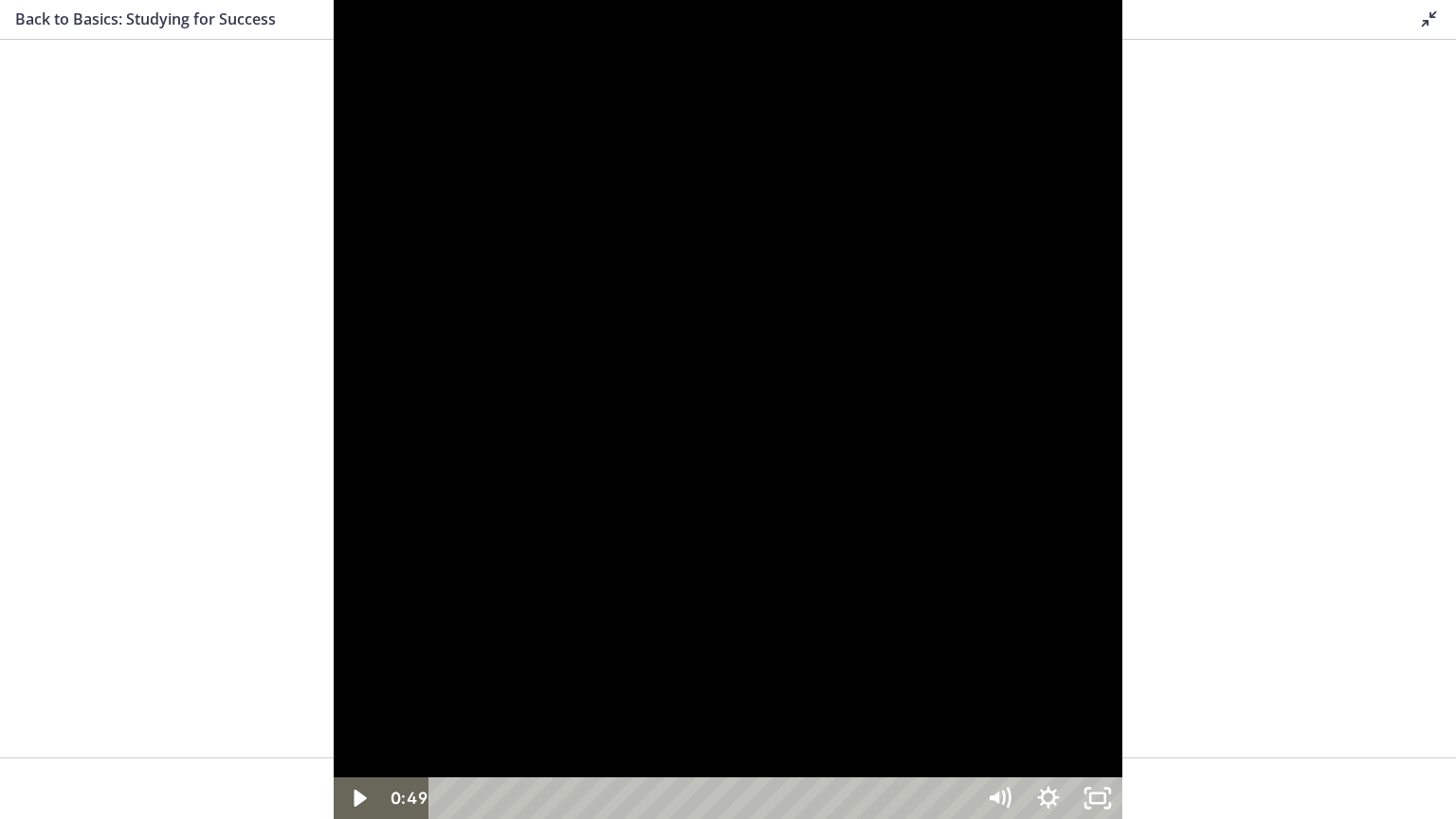click at bounding box center [728, 410] 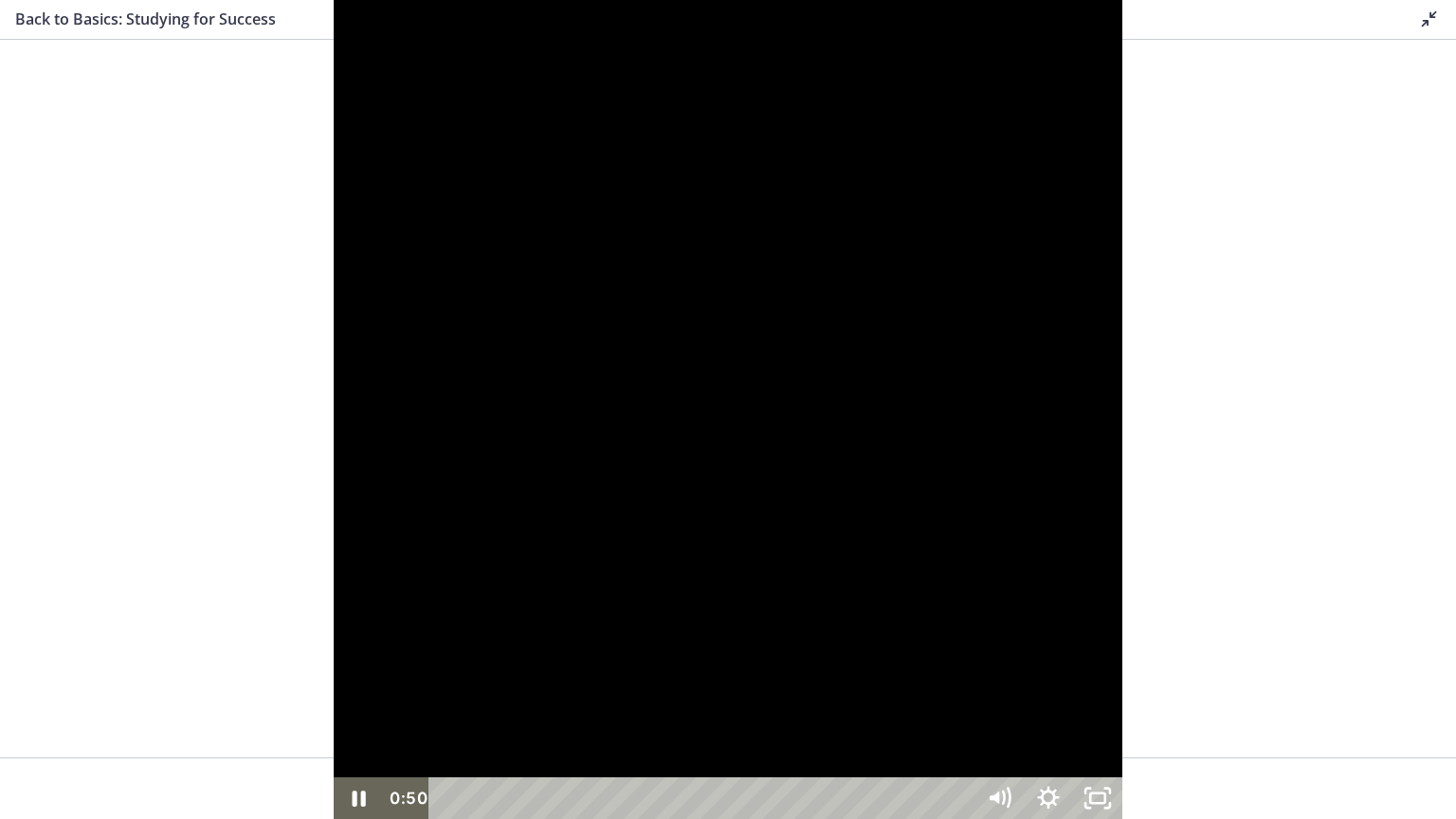 click at bounding box center (728, 410) 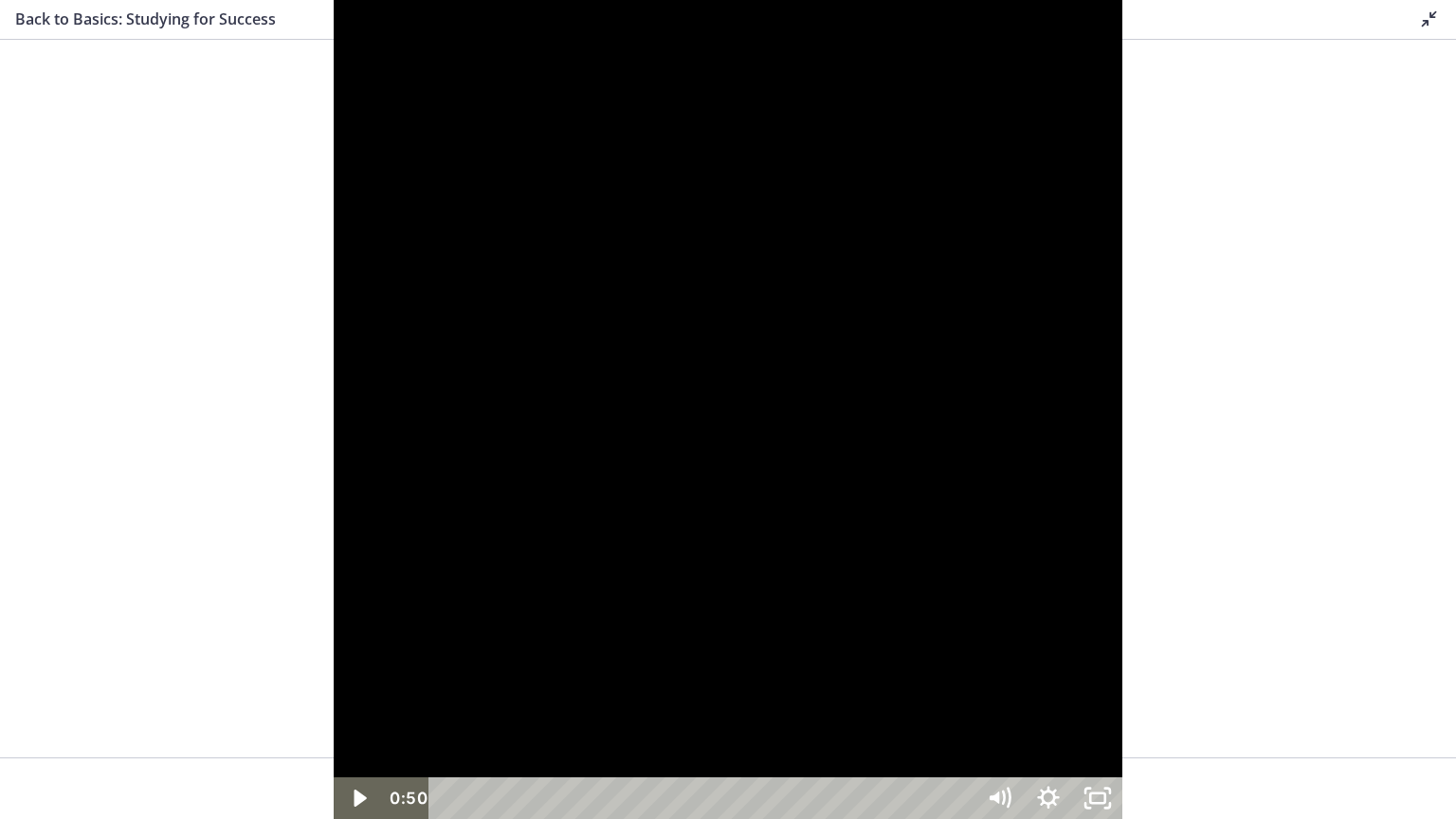 click at bounding box center (728, 410) 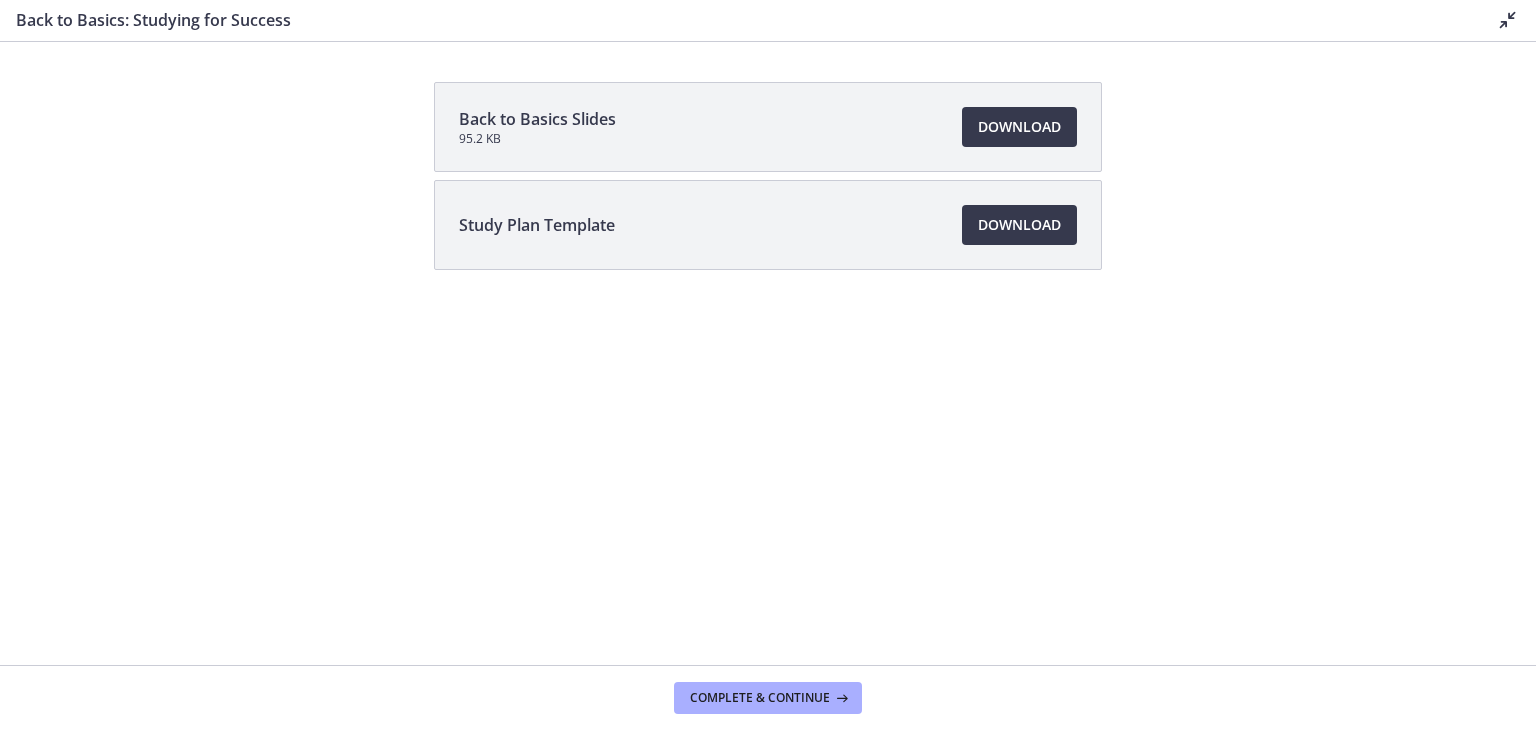 click on "Back to Basics Slides
95.2 KB
Download
Opens in a new window
Study Plan Template
Download
Opens in a new window" at bounding box center [768, 224] 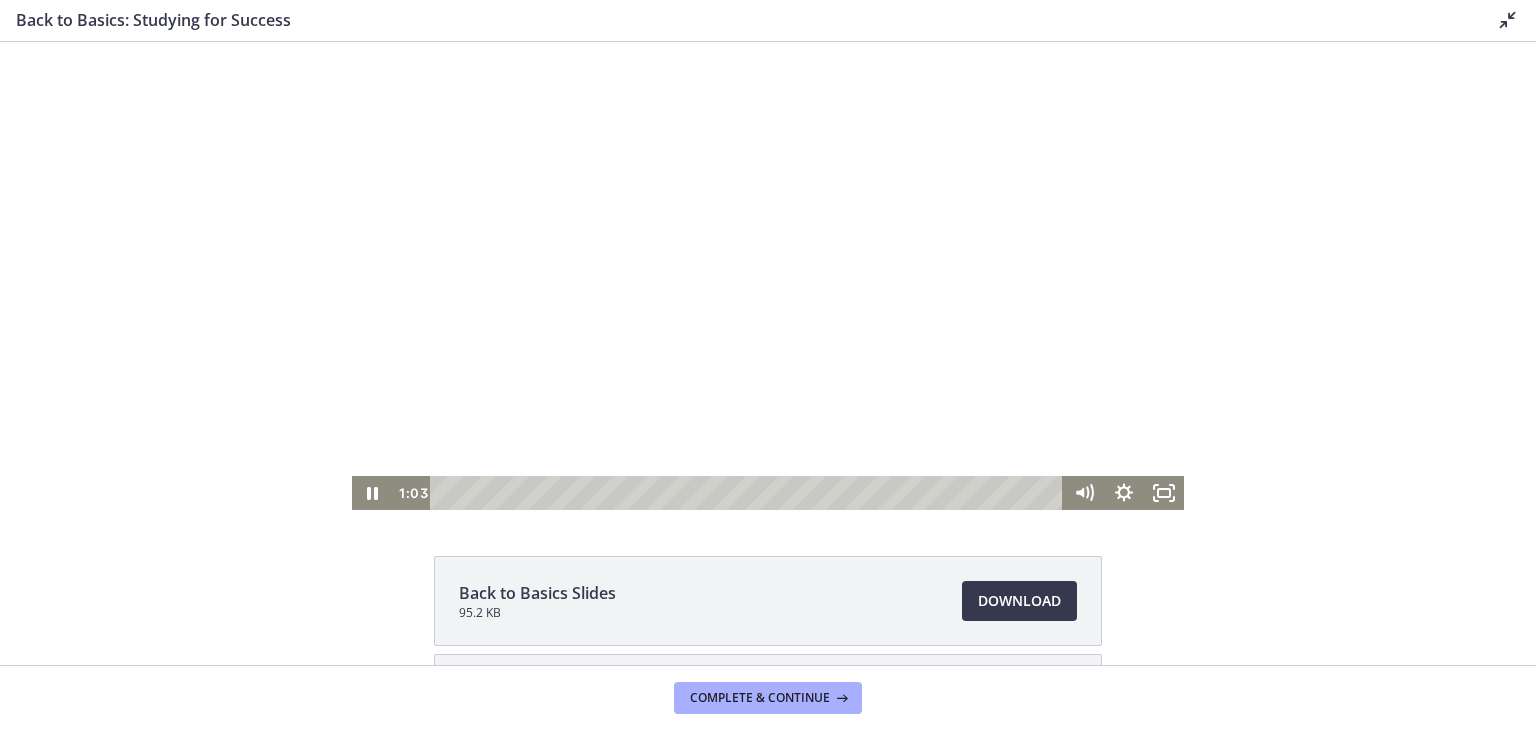 click at bounding box center (768, 276) 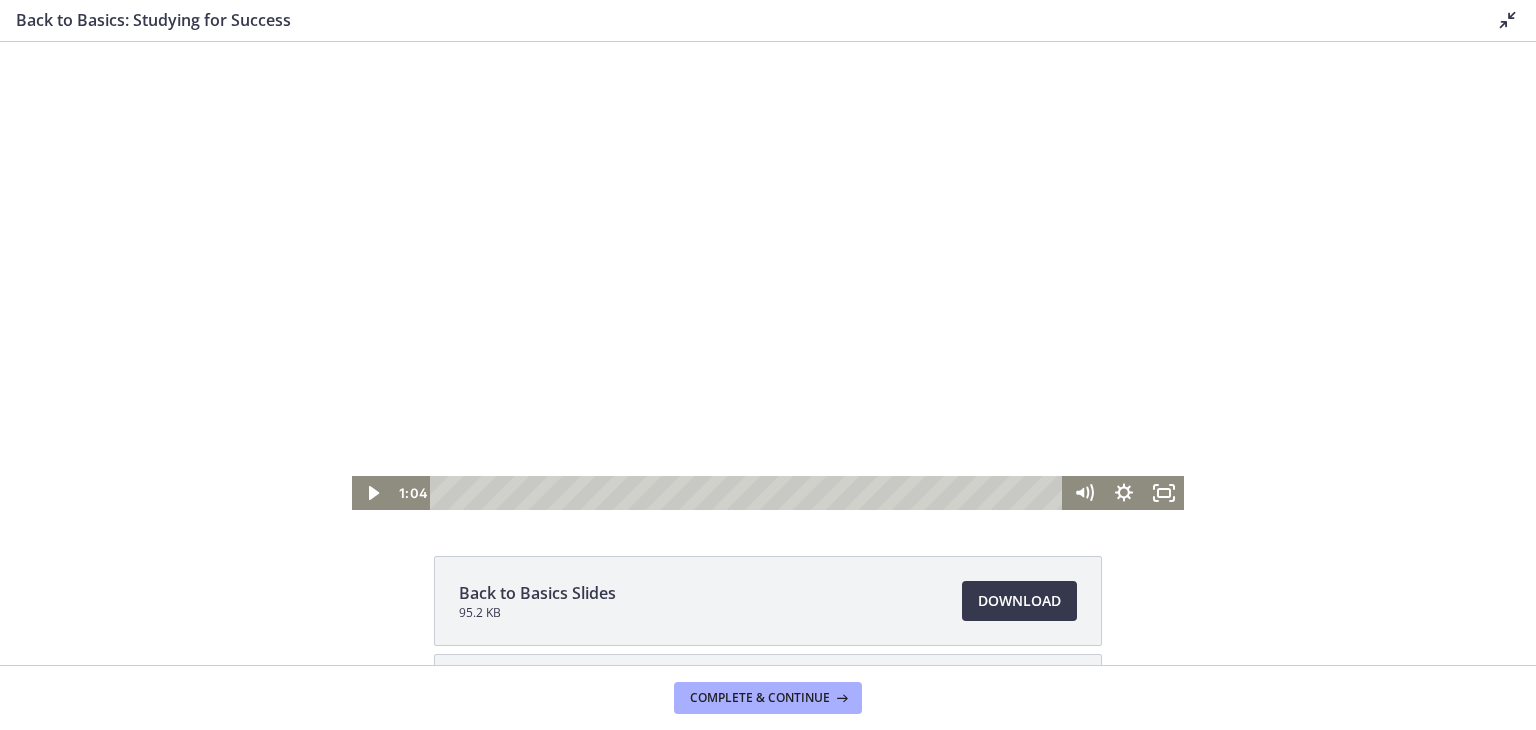 drag, startPoint x: 781, startPoint y: 450, endPoint x: 704, endPoint y: 445, distance: 77.16217 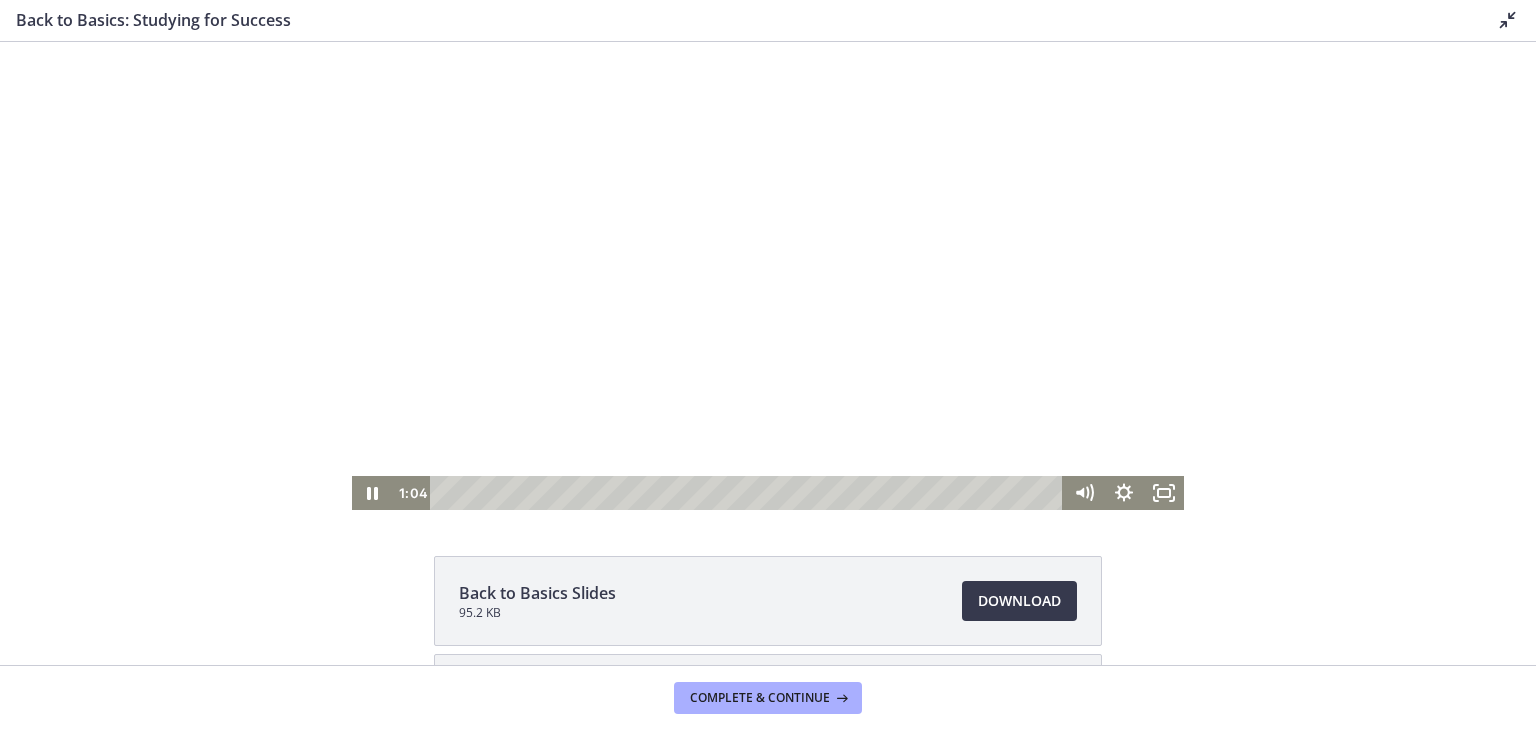 click at bounding box center [768, 276] 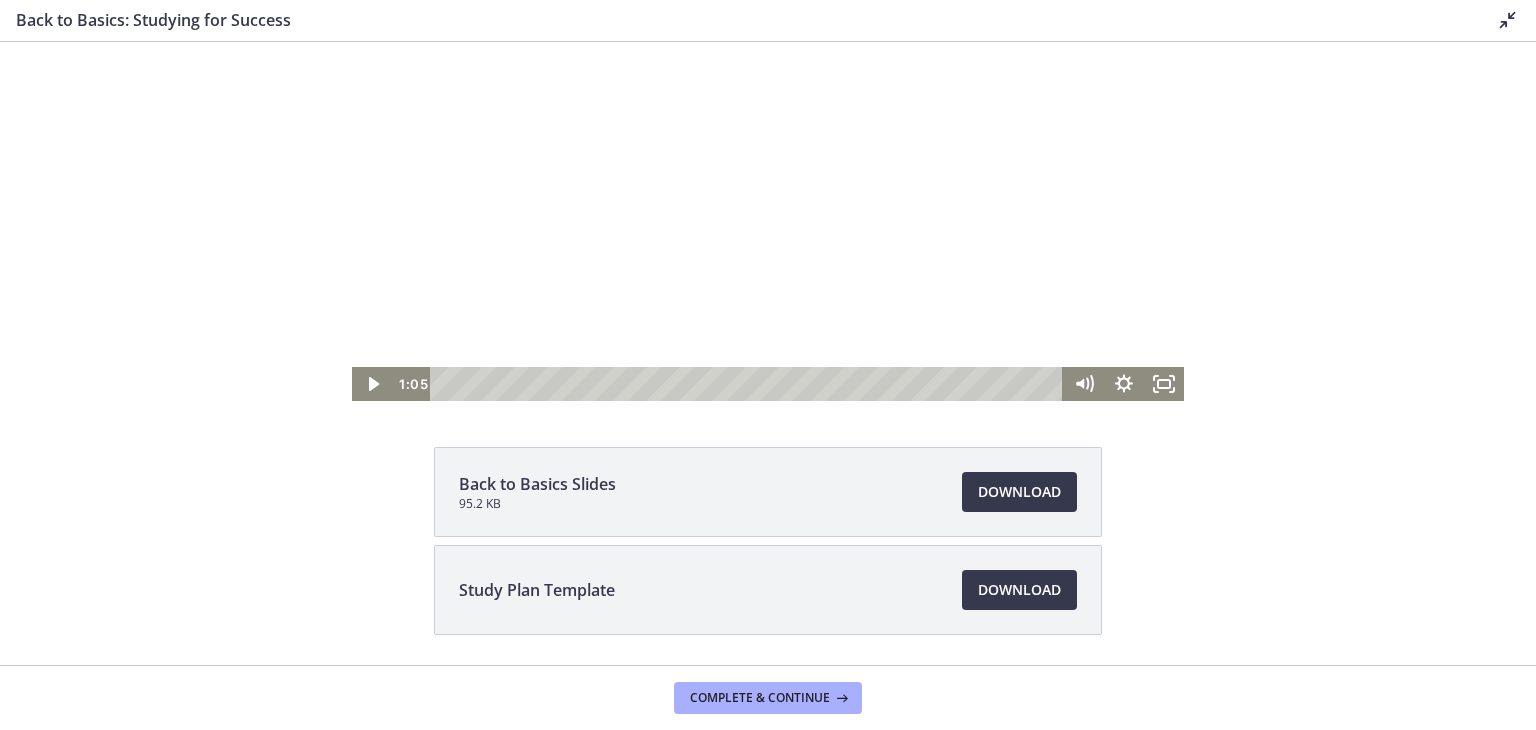 scroll, scrollTop: 75, scrollLeft: 0, axis: vertical 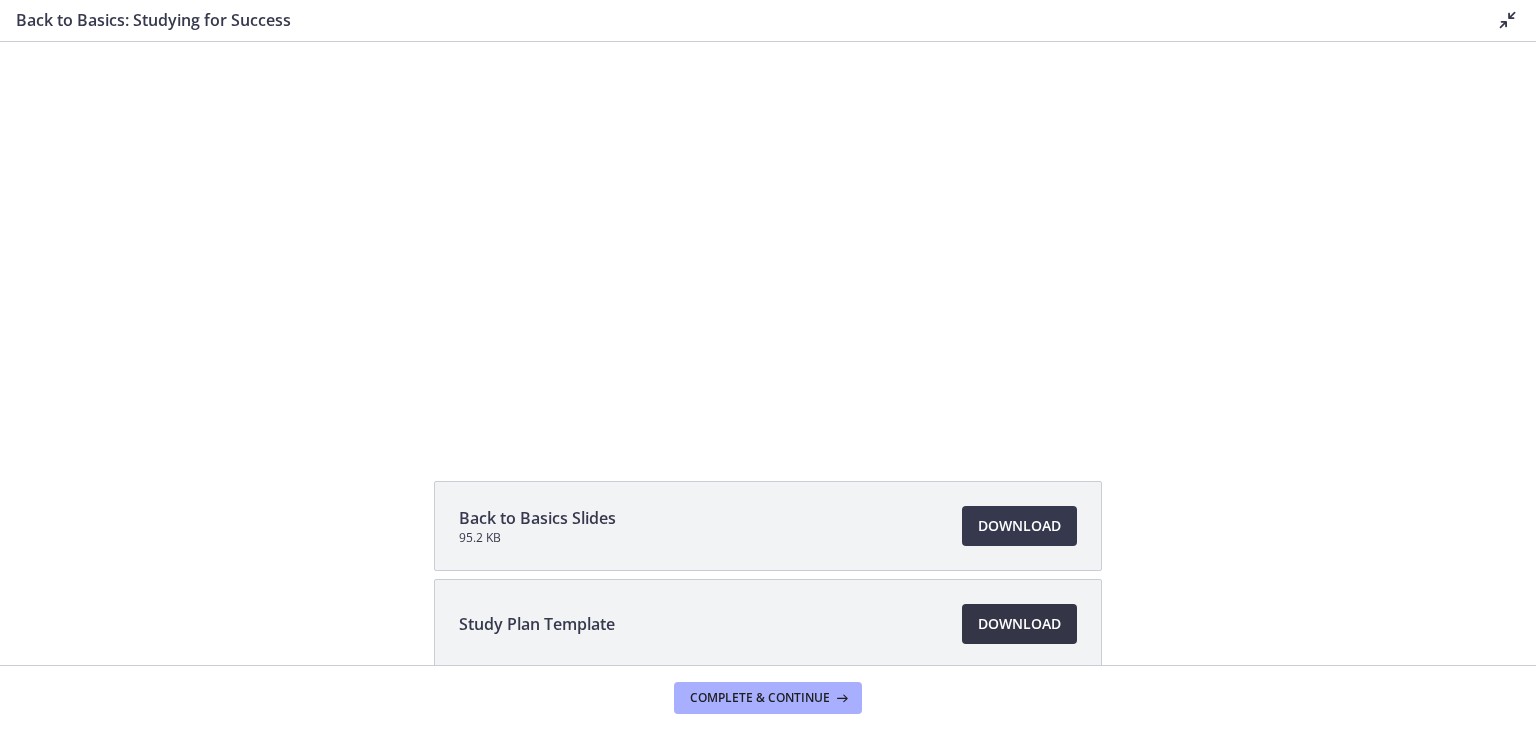 click on "Download
Opens in a new window" at bounding box center (1019, 624) 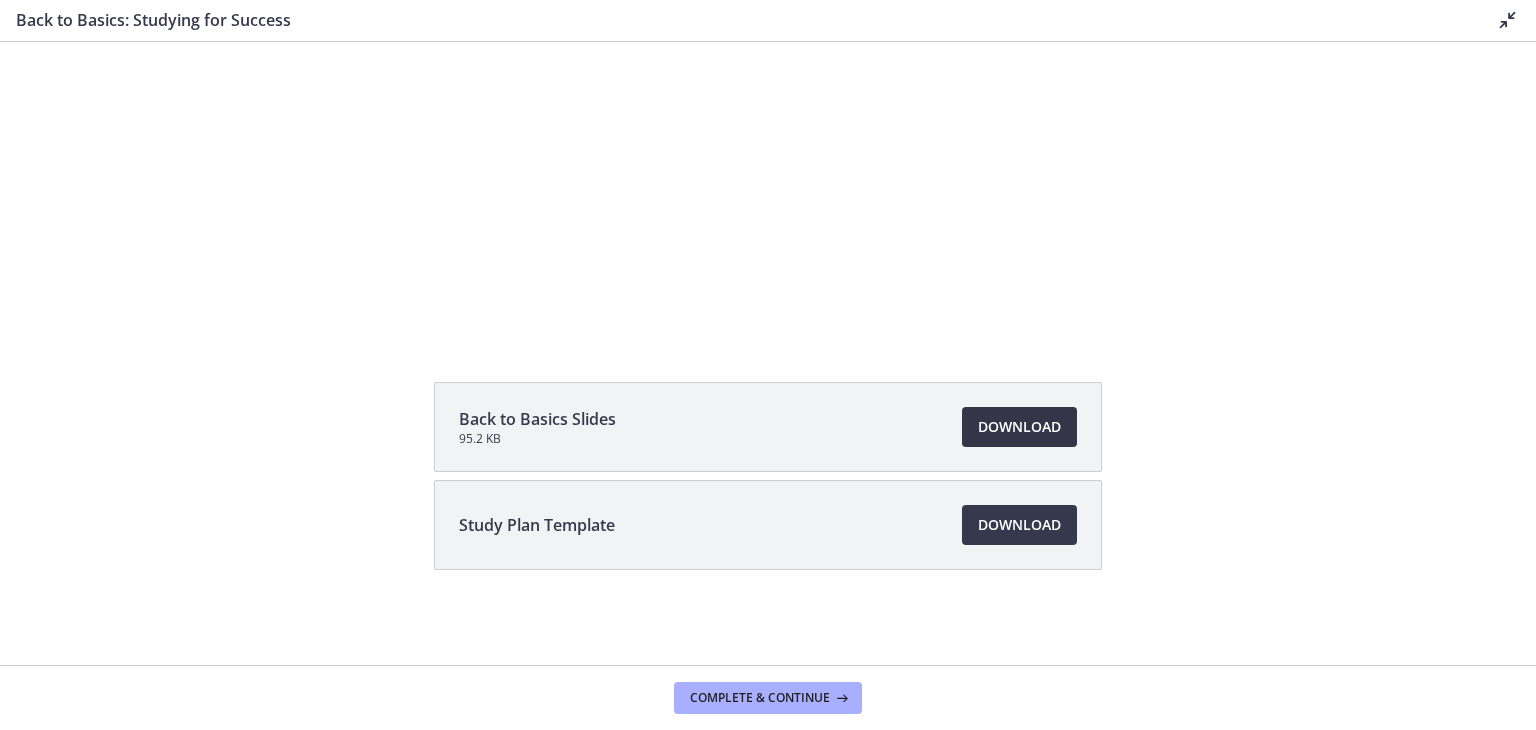click on "Download
Opens in a new window" at bounding box center (1019, 427) 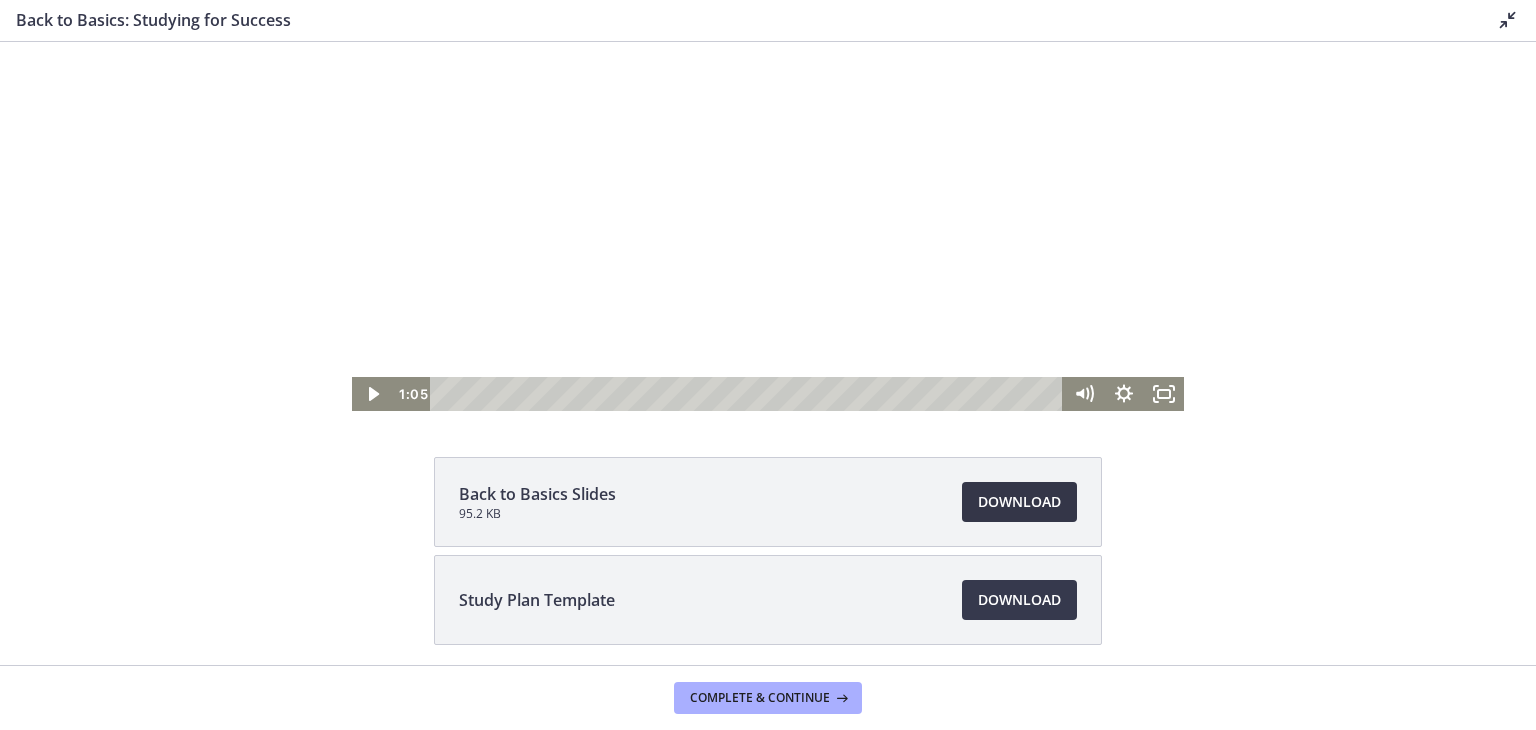 scroll, scrollTop: 0, scrollLeft: 0, axis: both 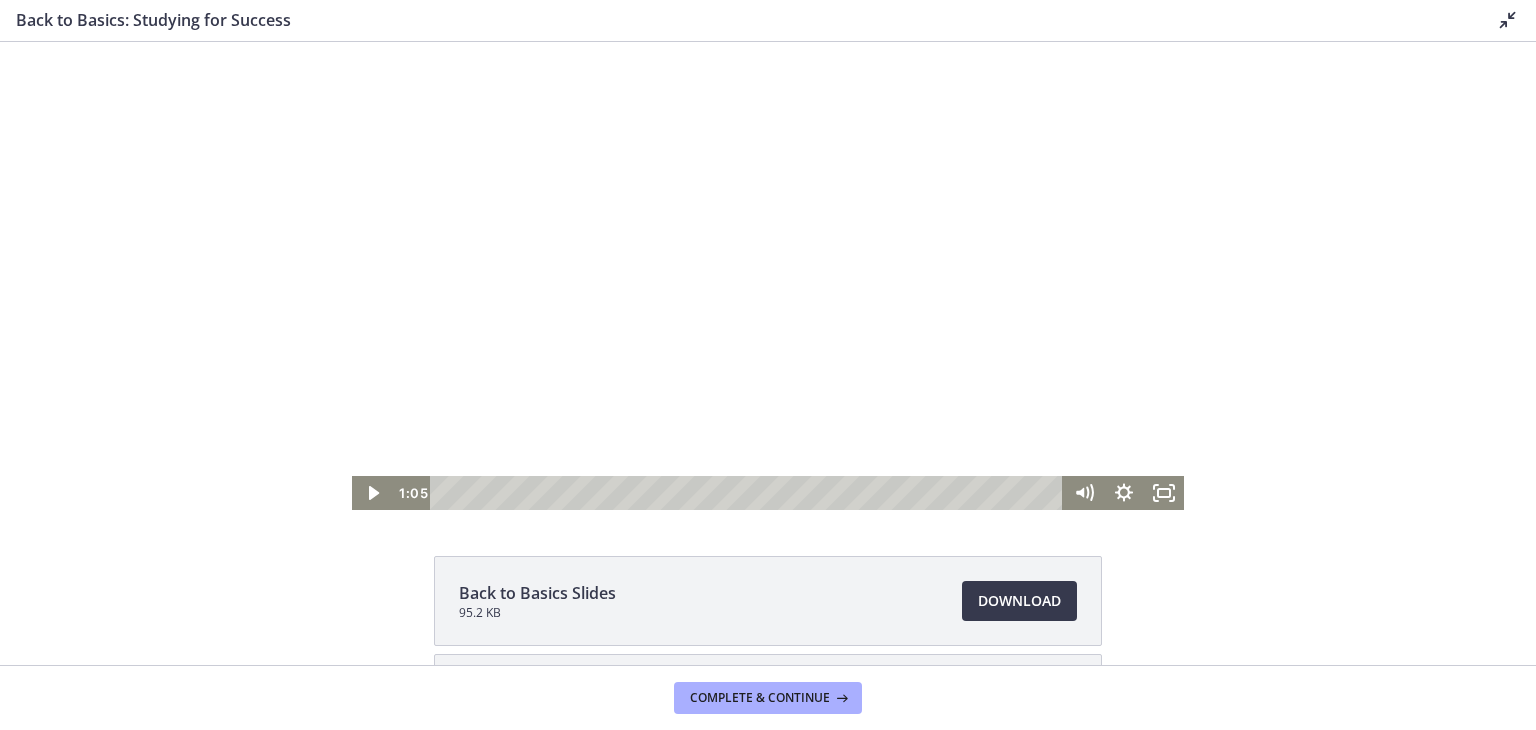 click at bounding box center [768, 276] 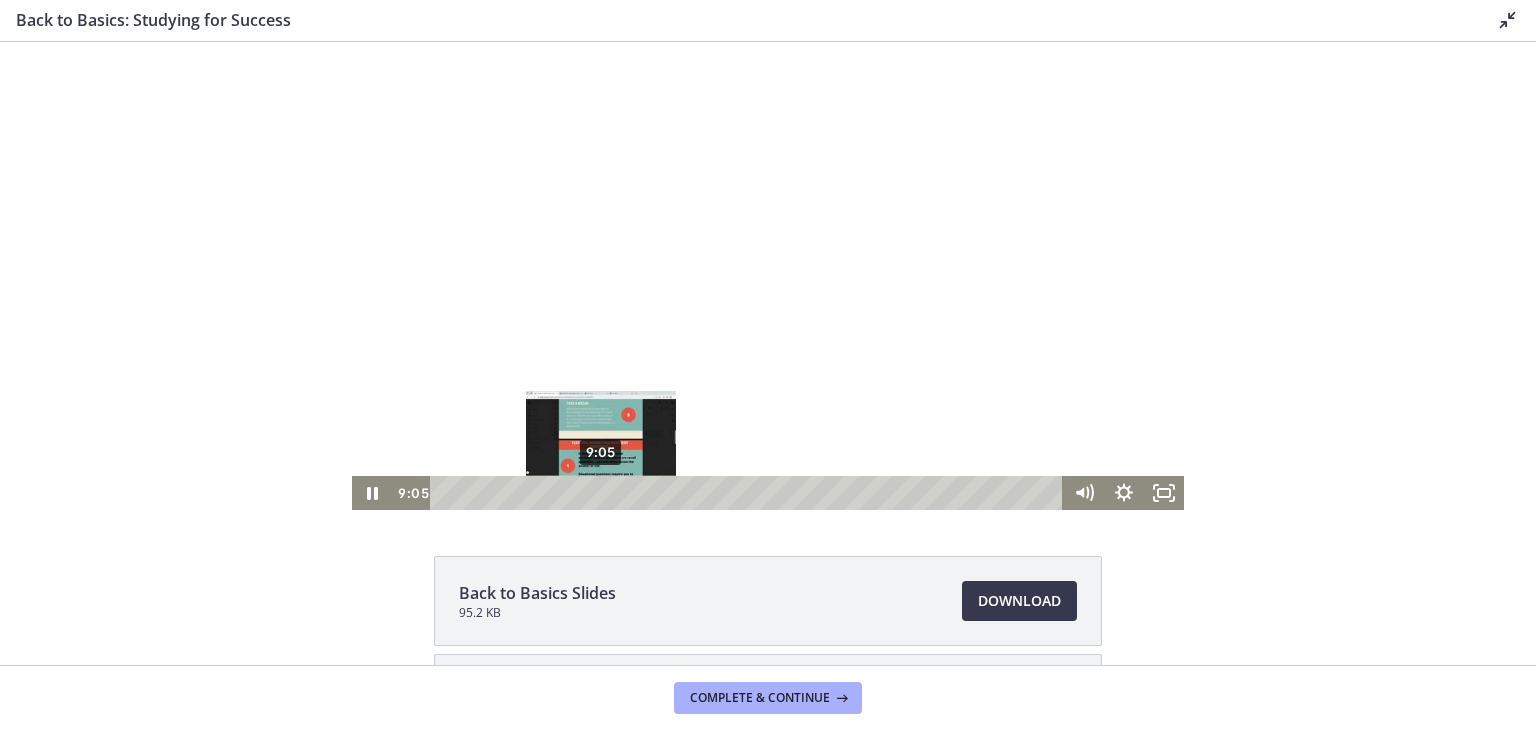 click on "9:05" at bounding box center (749, 493) 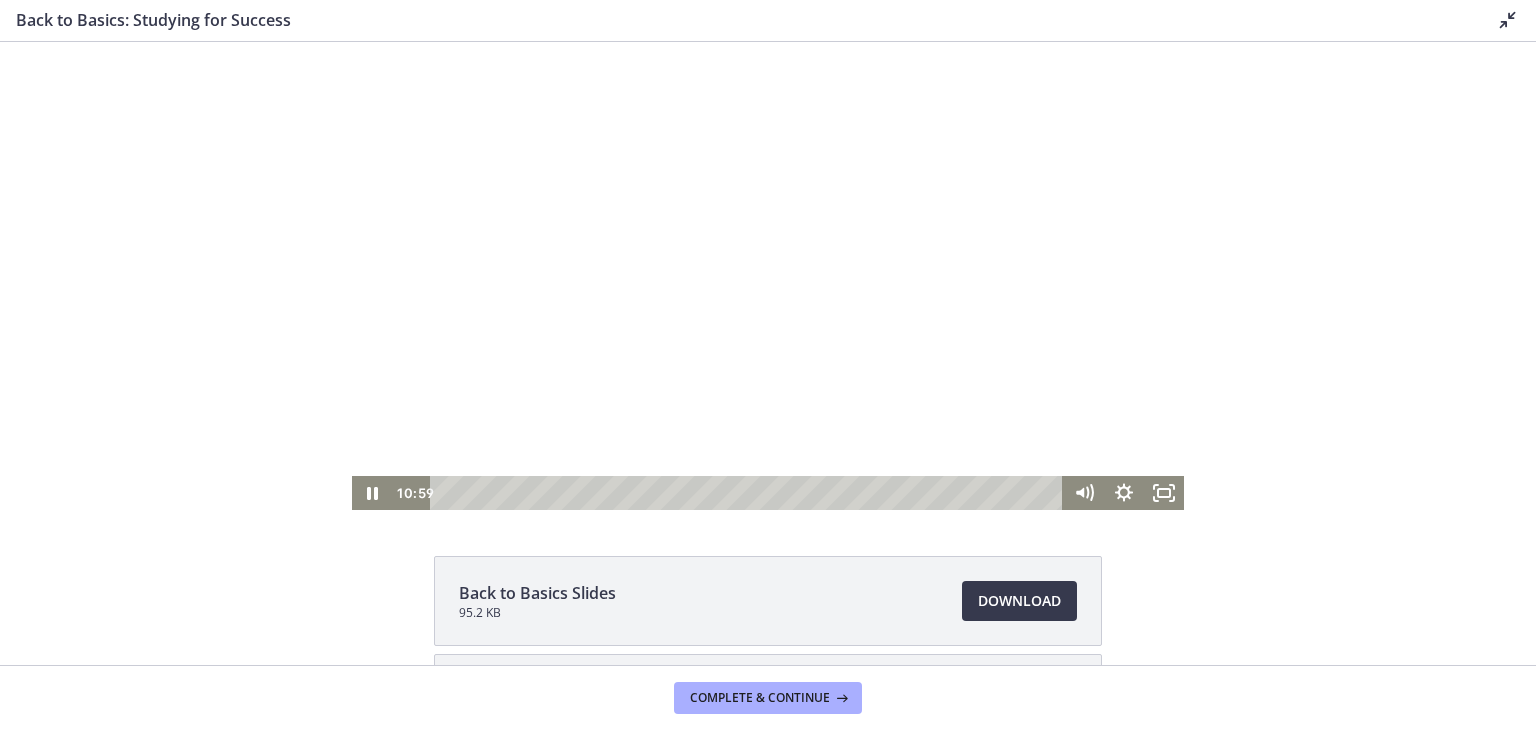 click at bounding box center [768, 276] 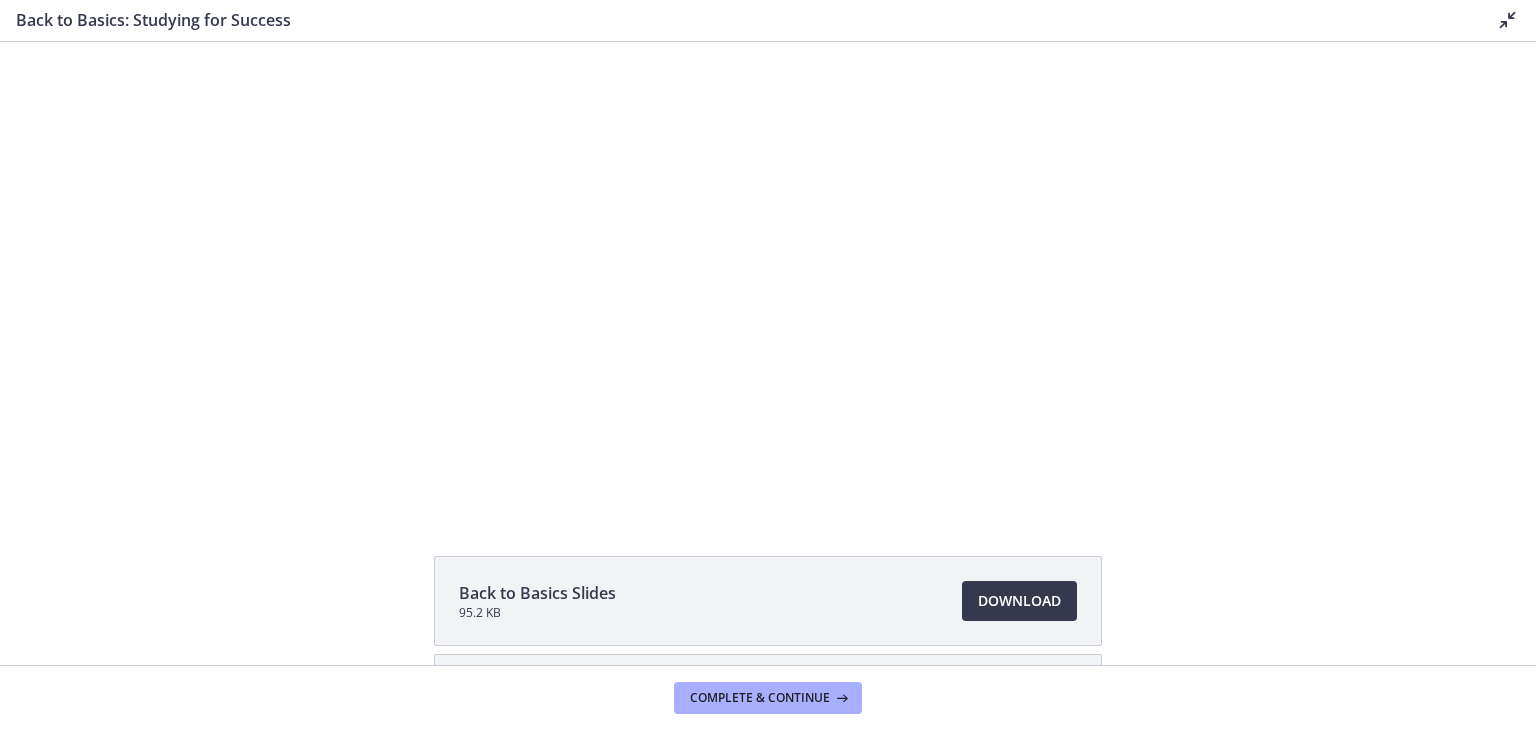 click at bounding box center (352, 42) 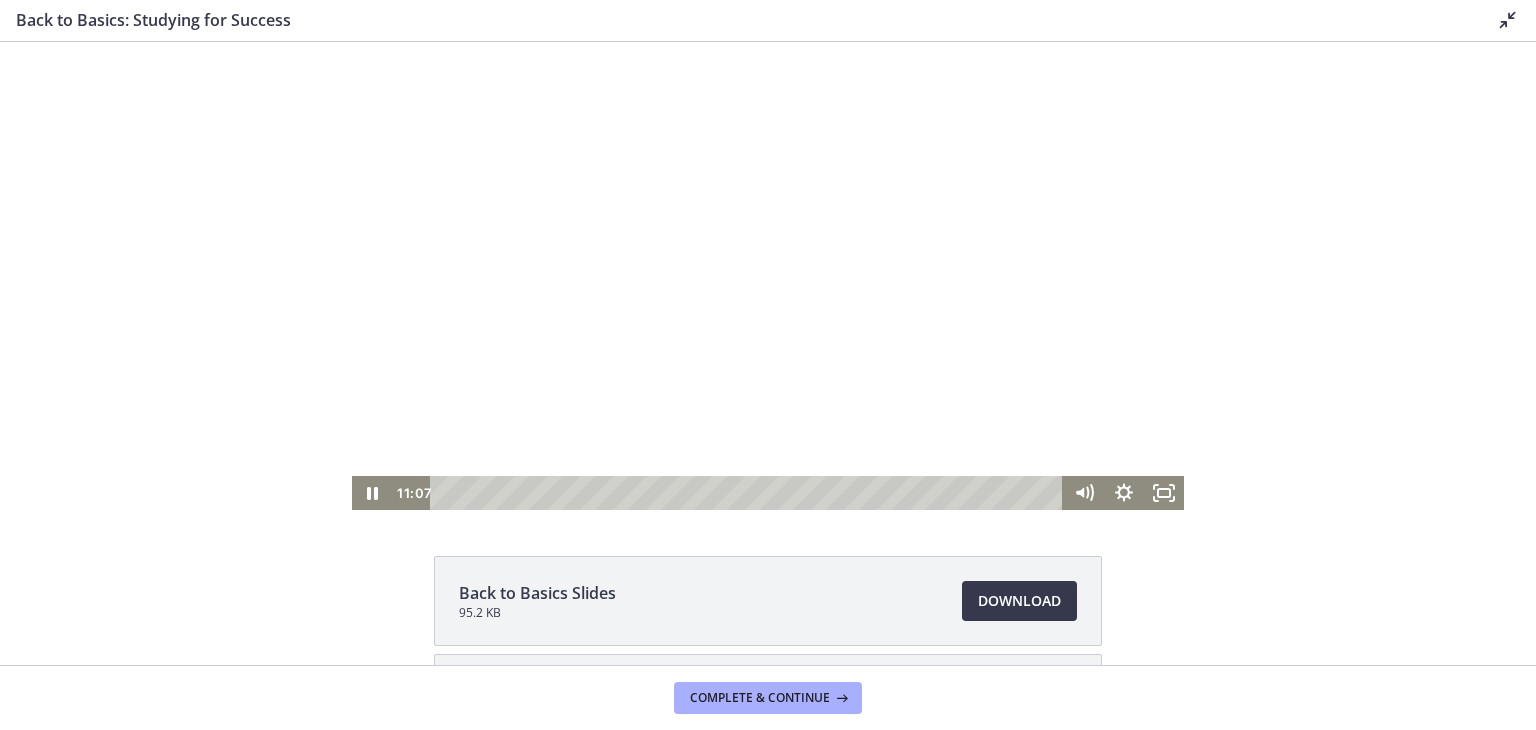 click at bounding box center [768, 276] 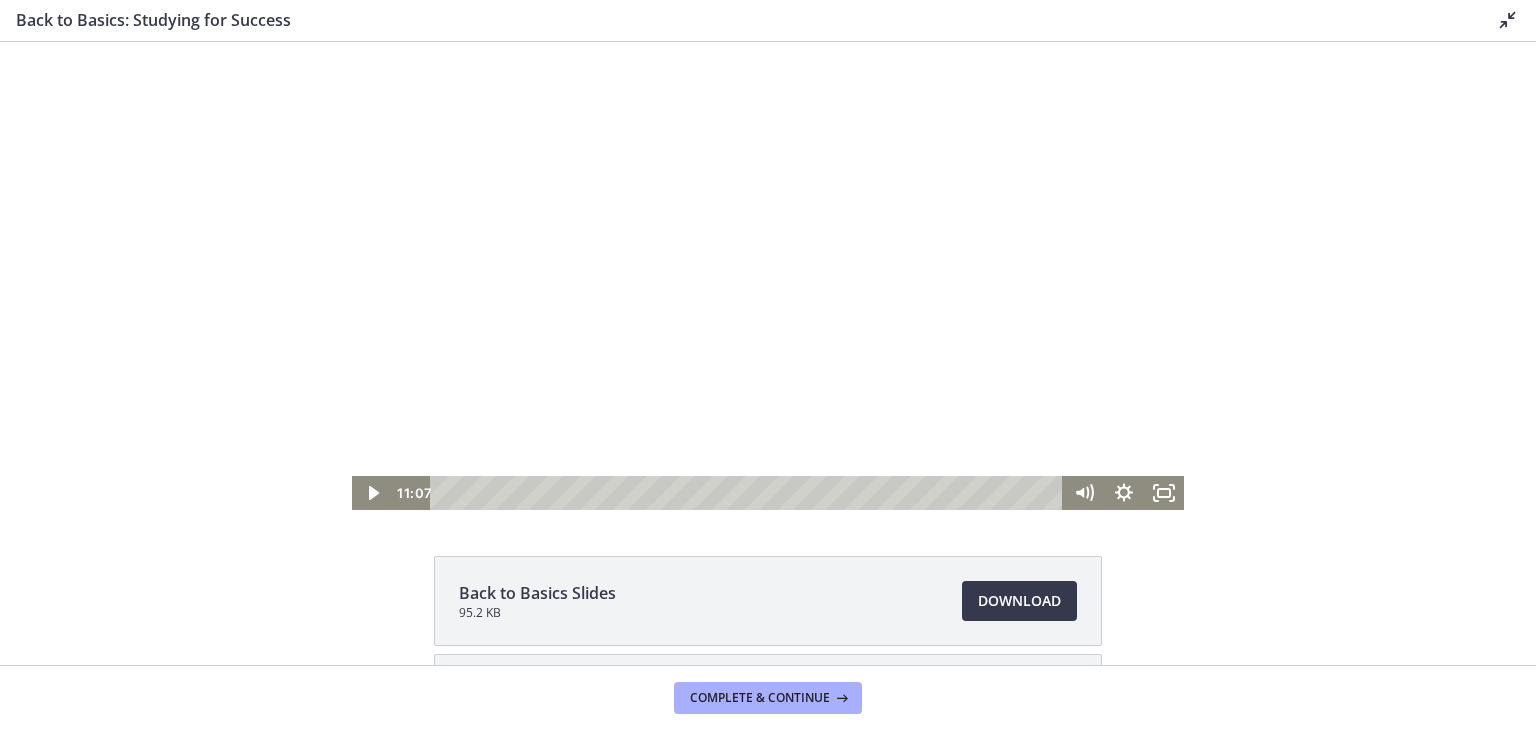 click at bounding box center (768, 276) 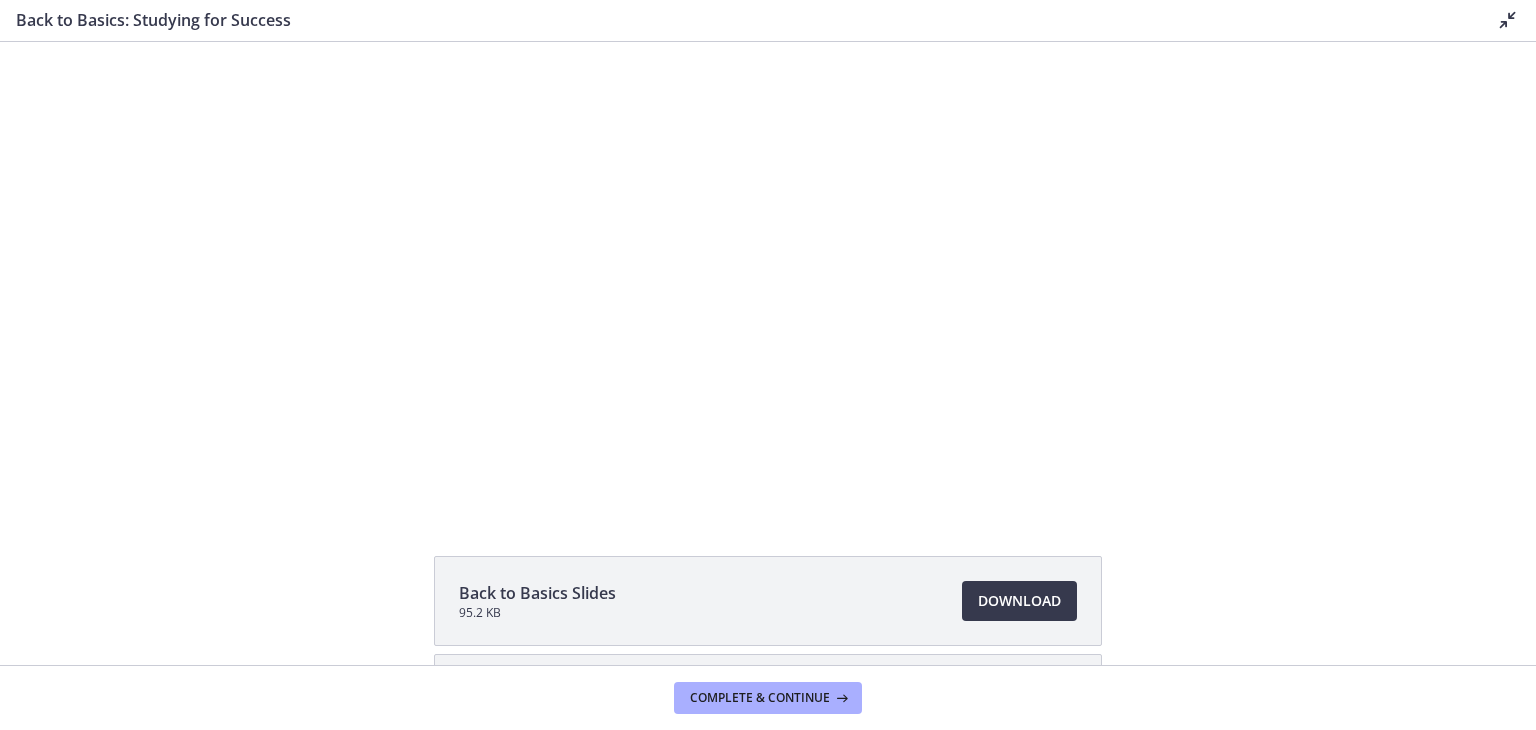 click on "Back to Basics Slides
95.2 KB
Download
Opens in a new window" at bounding box center [768, 601] 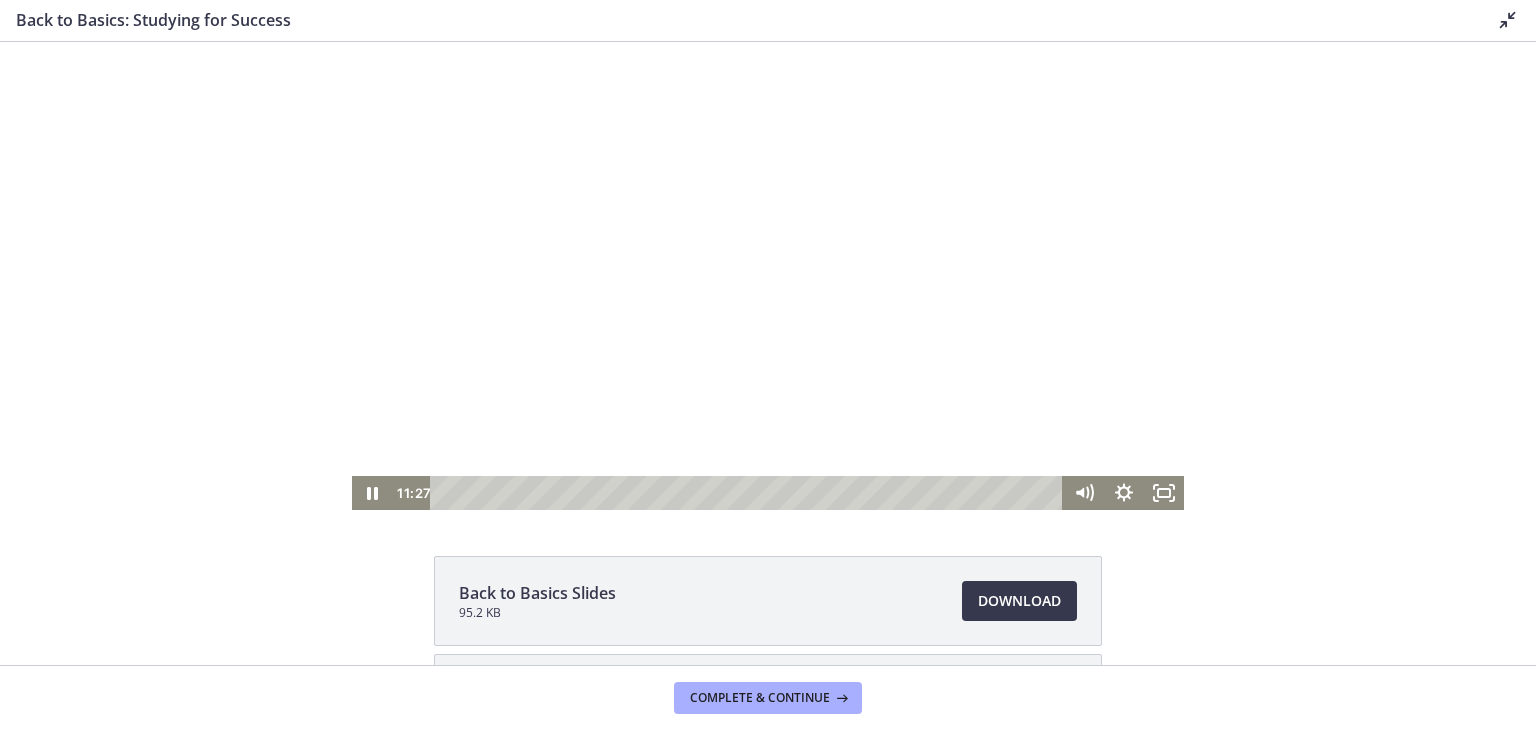 click at bounding box center [768, 276] 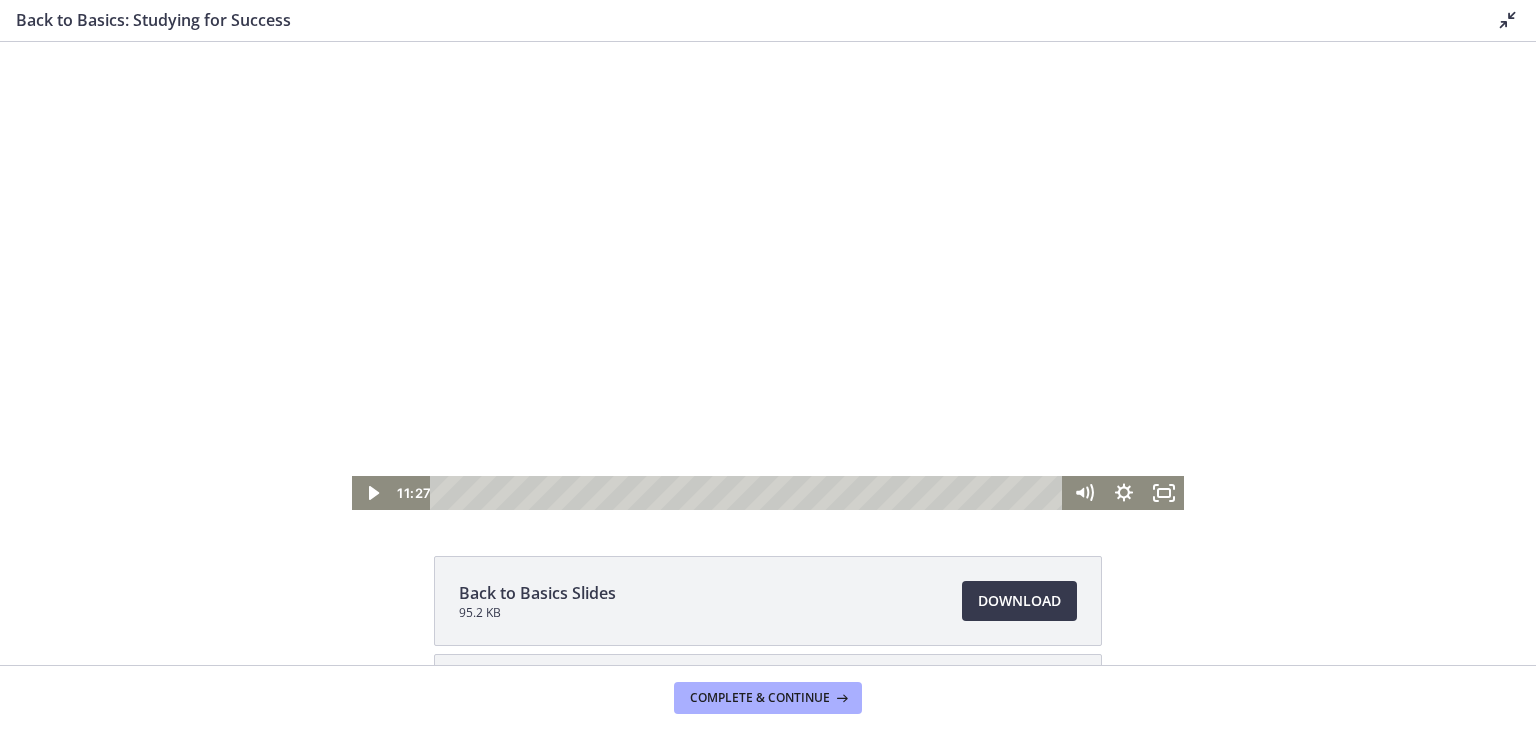 click at bounding box center (768, 276) 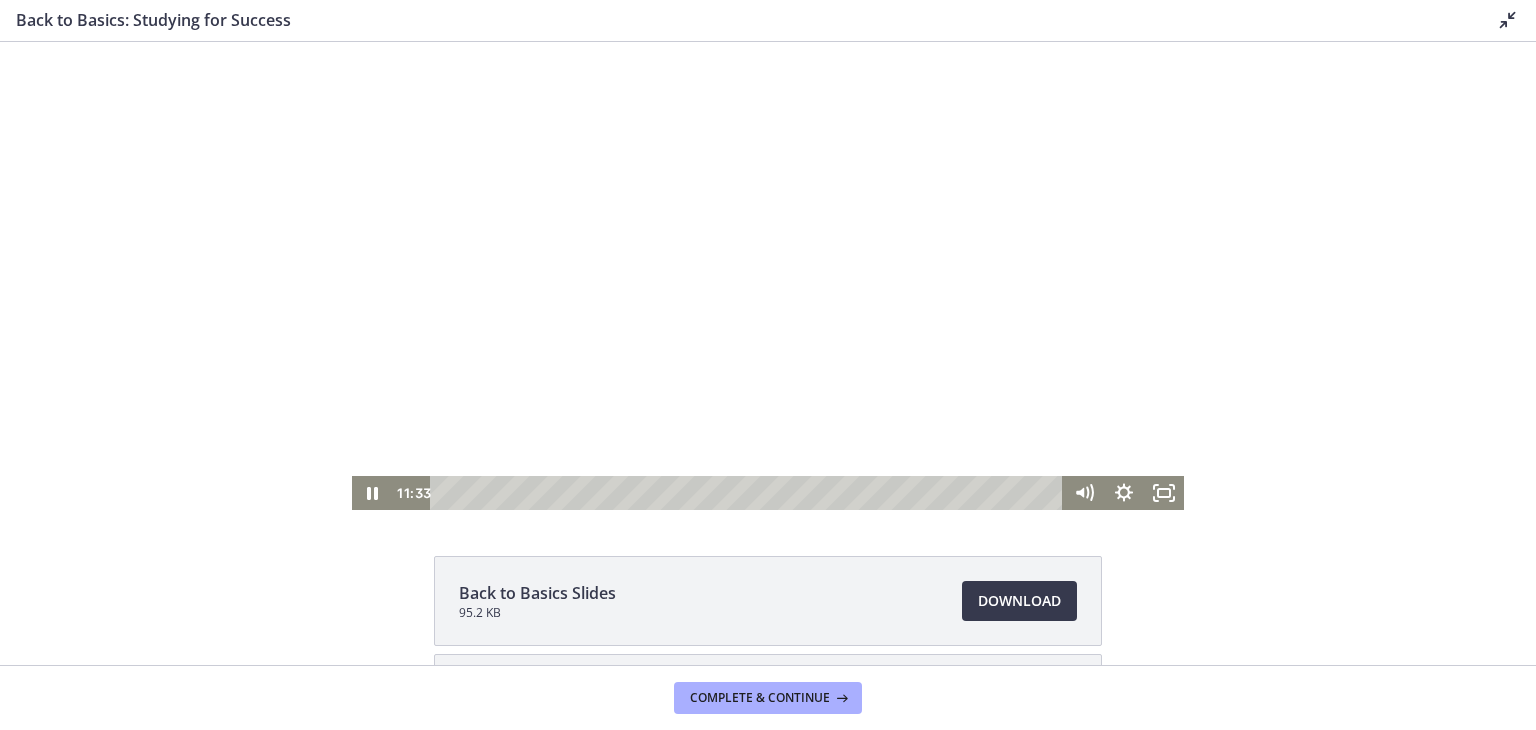 click at bounding box center [768, 276] 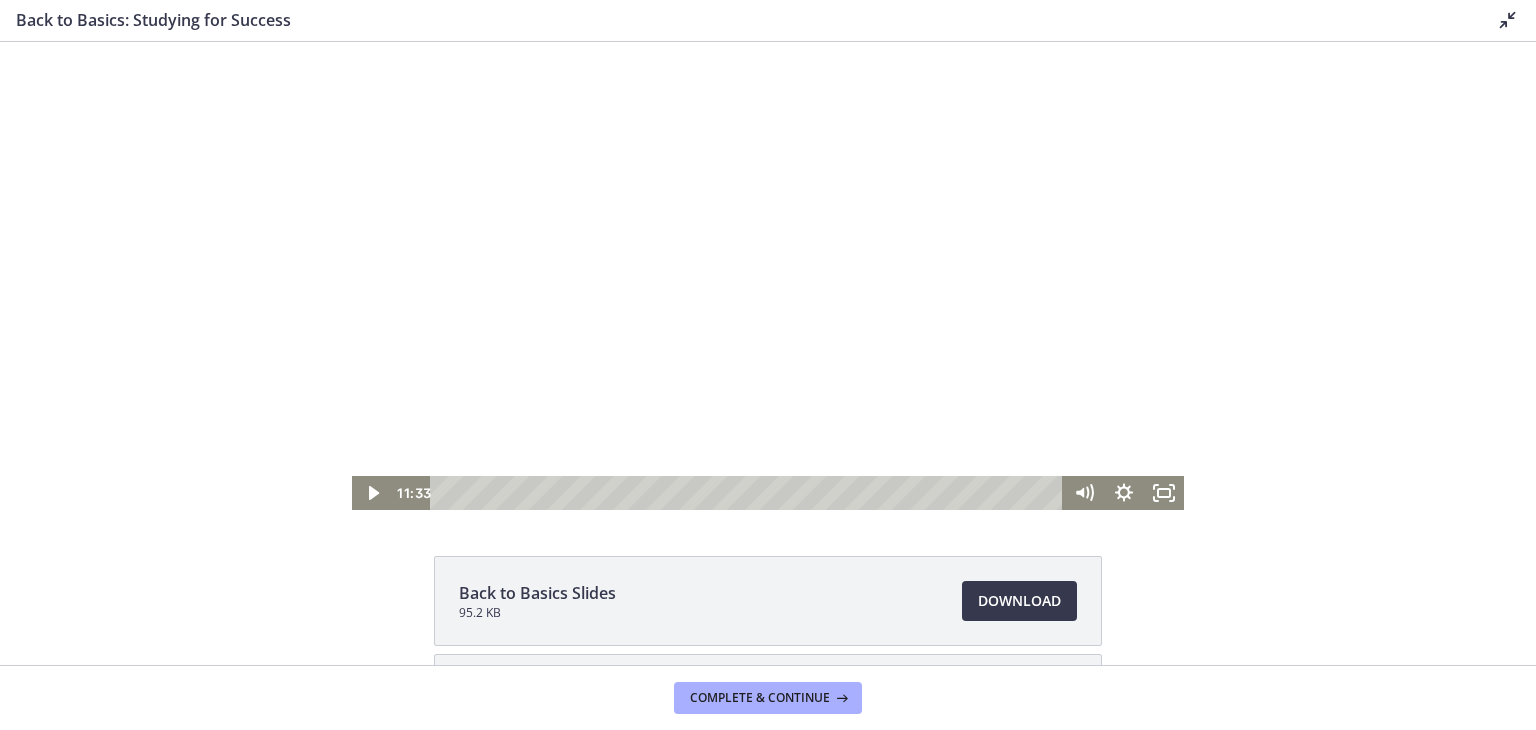 click at bounding box center [768, 276] 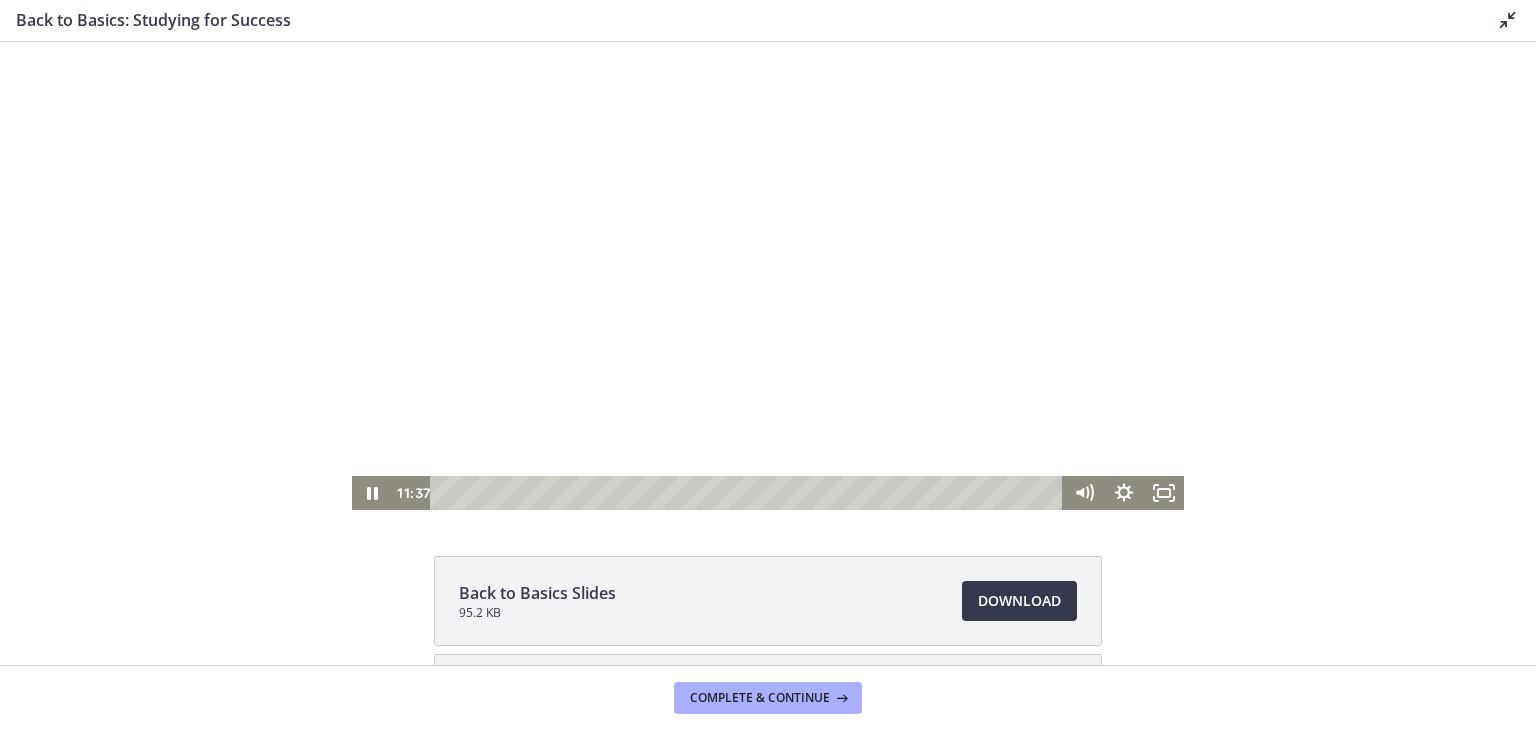 click at bounding box center [768, 276] 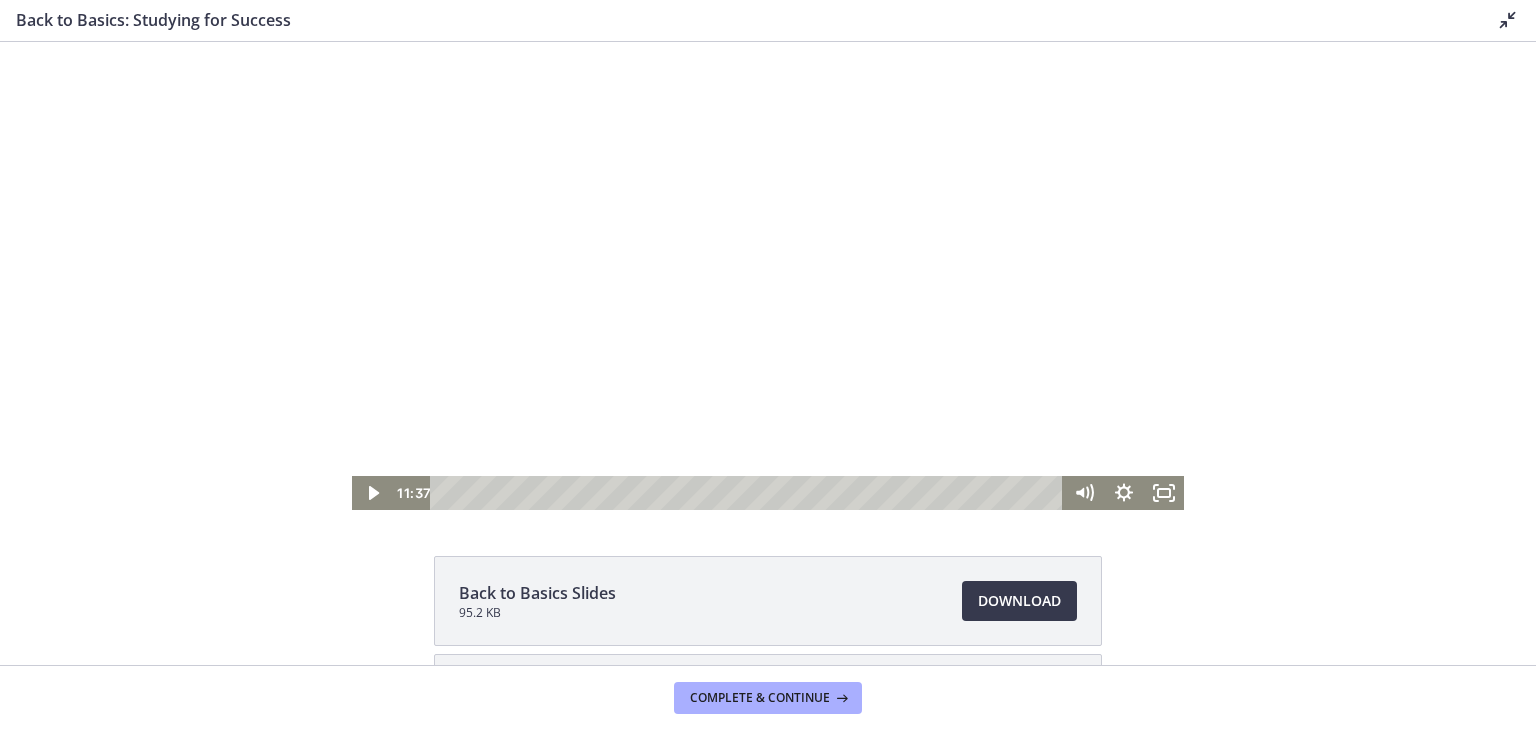 click at bounding box center (768, 276) 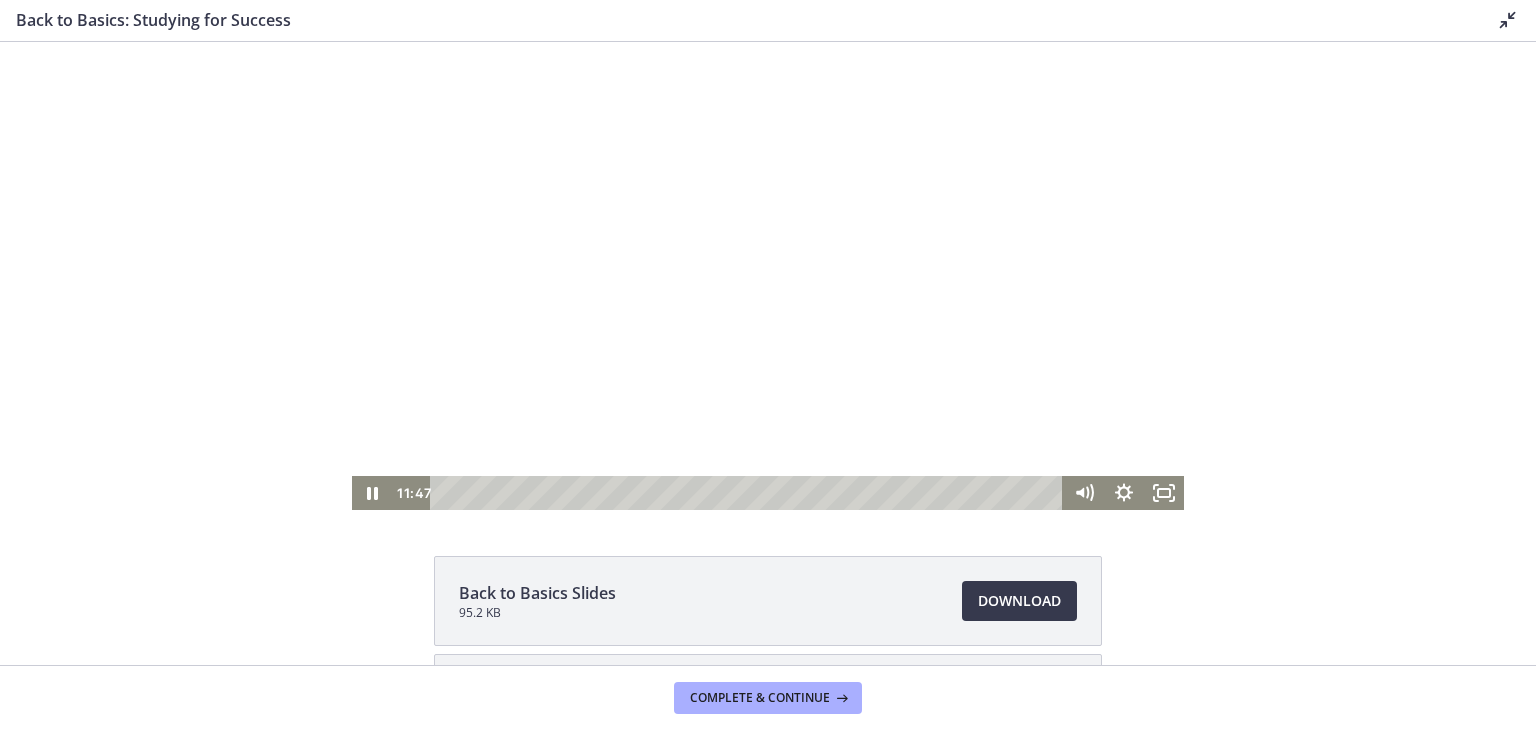 click at bounding box center (768, 276) 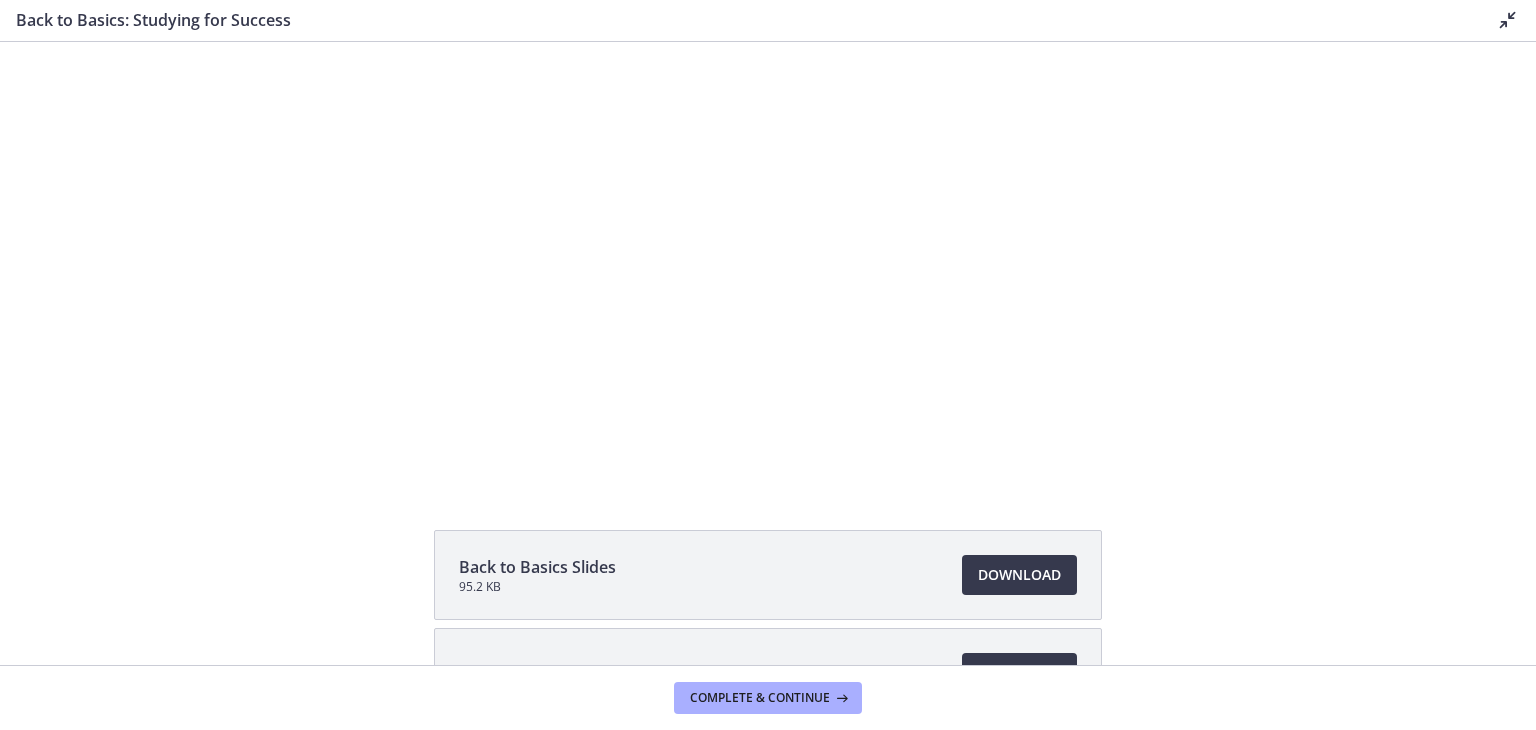 scroll, scrollTop: 0, scrollLeft: 0, axis: both 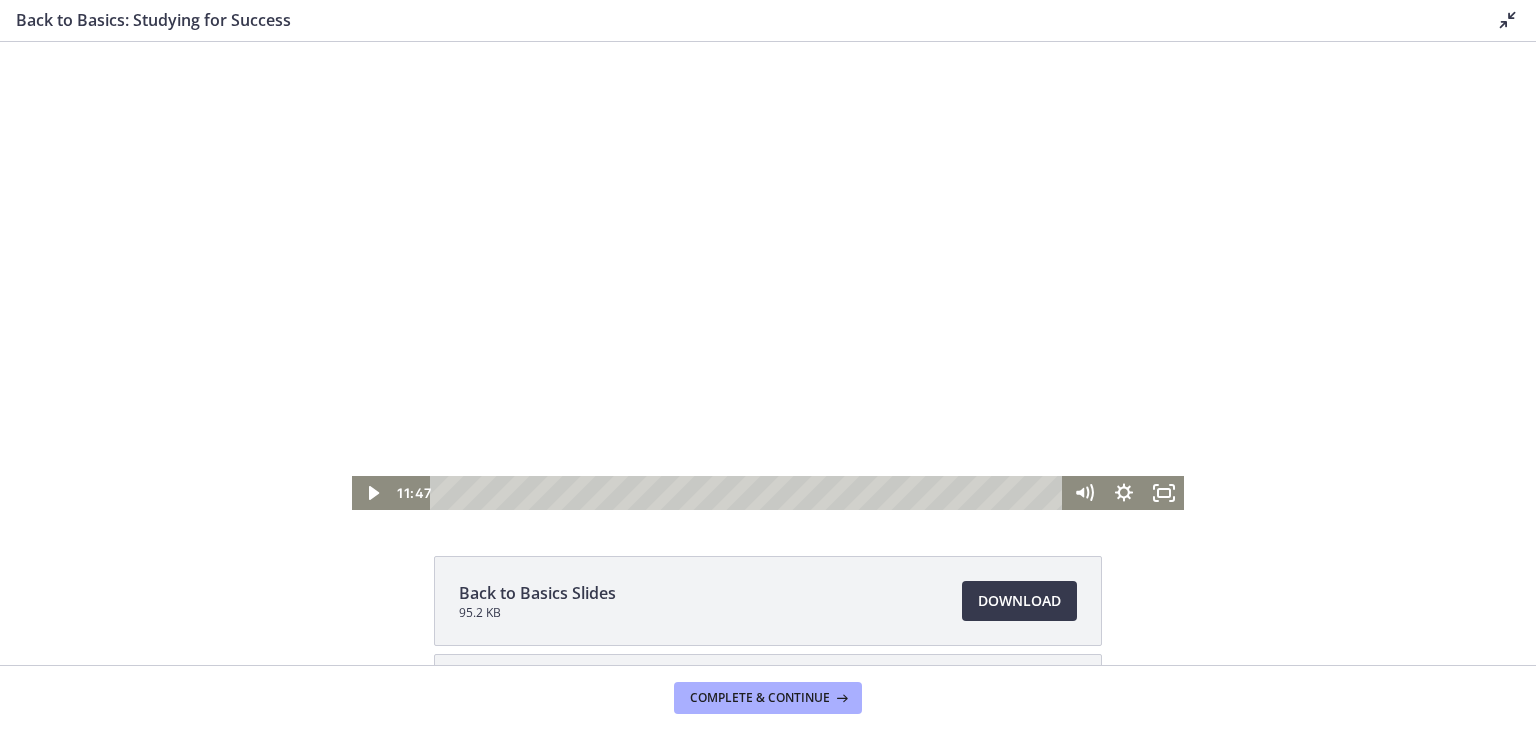 click at bounding box center [768, 276] 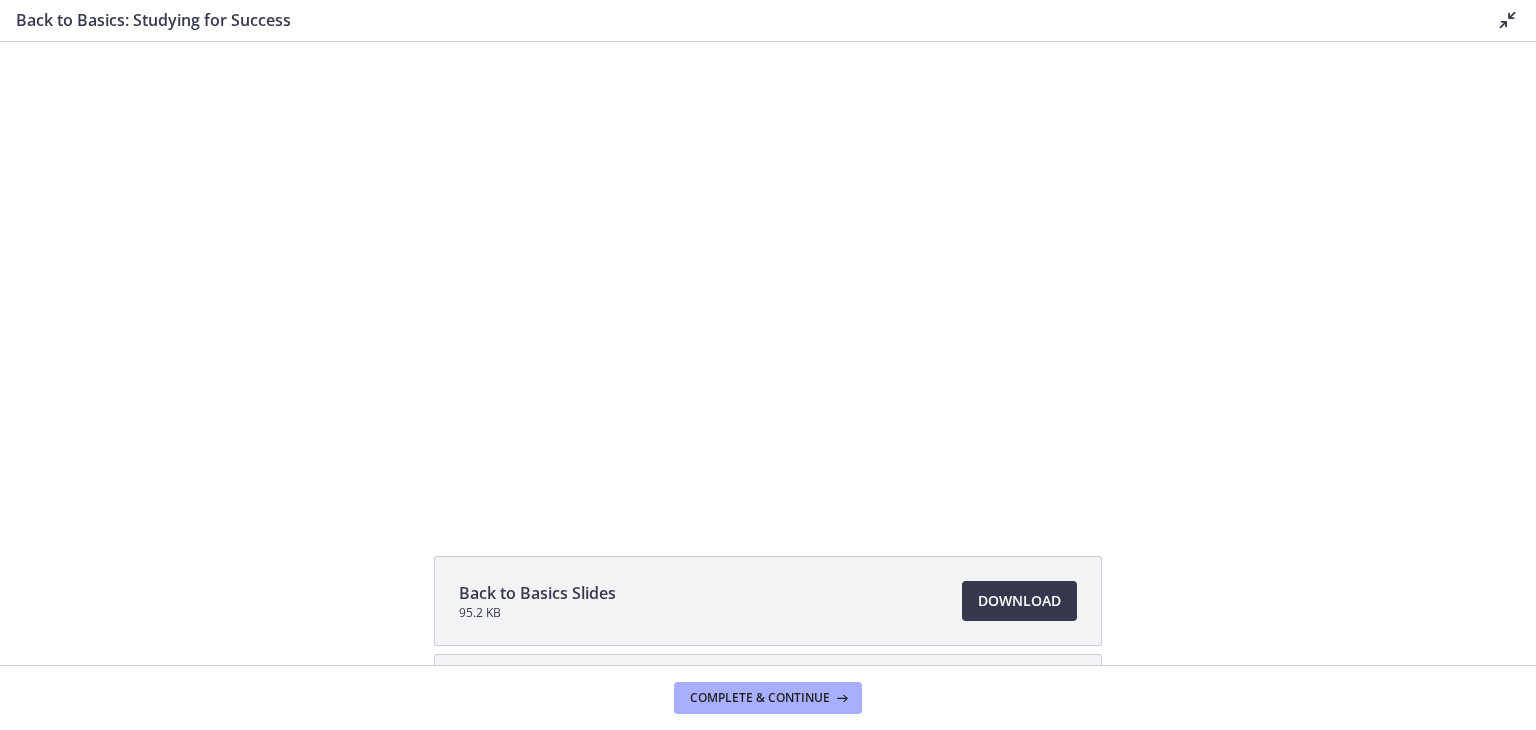 click at bounding box center [768, 276] 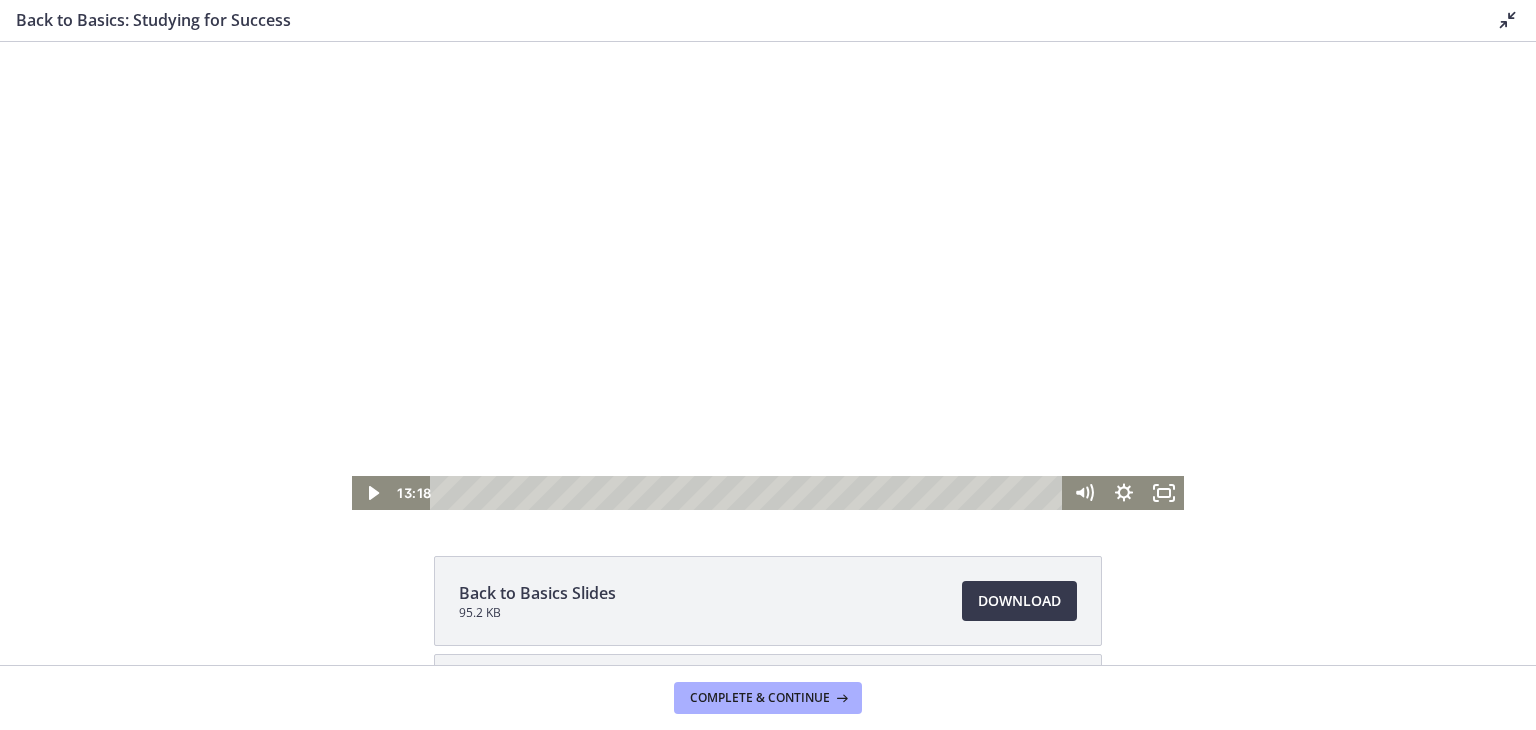 click at bounding box center (768, 276) 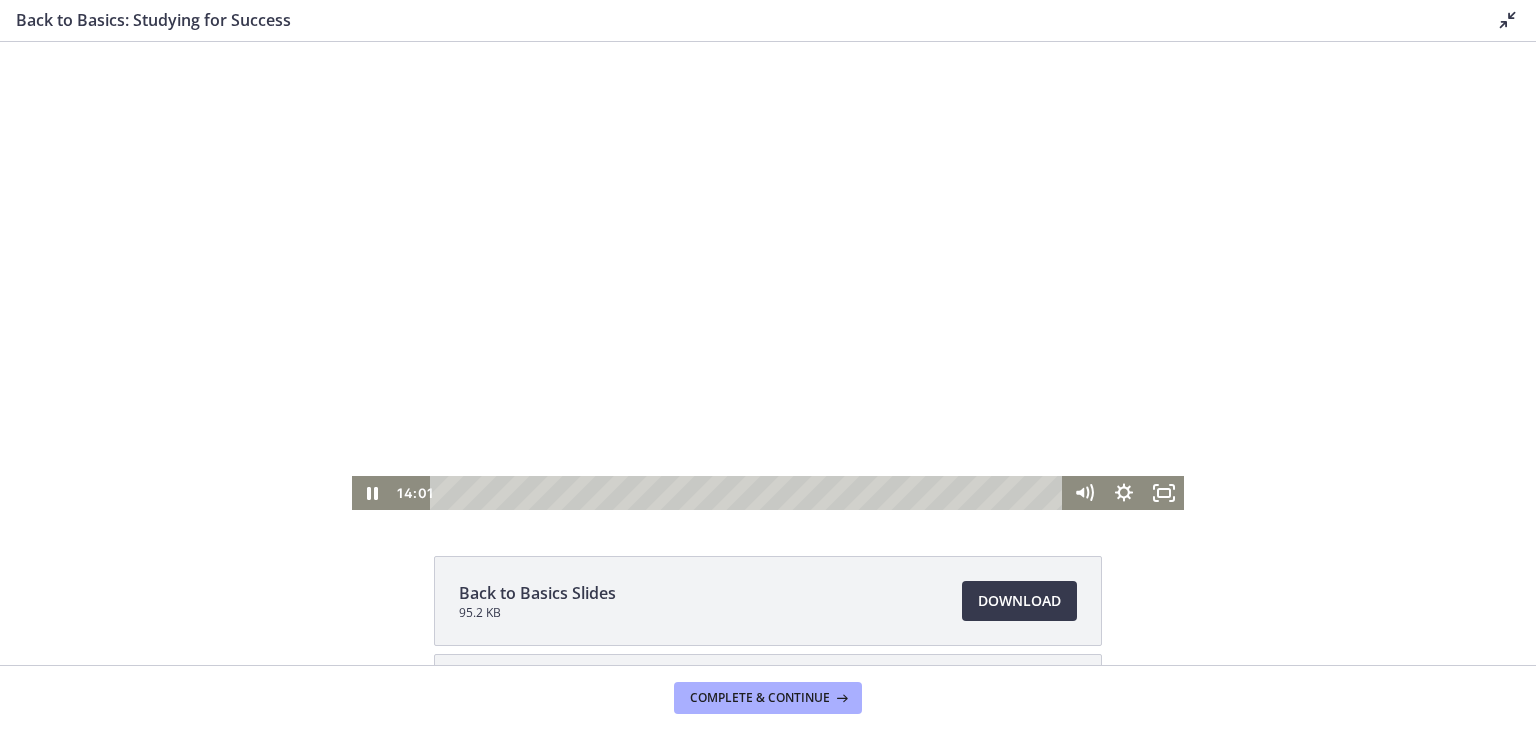 click at bounding box center [768, 276] 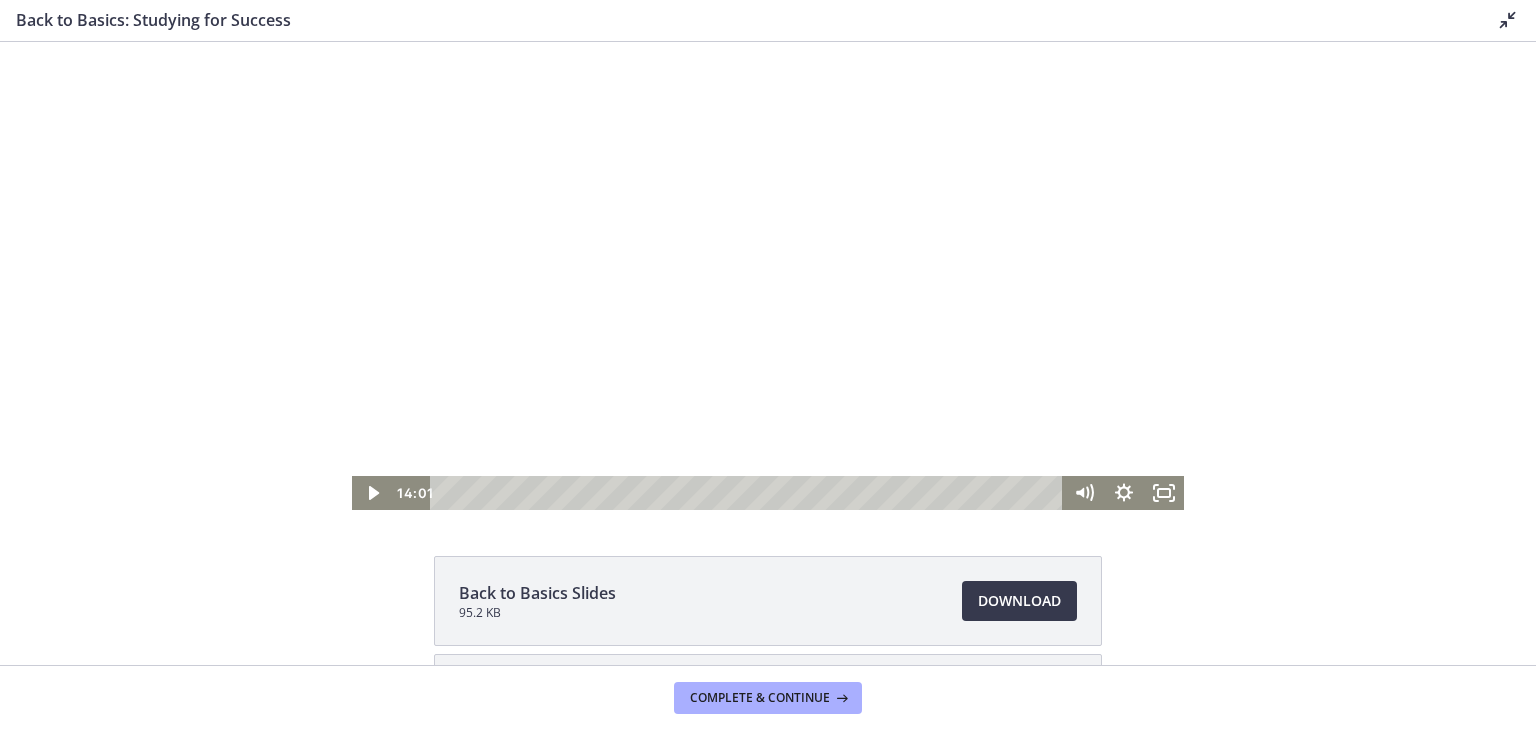 click at bounding box center [768, 276] 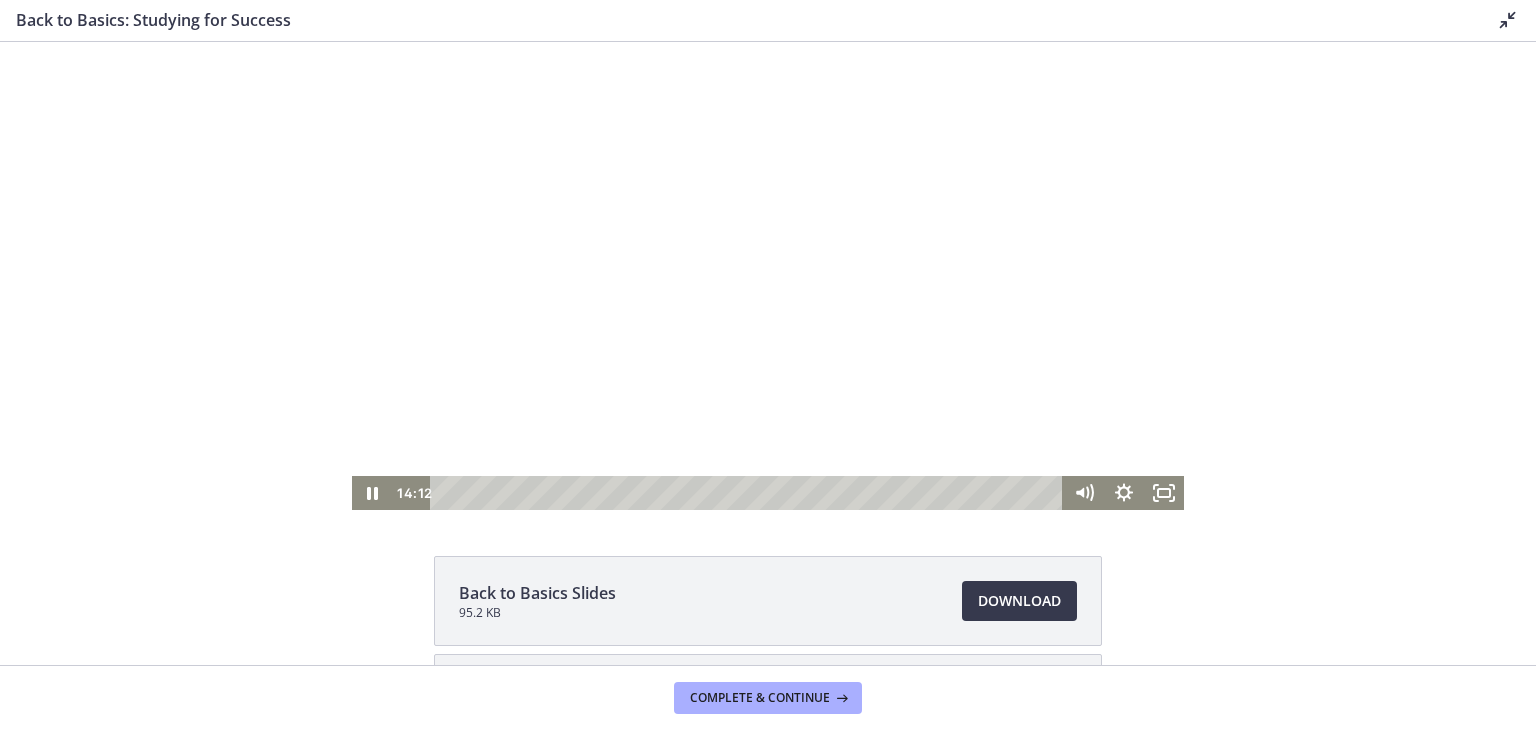 click at bounding box center (768, 276) 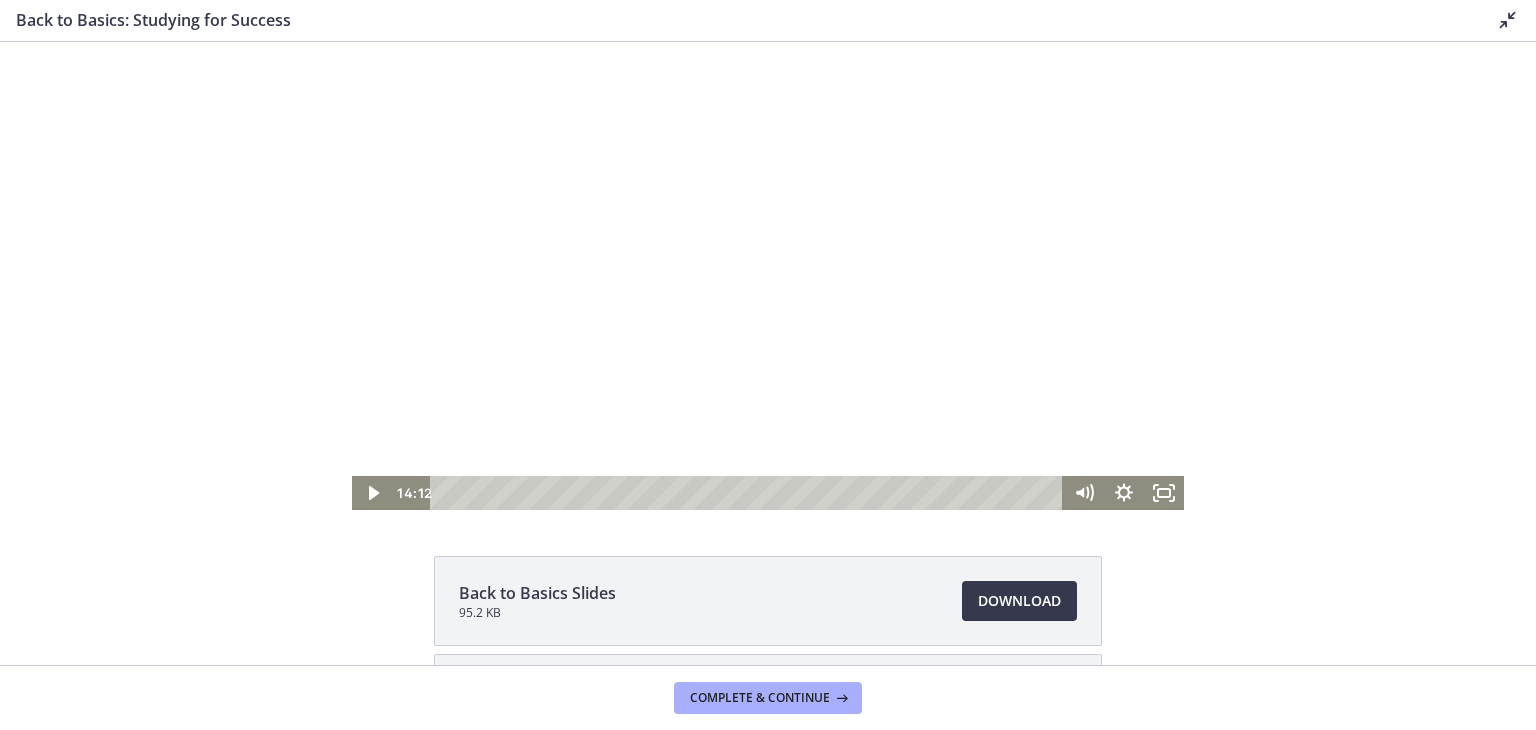 drag, startPoint x: 552, startPoint y: 139, endPoint x: 595, endPoint y: 148, distance: 43.931767 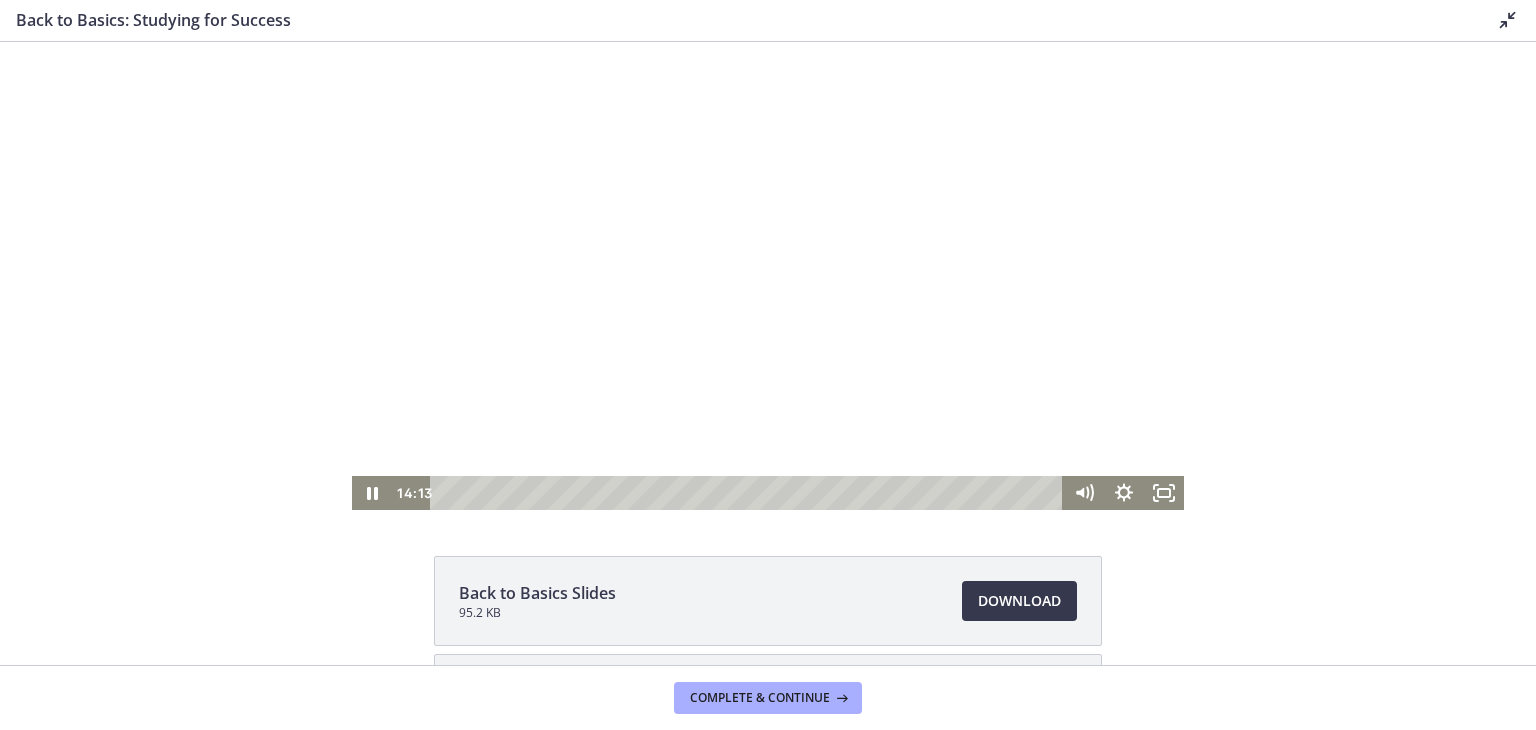 click at bounding box center [768, 276] 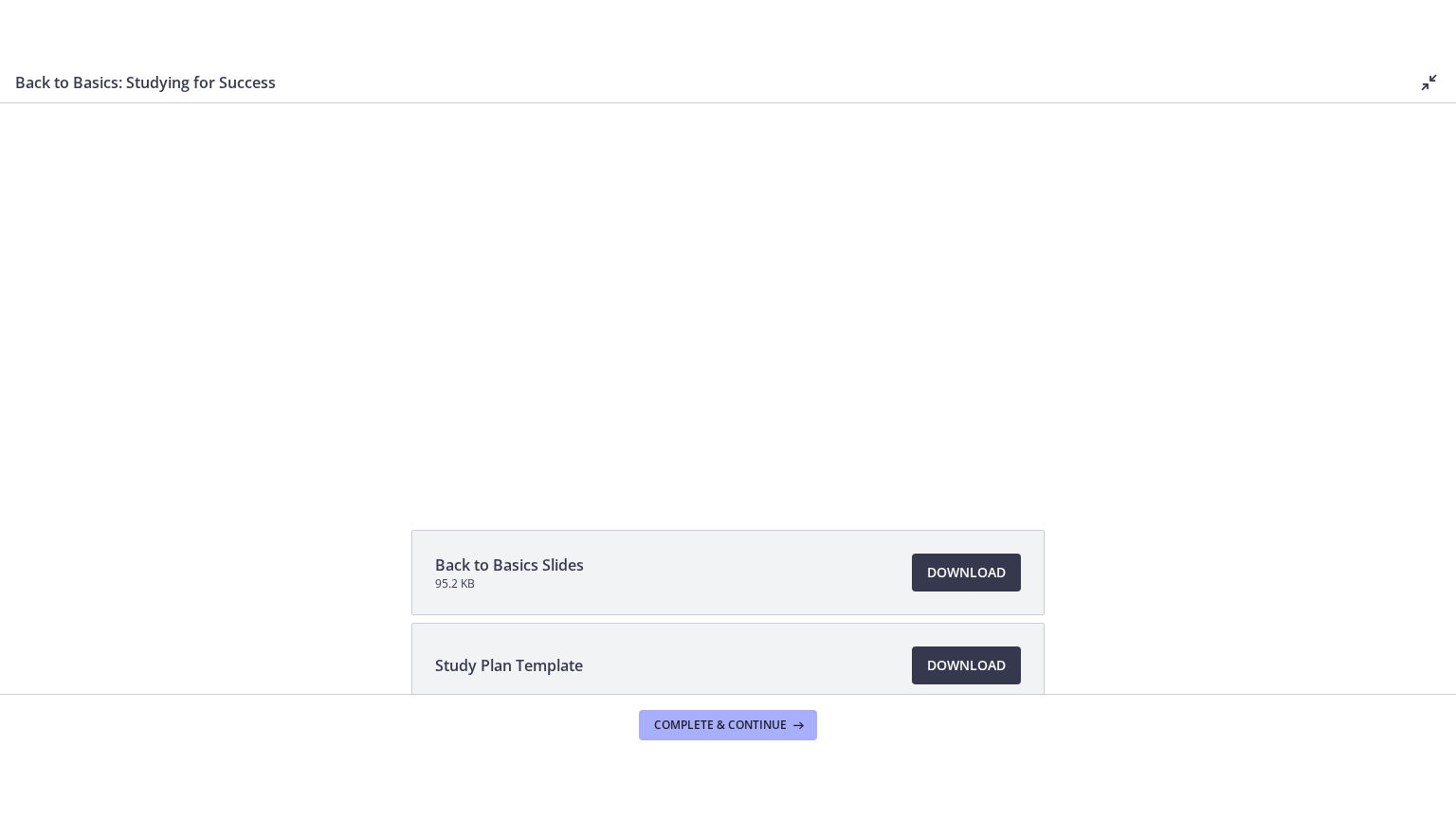 scroll, scrollTop: 95, scrollLeft: 0, axis: vertical 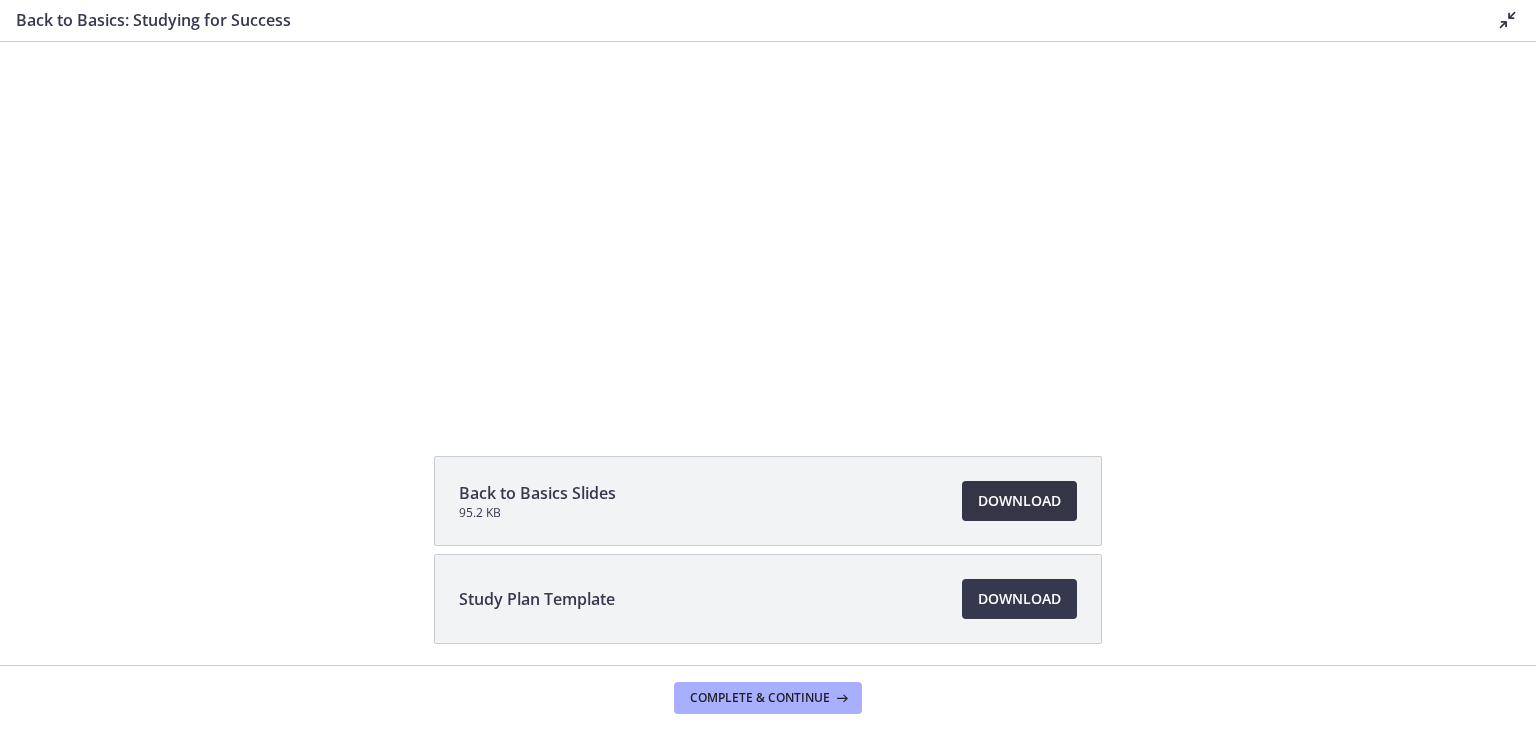 click on "Download
Opens in a new window" at bounding box center [1019, 501] 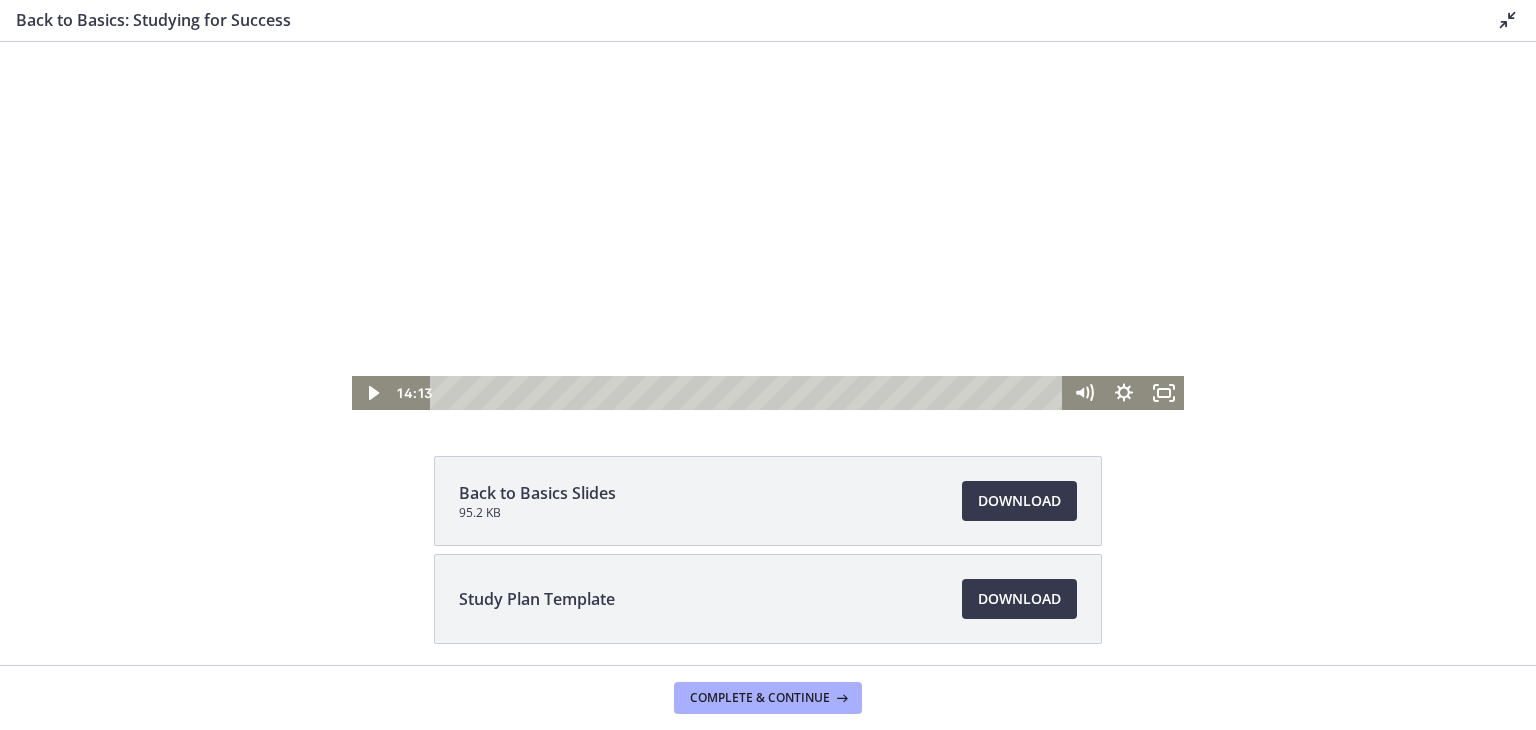 click at bounding box center [768, 176] 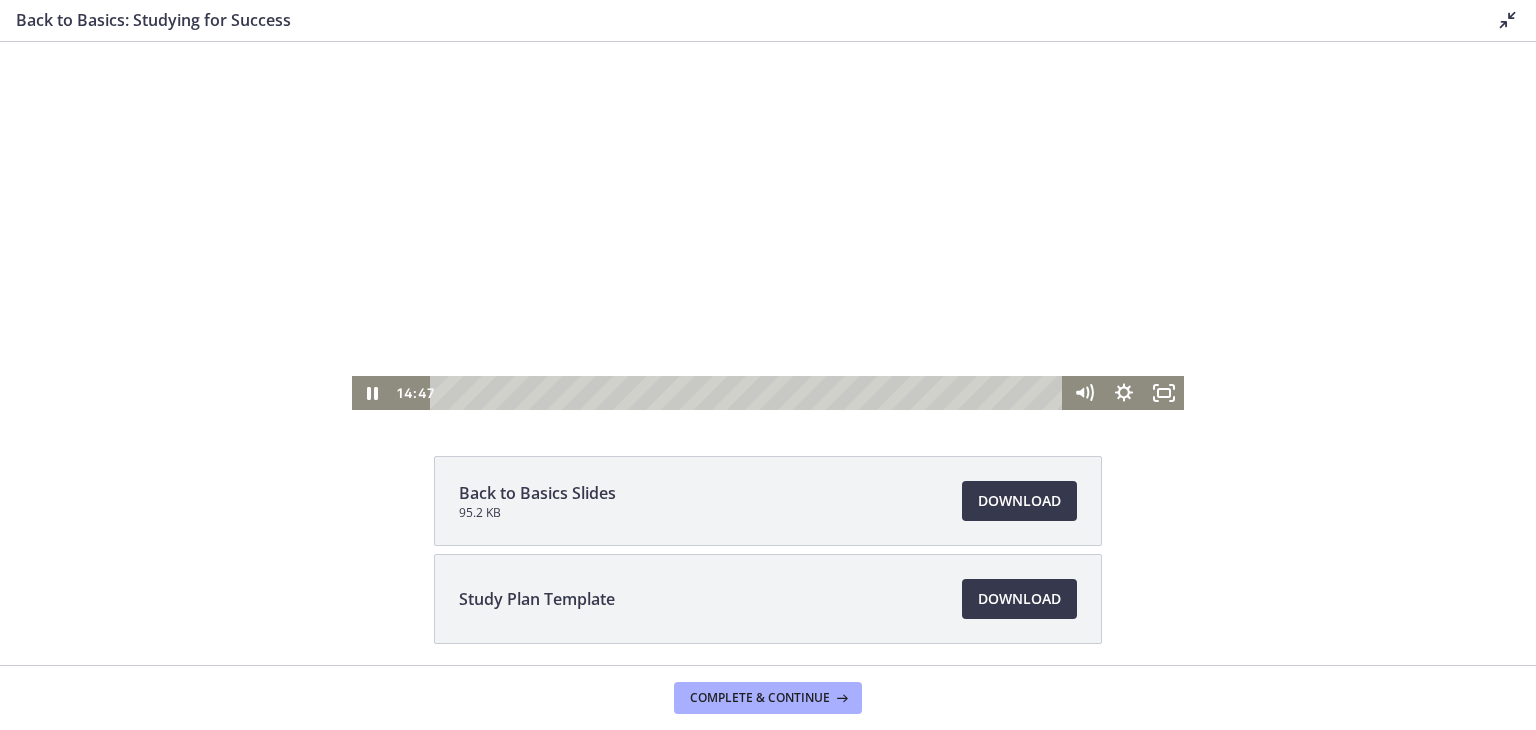 click at bounding box center [768, 176] 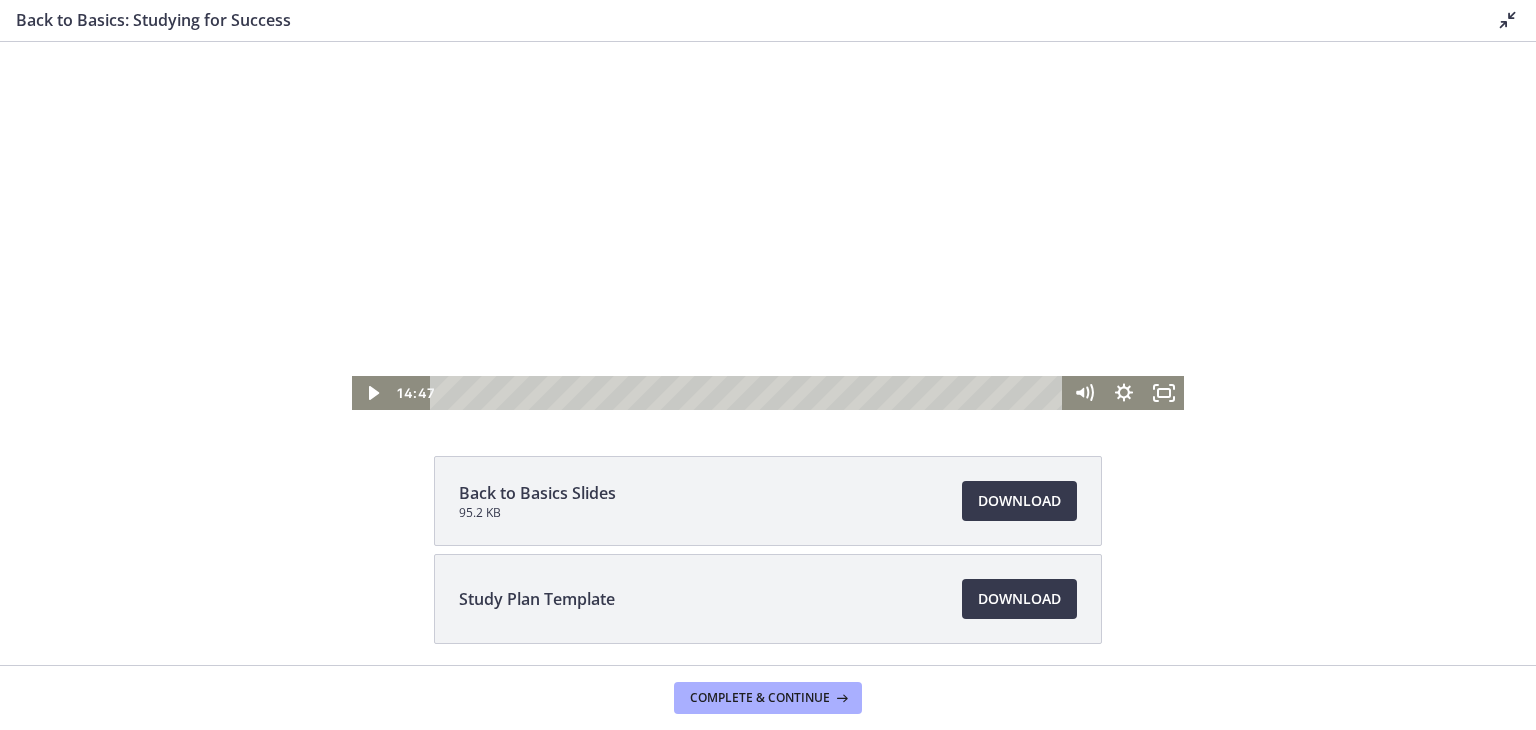 click at bounding box center [768, 176] 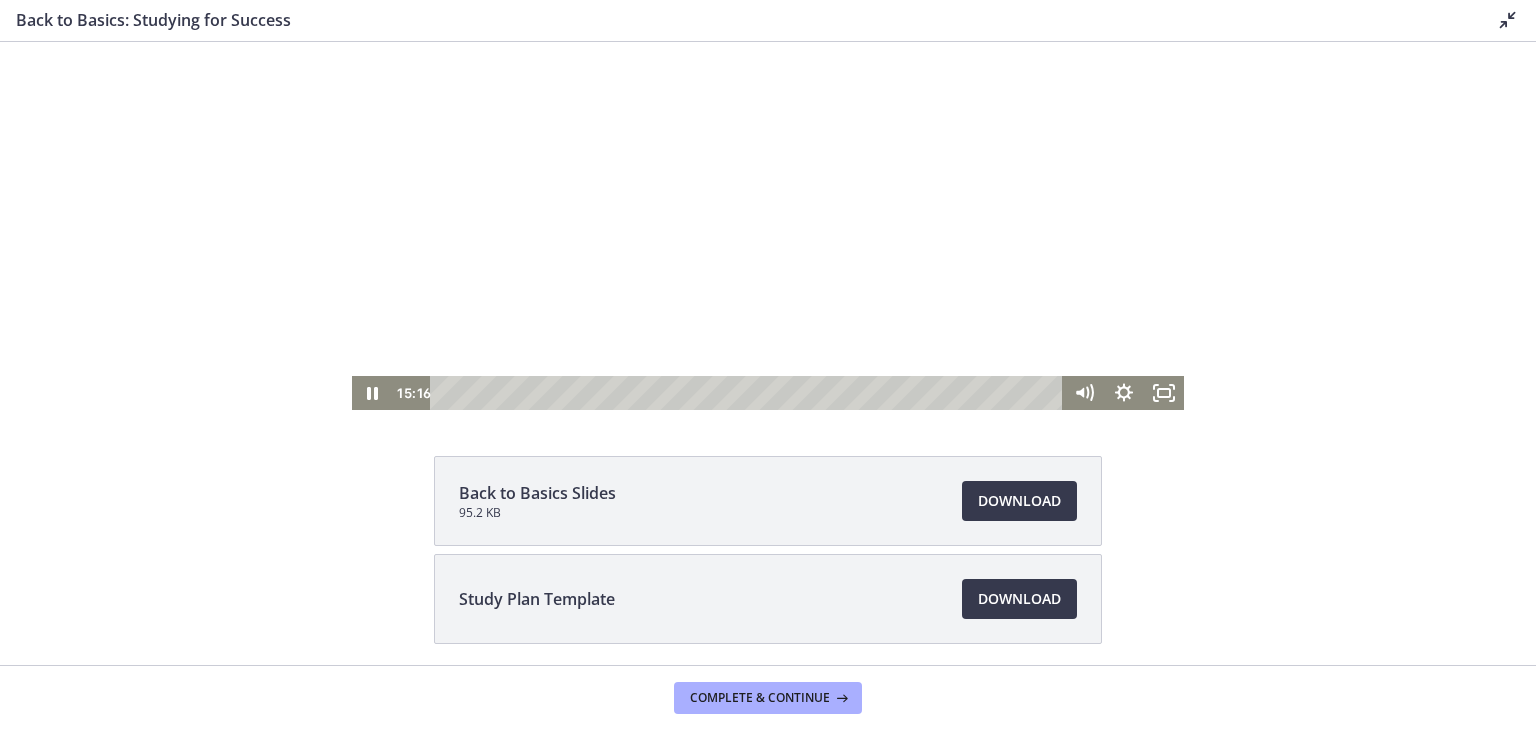 click at bounding box center (768, 176) 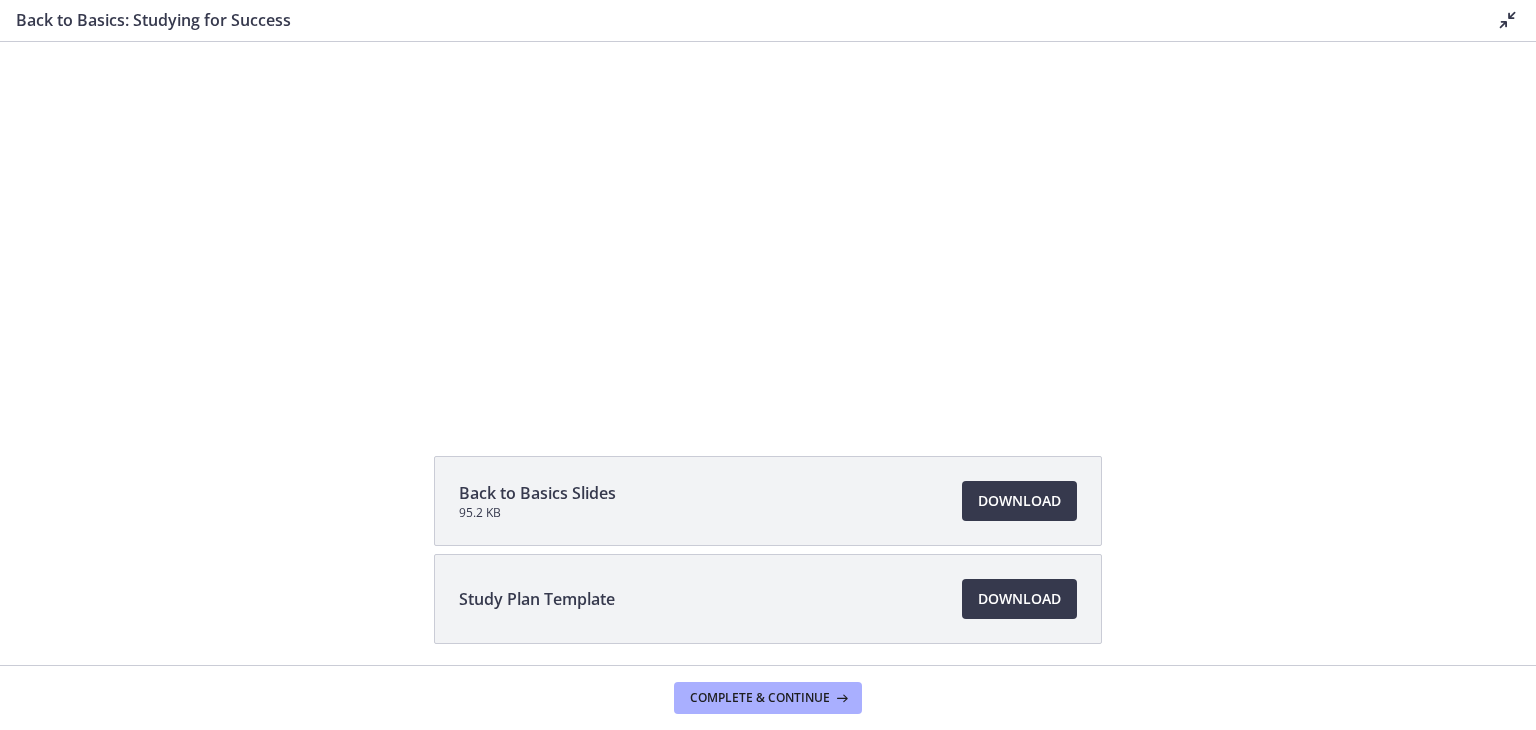 drag, startPoint x: 280, startPoint y: 395, endPoint x: 277, endPoint y: 409, distance: 14.3178215 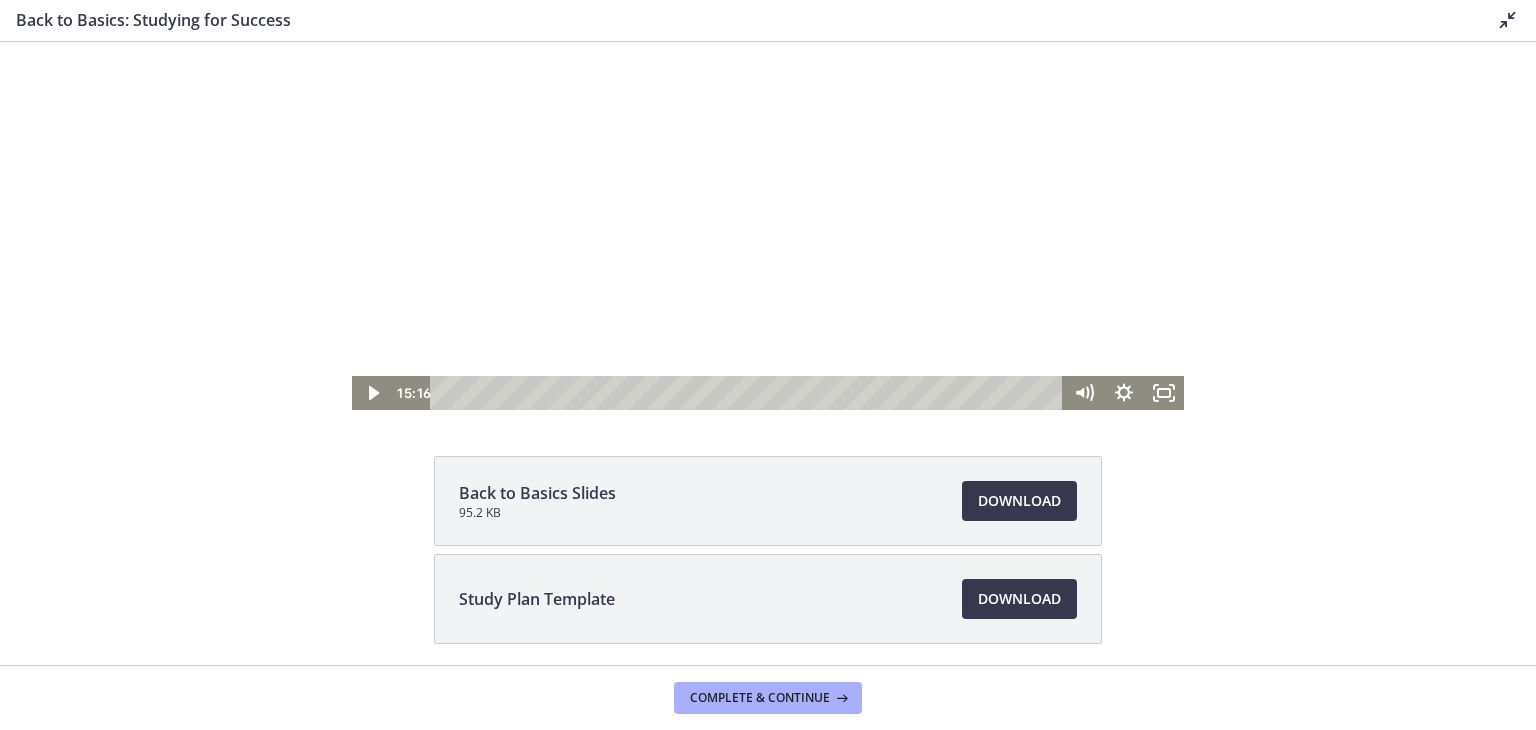 click at bounding box center [768, 176] 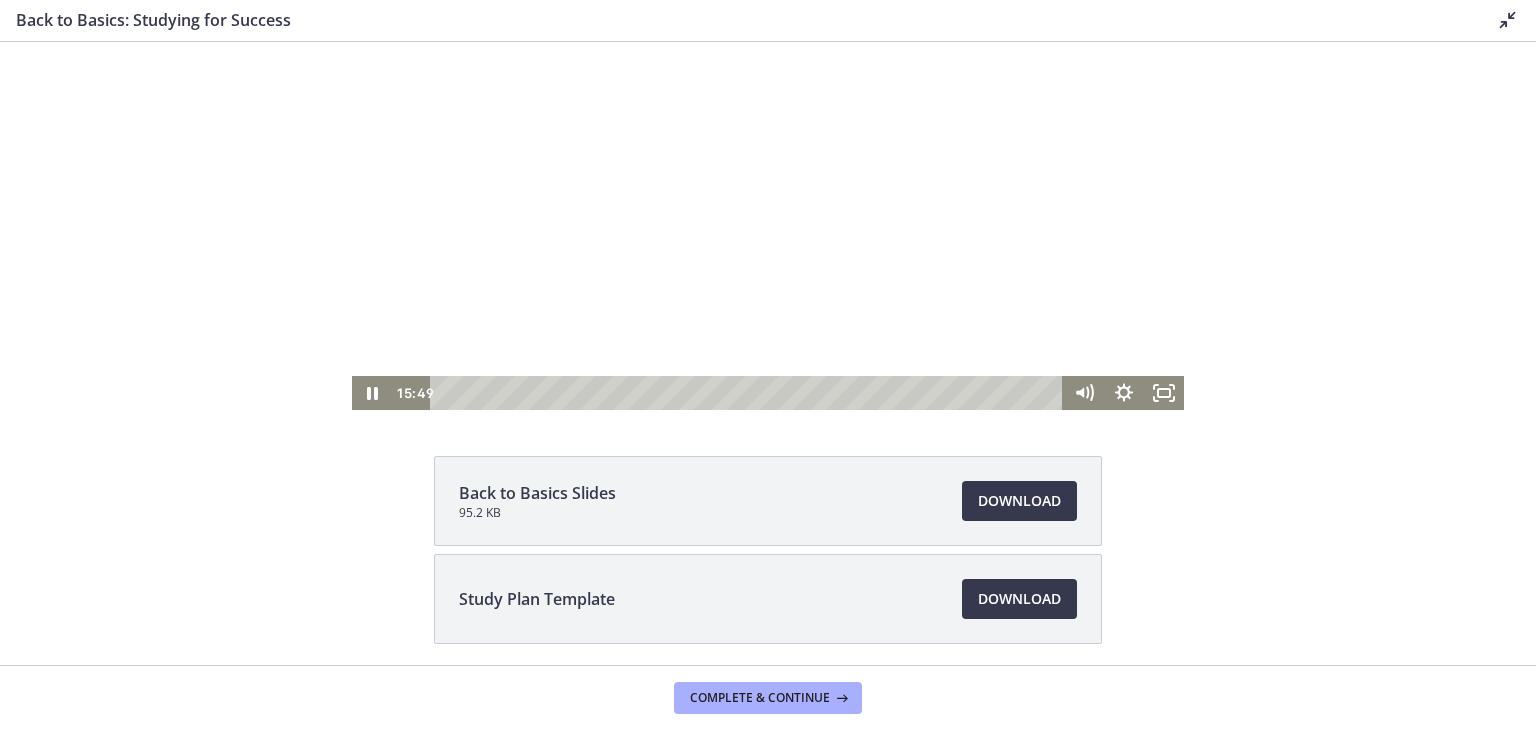 click at bounding box center [768, 176] 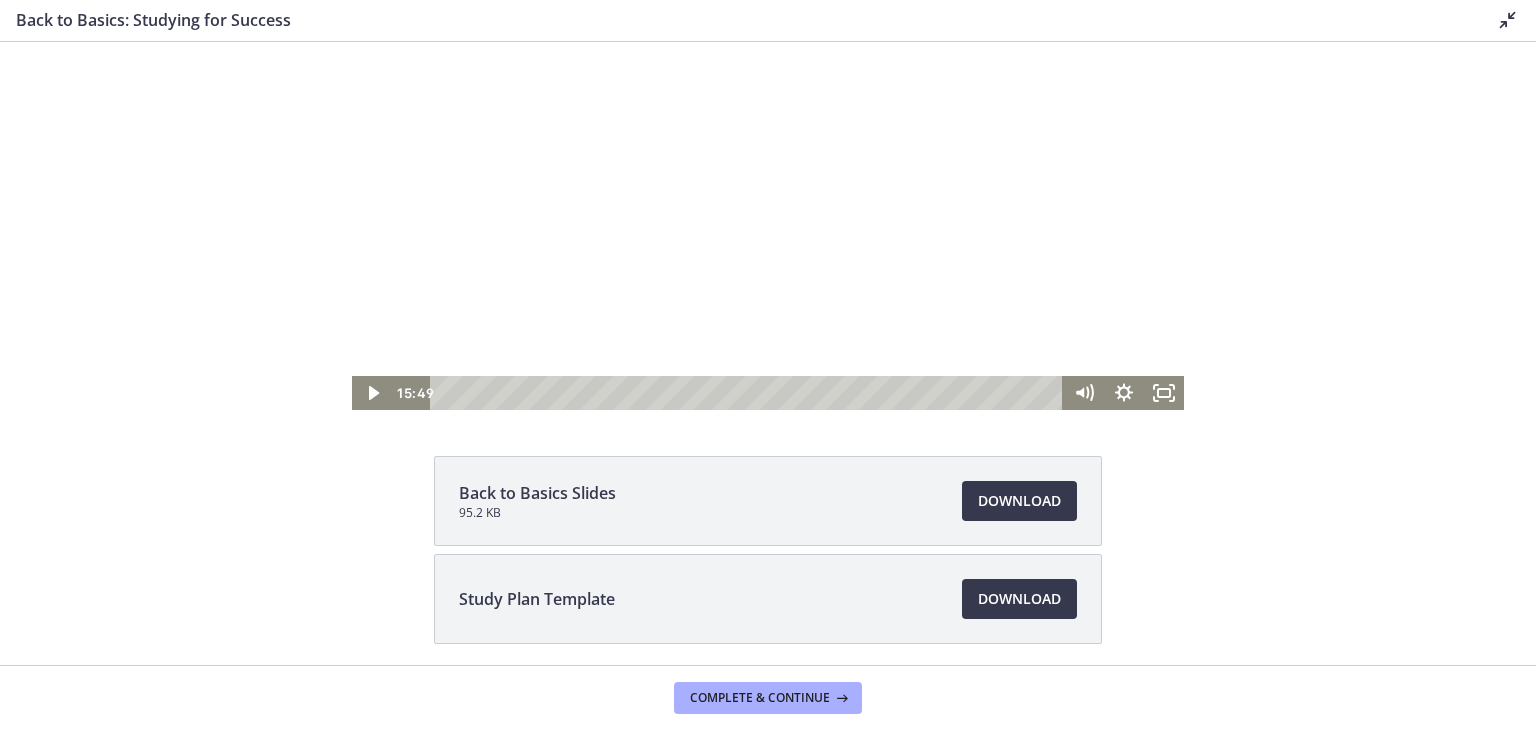 click at bounding box center (768, 176) 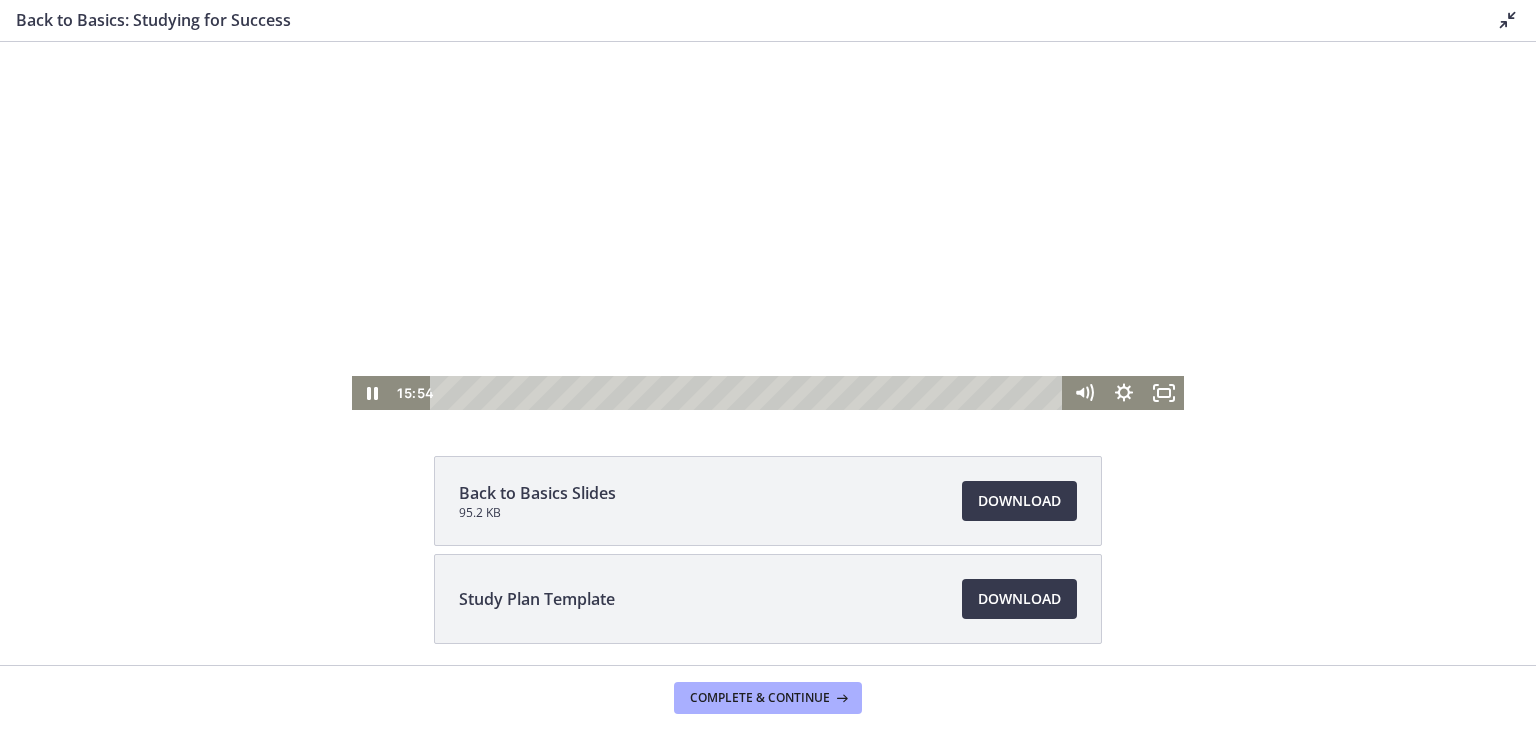 click at bounding box center (768, 176) 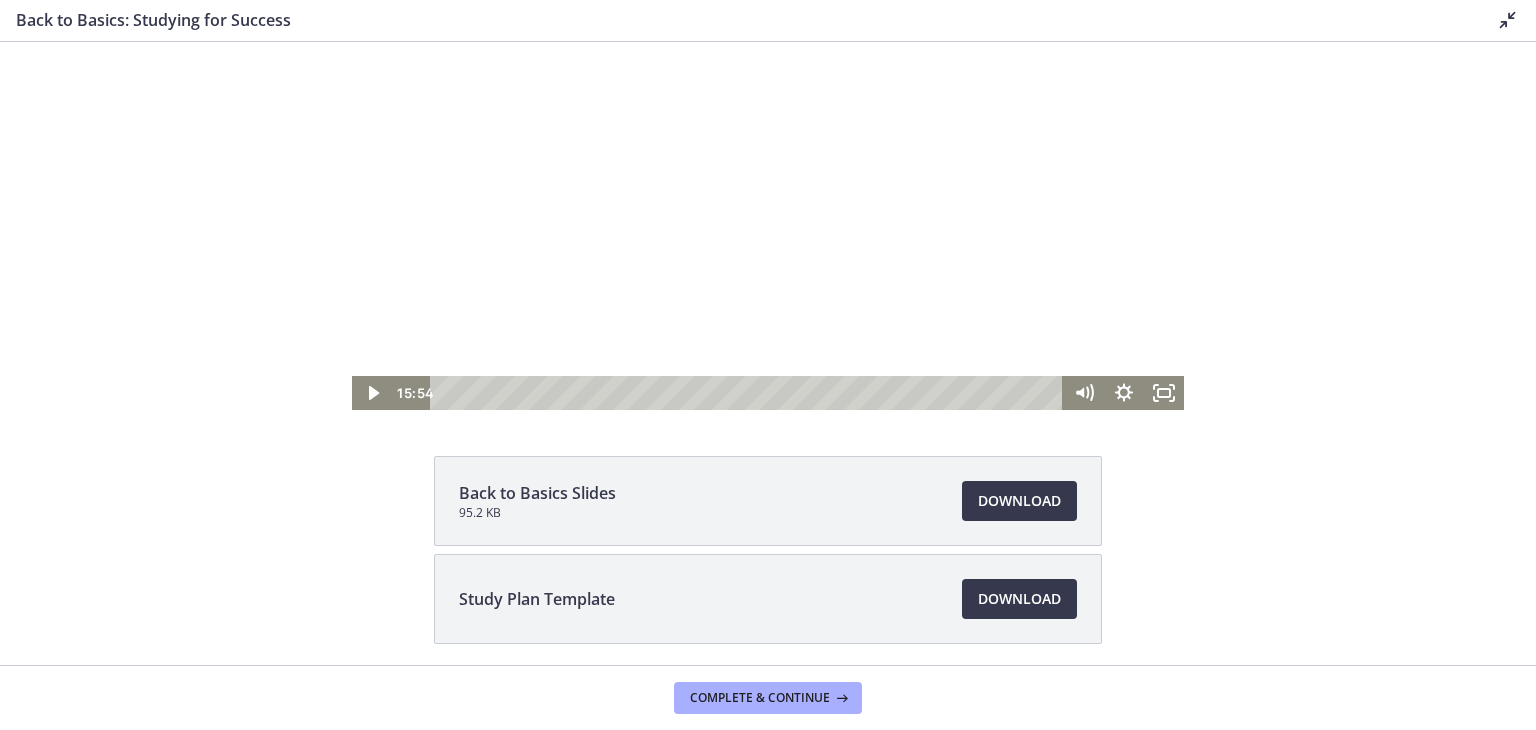 click at bounding box center (768, 176) 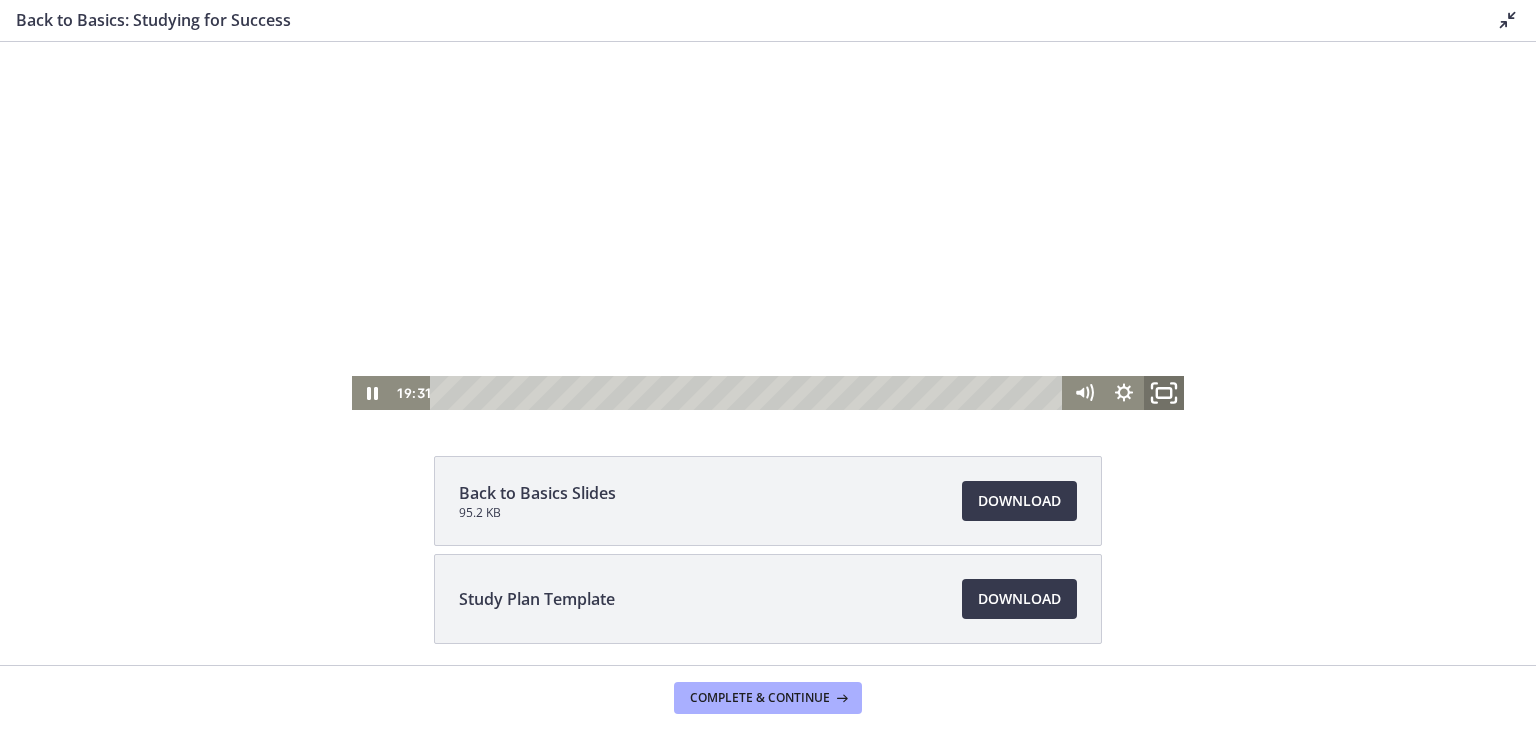 click 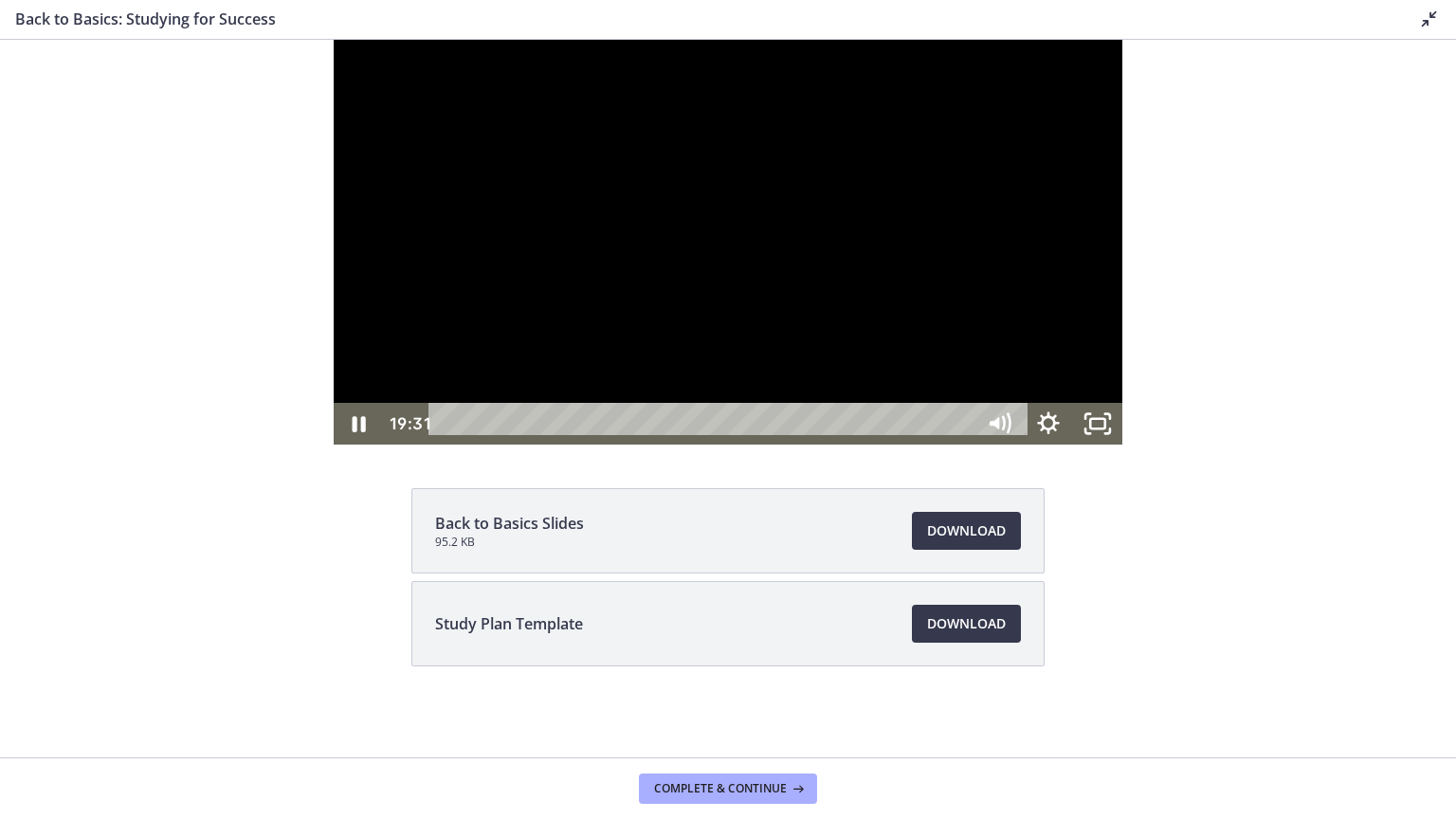scroll, scrollTop: 0, scrollLeft: 0, axis: both 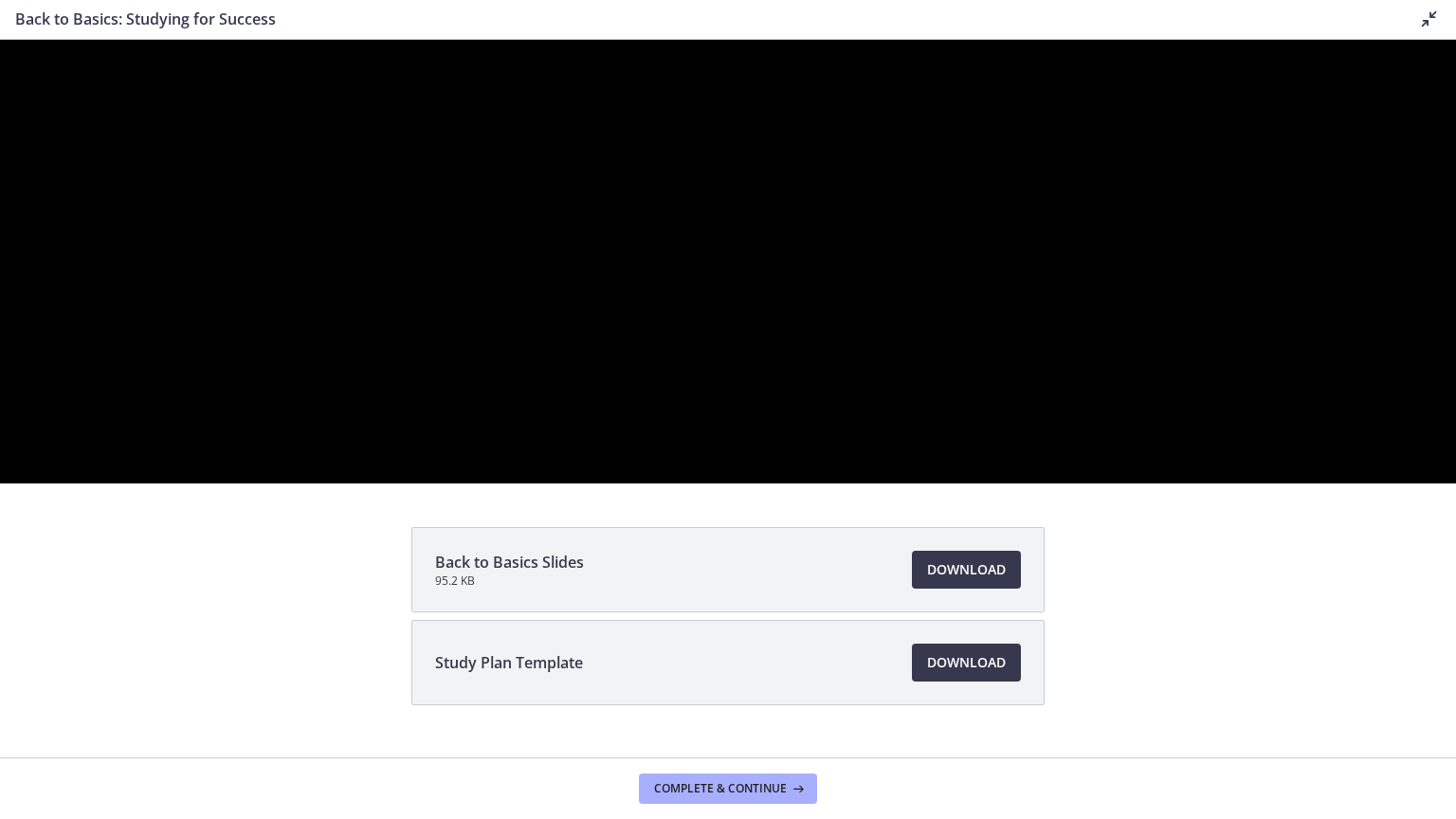 type 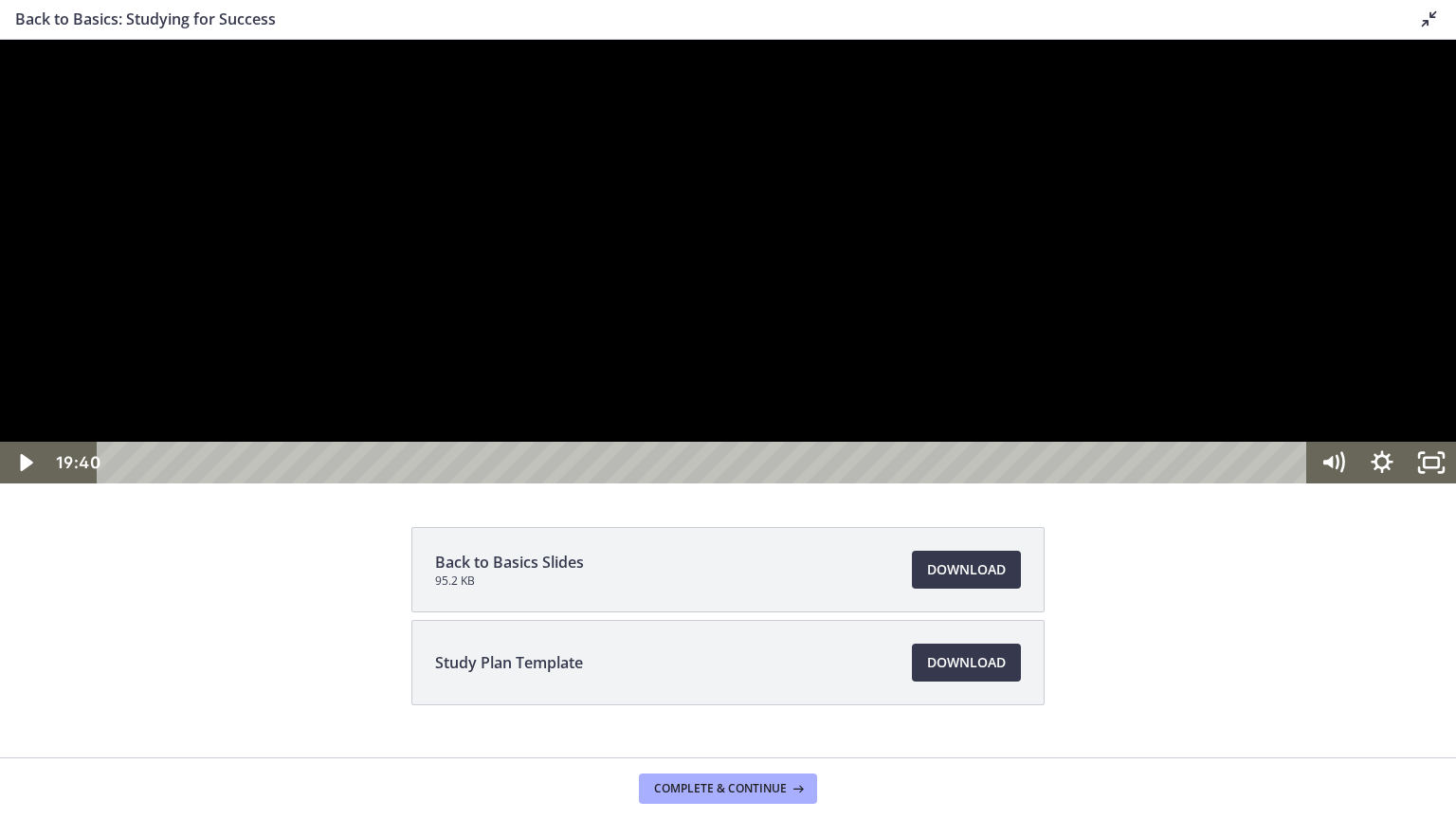 click at bounding box center [728, 262] 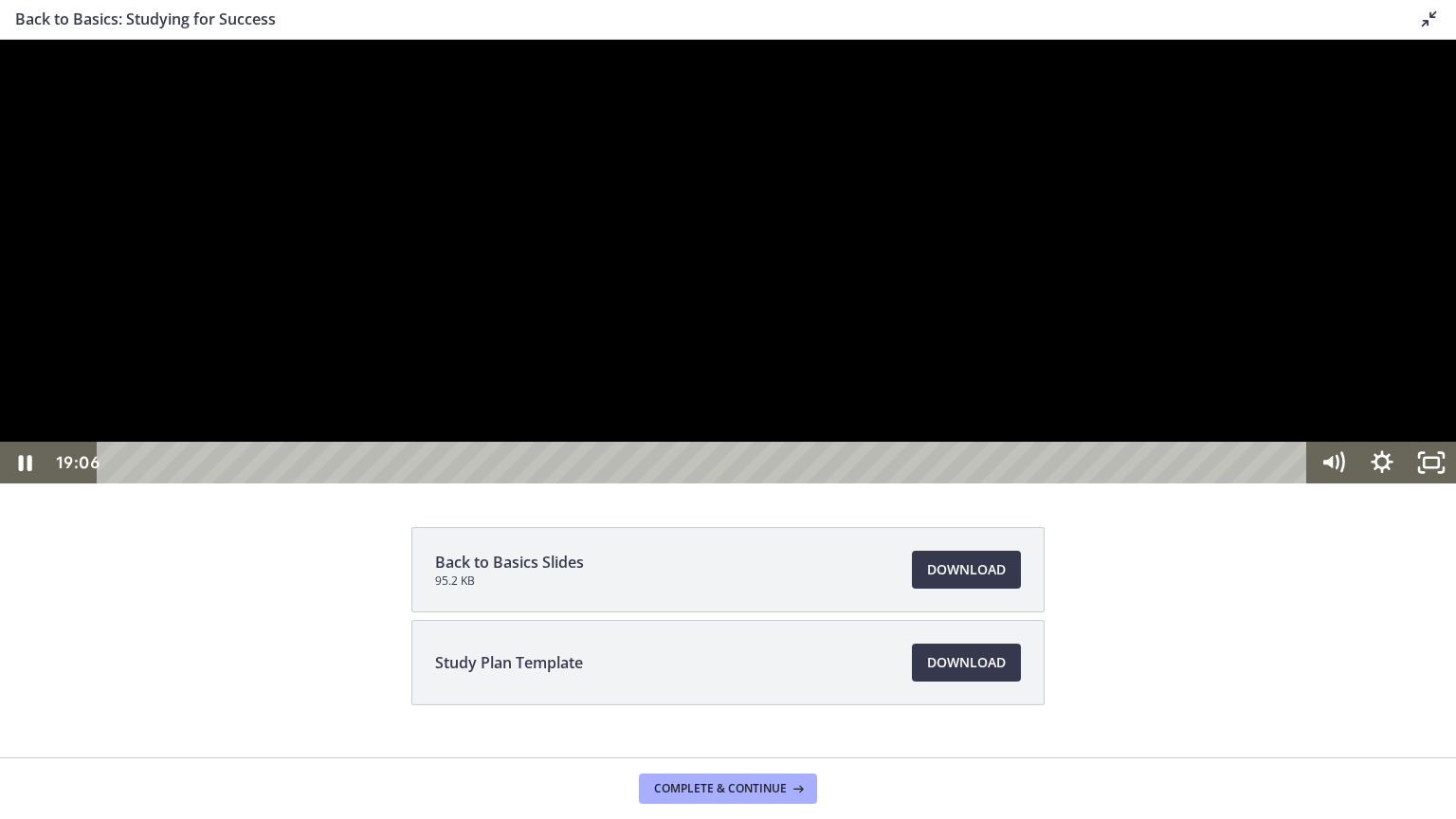click at bounding box center [728, 262] 